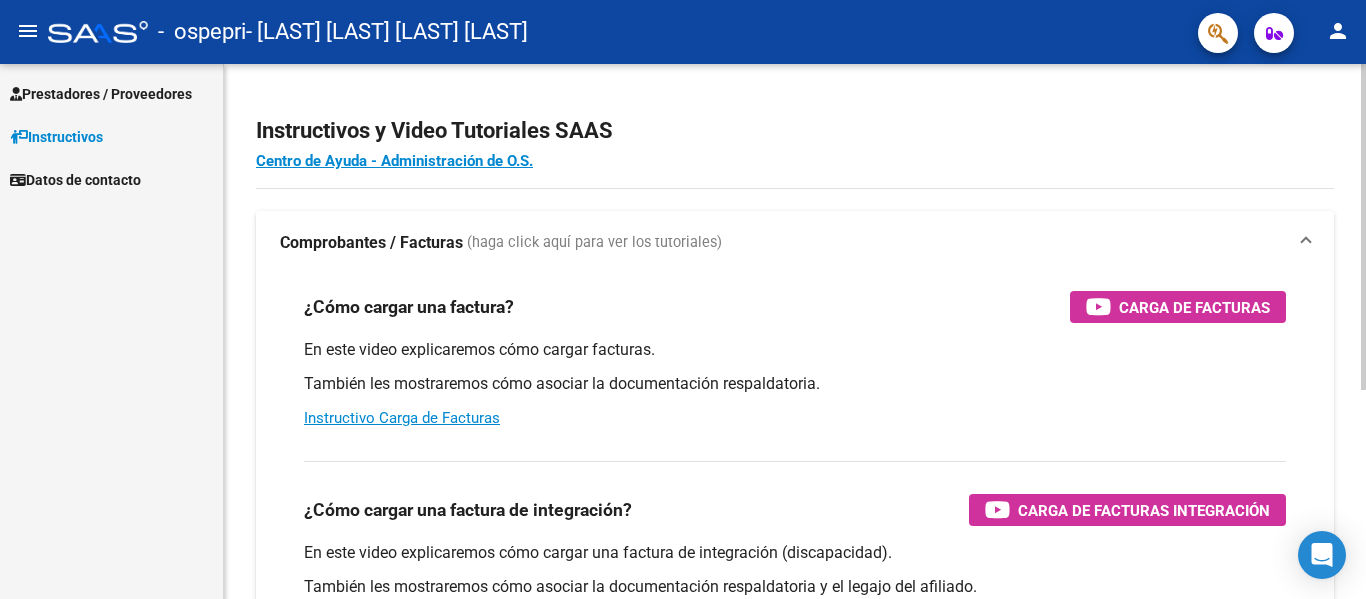 scroll, scrollTop: 0, scrollLeft: 0, axis: both 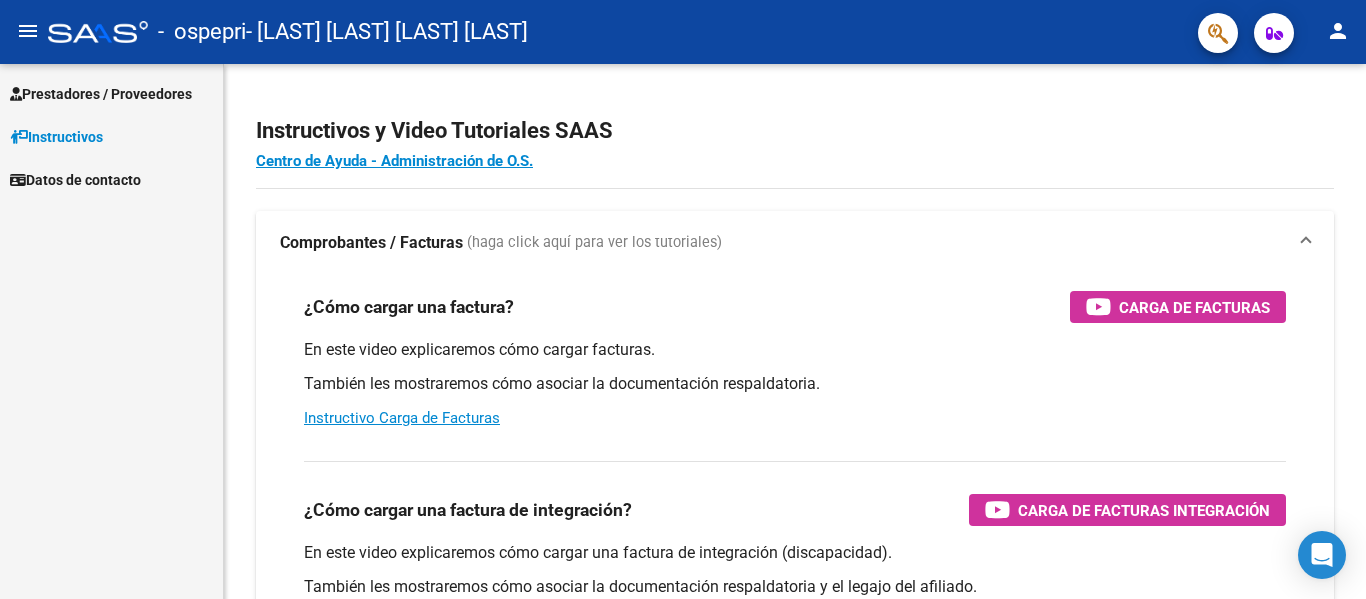 click on "menu" 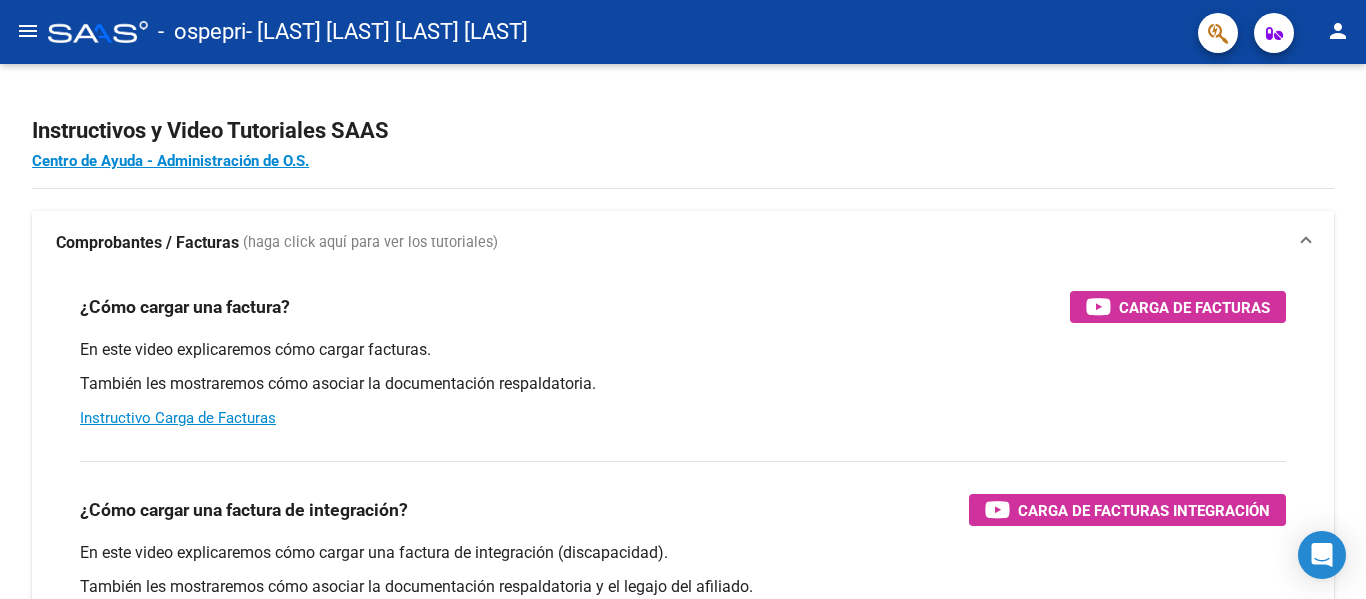 click on "menu" 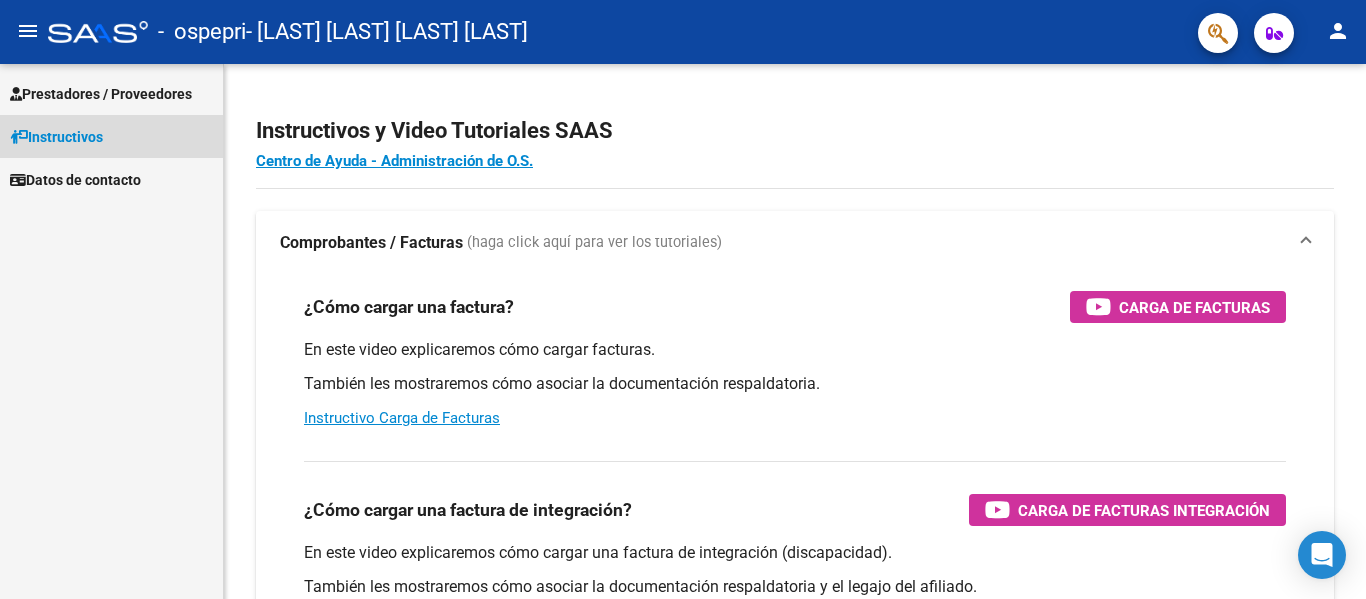 click on "Instructivos" at bounding box center (56, 137) 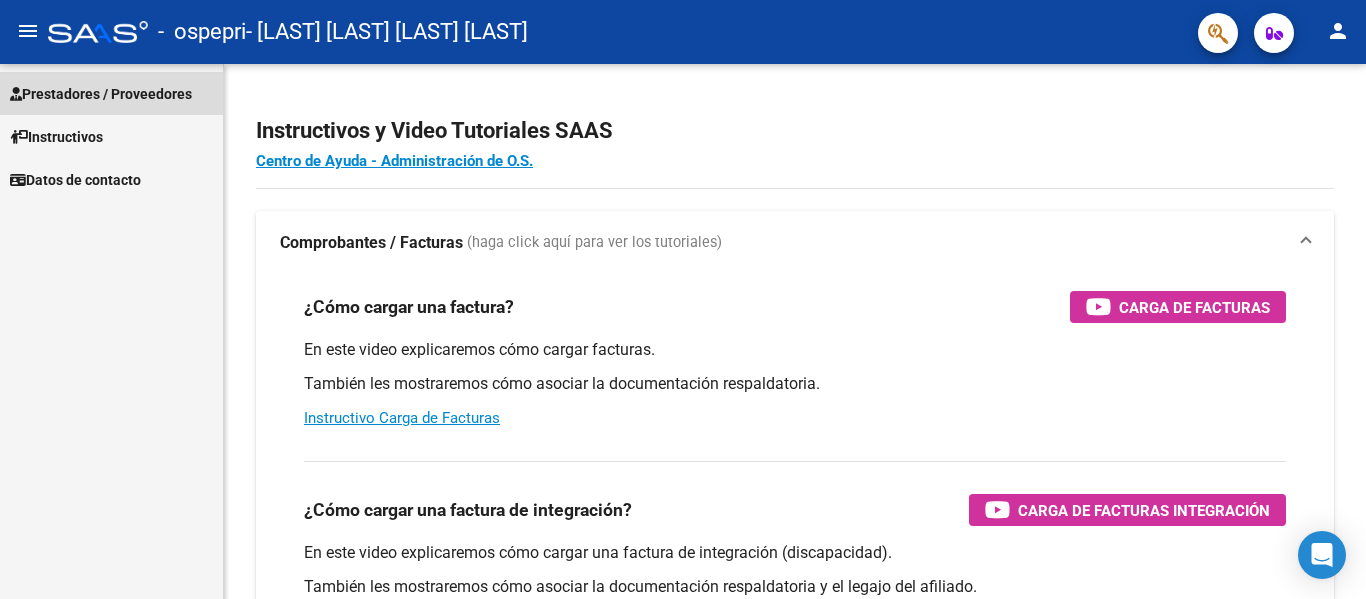 click on "Prestadores / Proveedores" at bounding box center (101, 94) 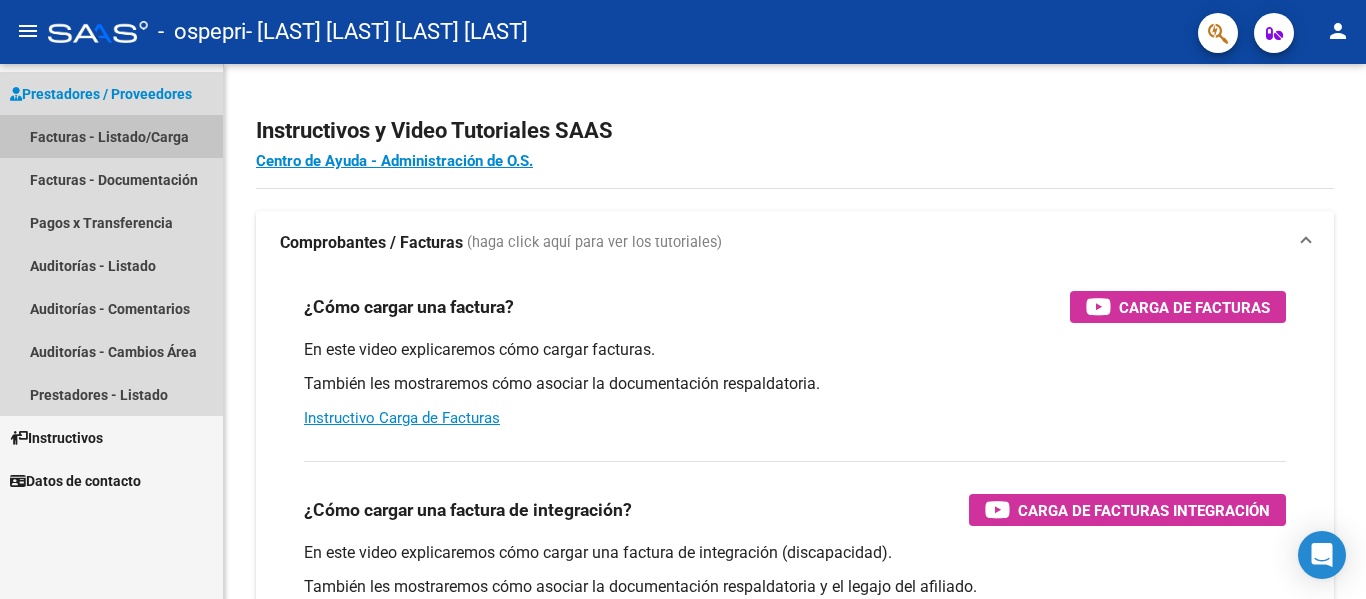 click on "Facturas - Listado/Carga" at bounding box center [111, 136] 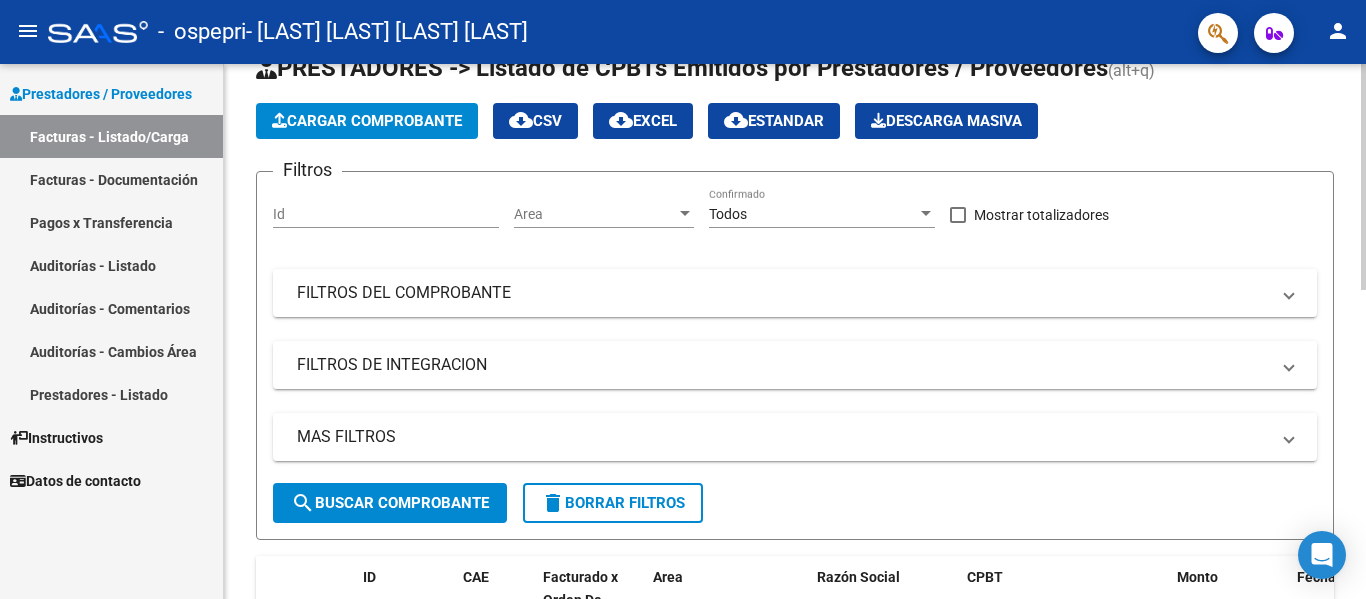 scroll, scrollTop: 100, scrollLeft: 0, axis: vertical 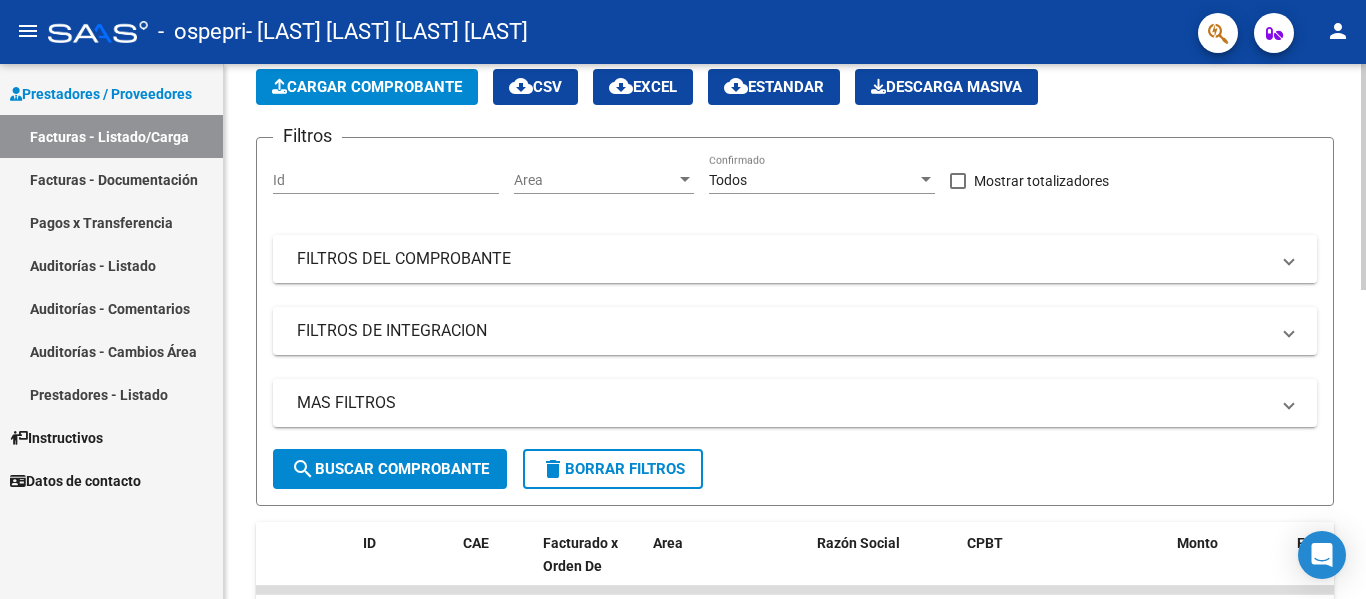 click on "FILTROS DEL COMPROBANTE" at bounding box center (783, 259) 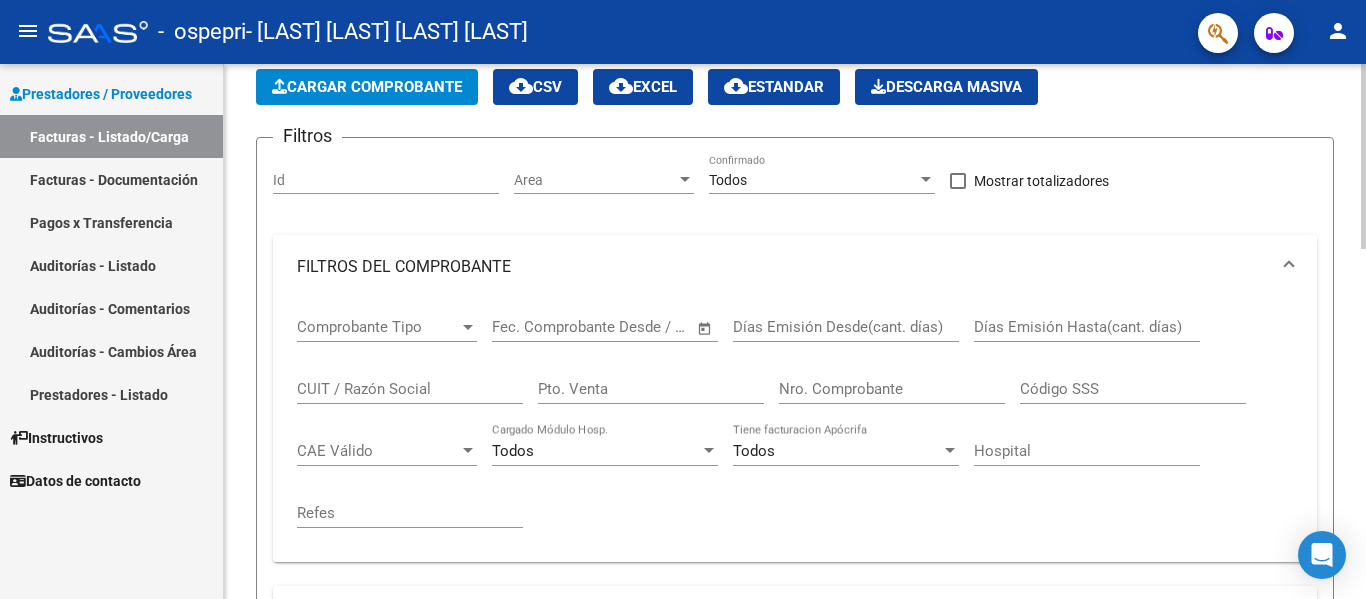 click on "FILTROS DEL COMPROBANTE" at bounding box center (795, 267) 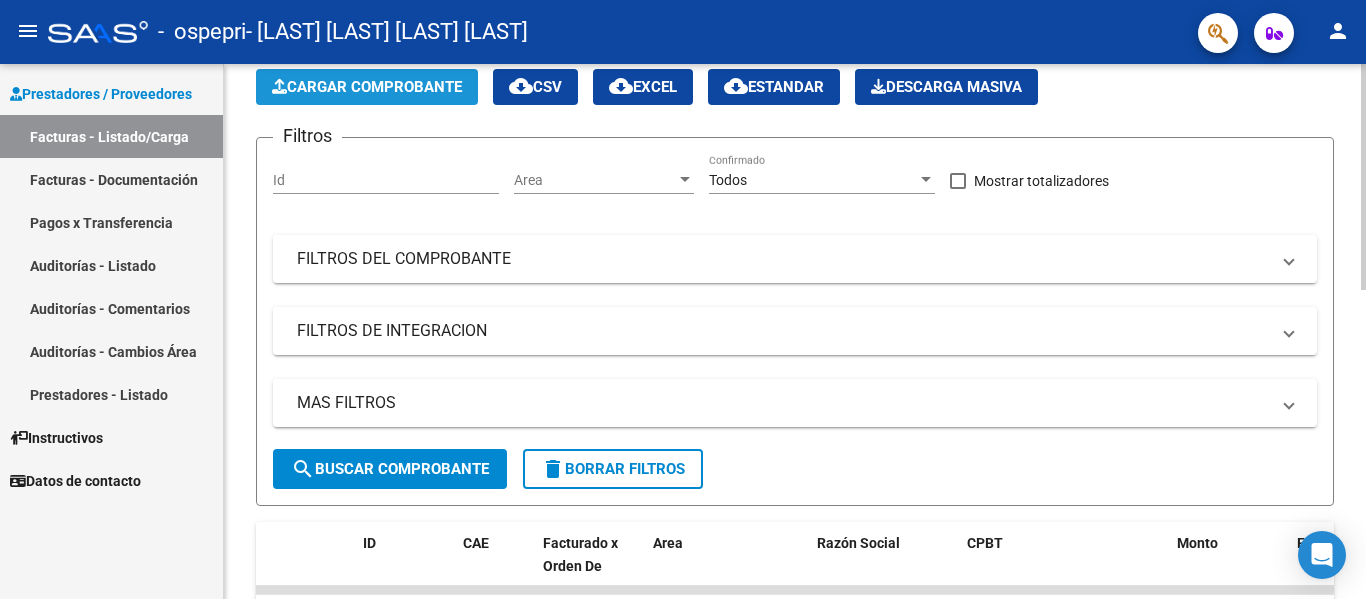 click on "Cargar Comprobante" 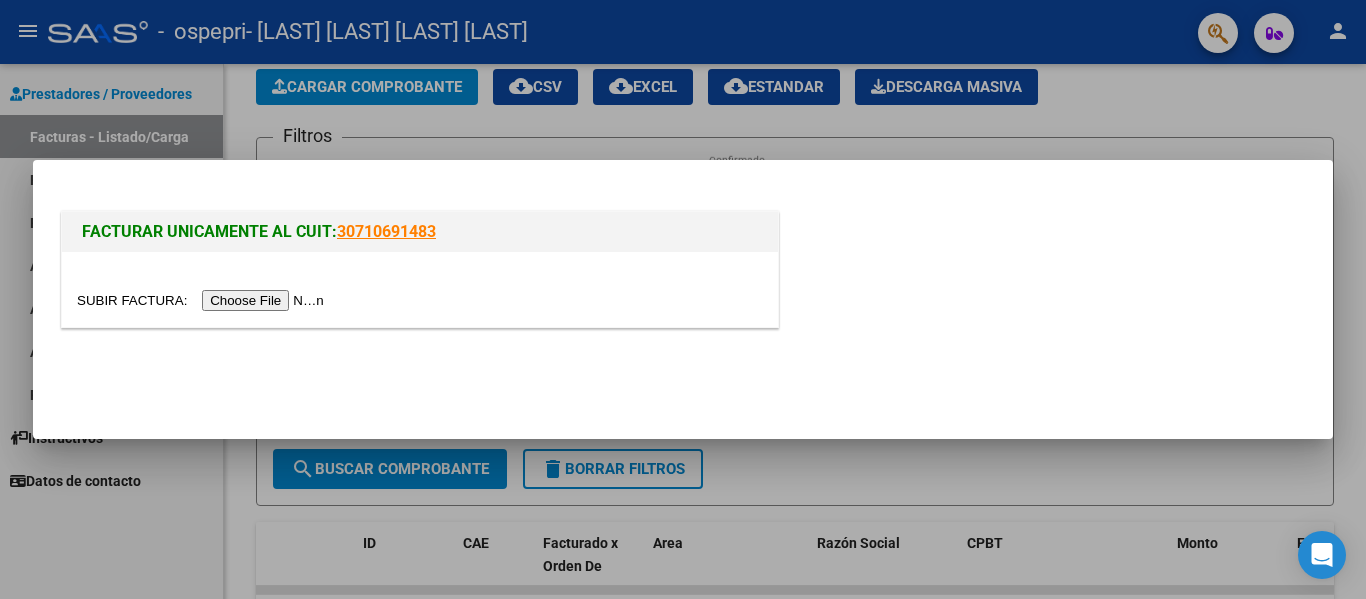 click at bounding box center (203, 300) 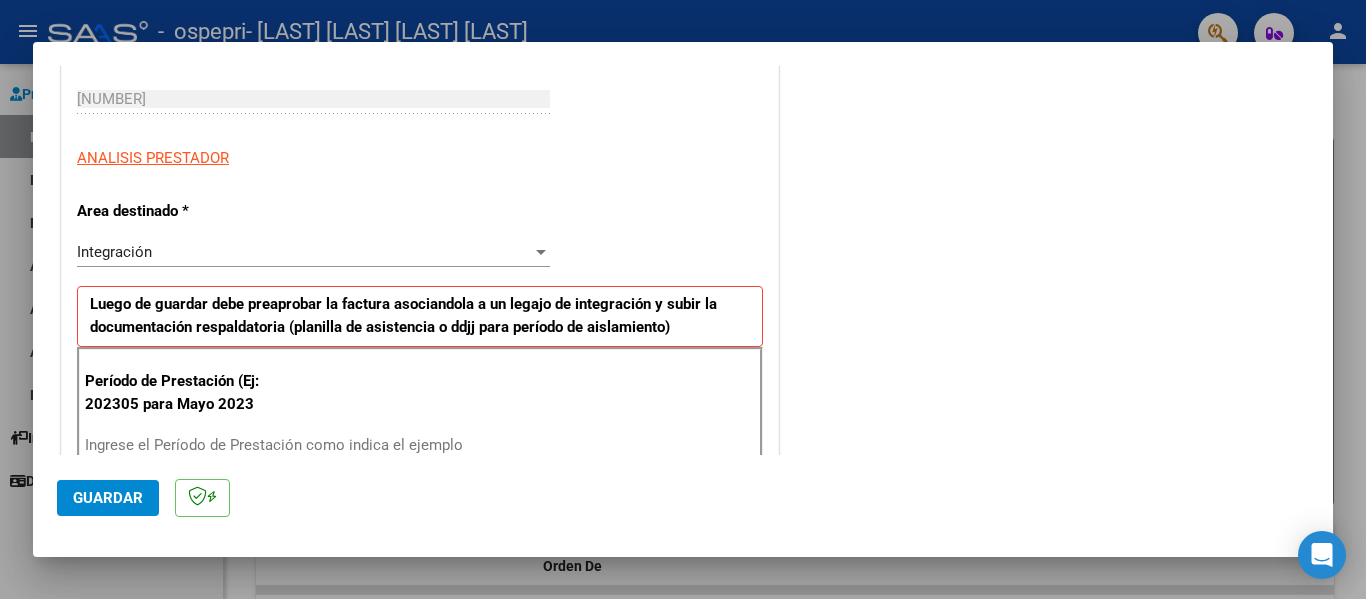 scroll, scrollTop: 400, scrollLeft: 0, axis: vertical 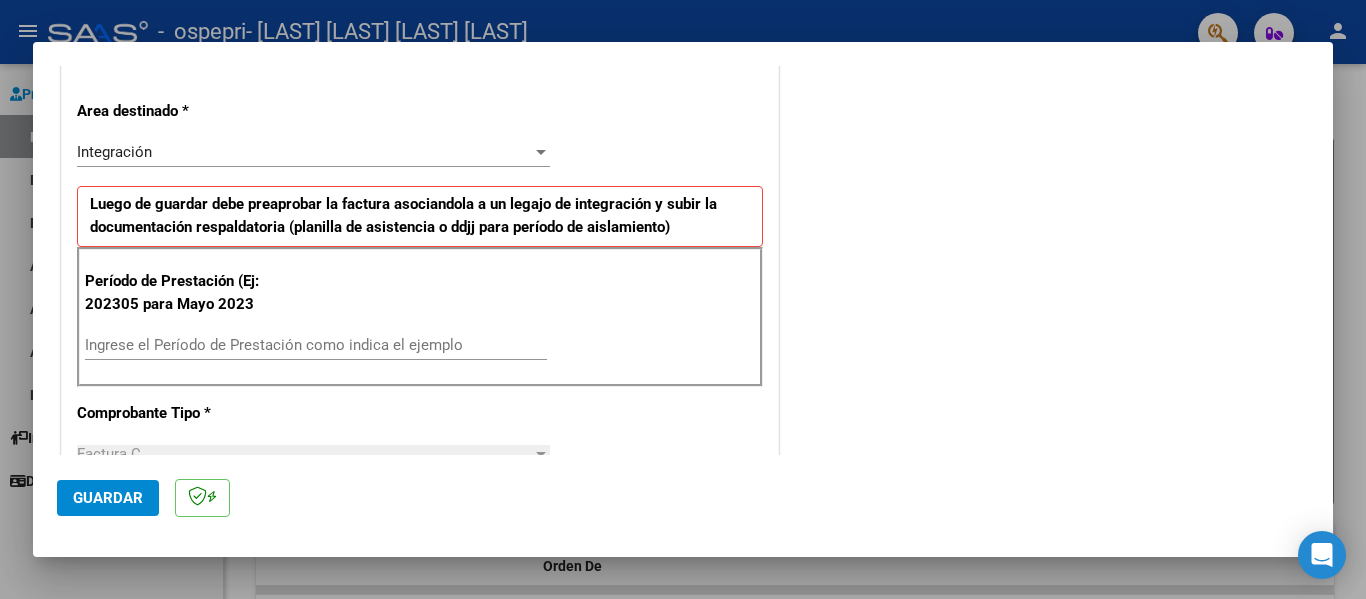 click on "Ingrese el Período de Prestación como indica el ejemplo" at bounding box center (316, 345) 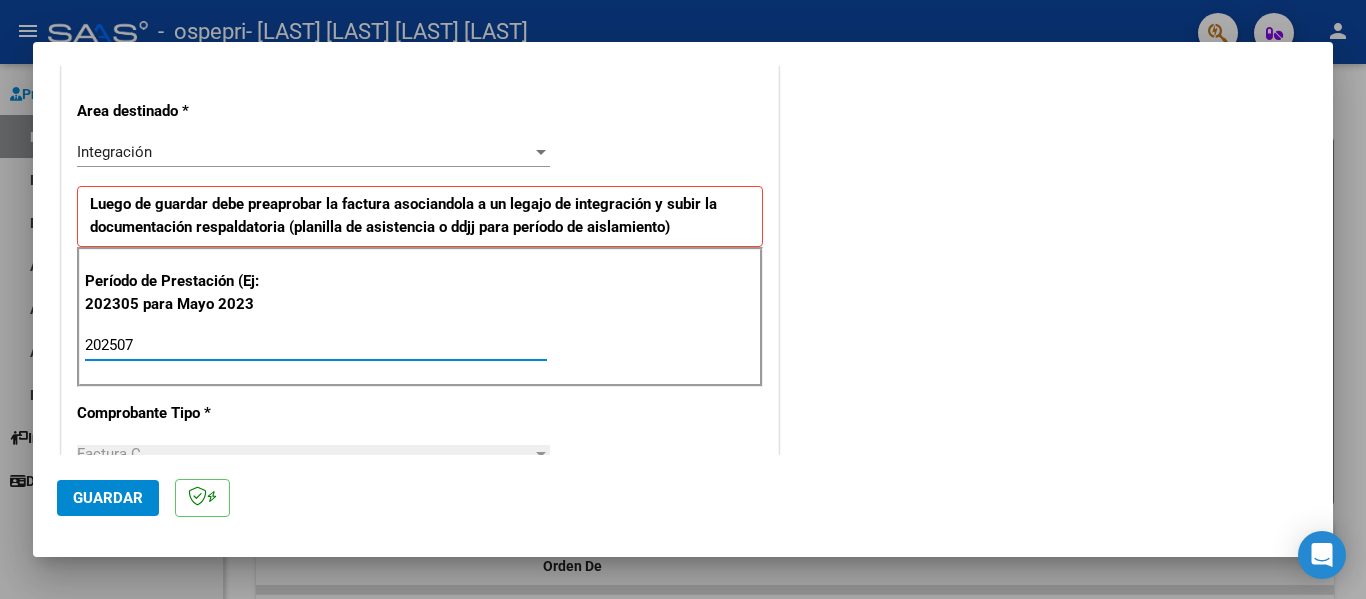 type on "202507" 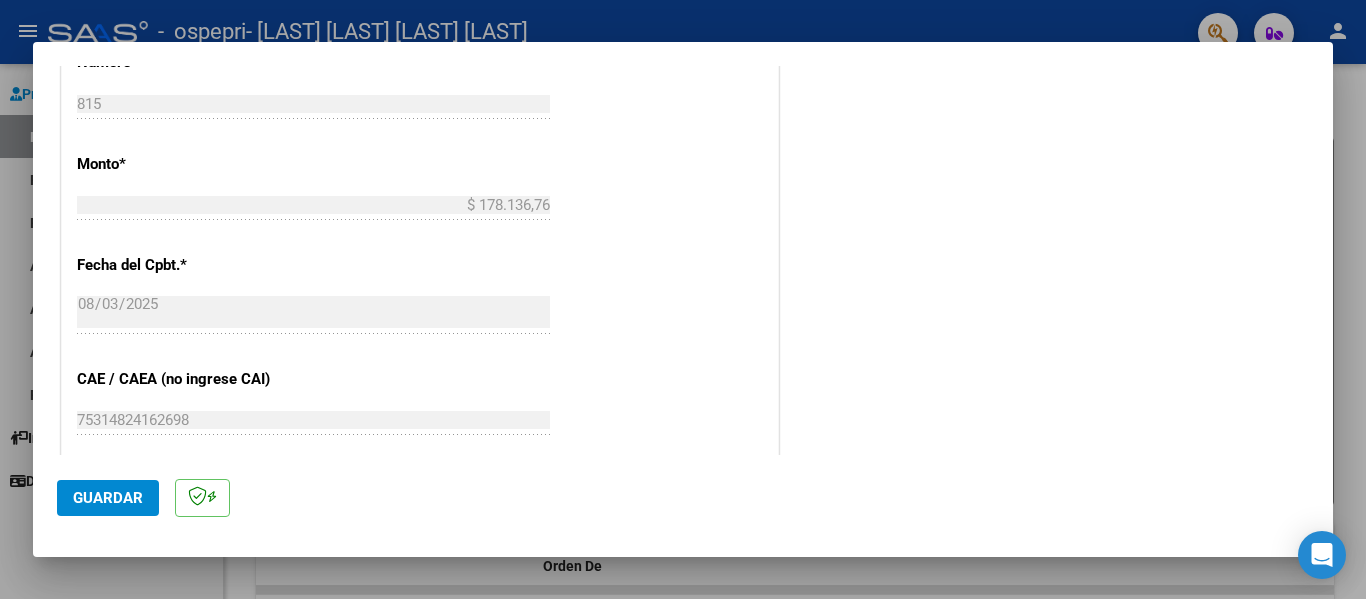 scroll, scrollTop: 1000, scrollLeft: 0, axis: vertical 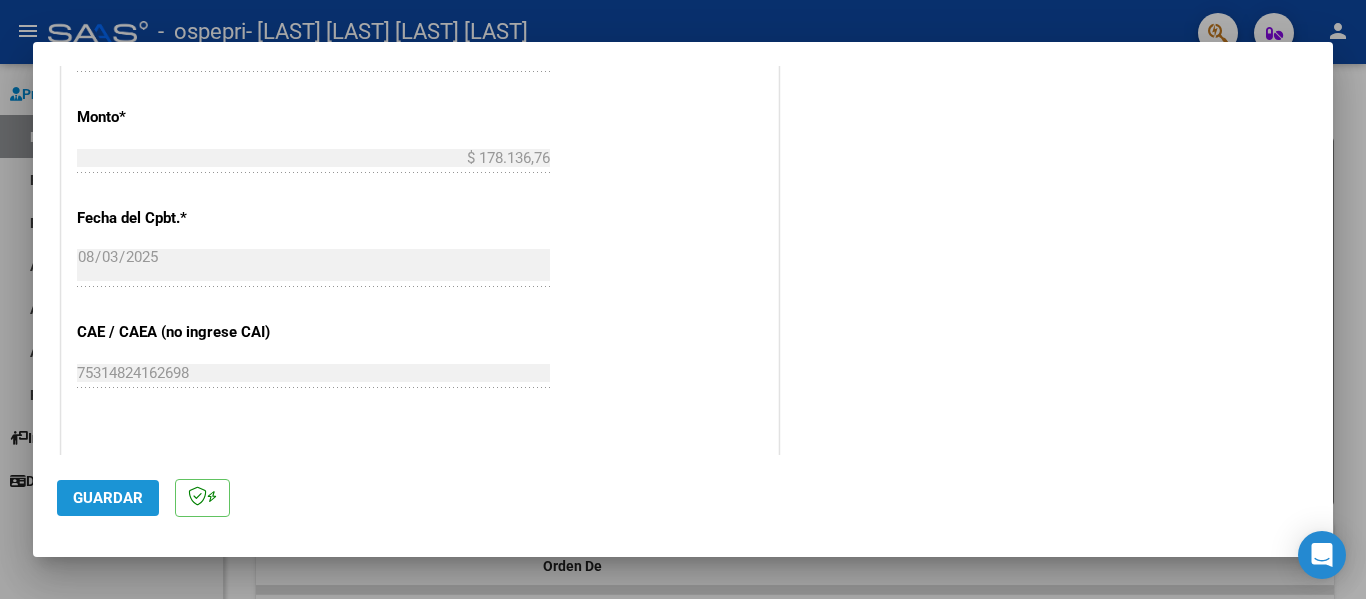 click on "Guardar" 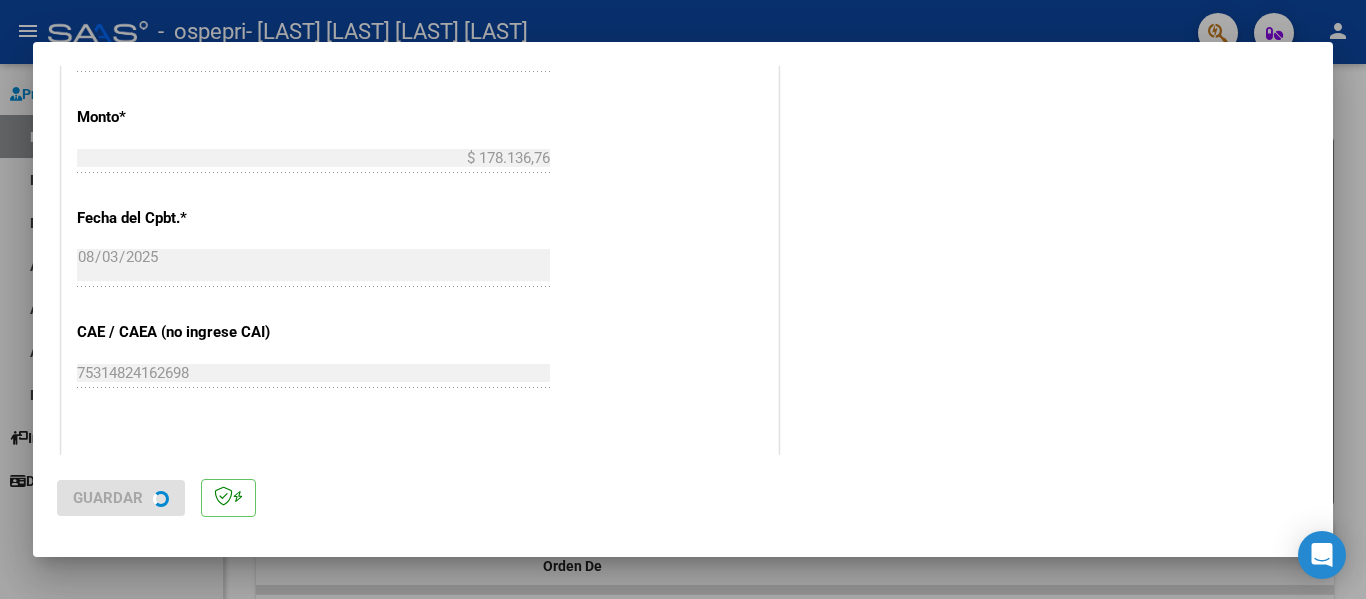 scroll, scrollTop: 0, scrollLeft: 0, axis: both 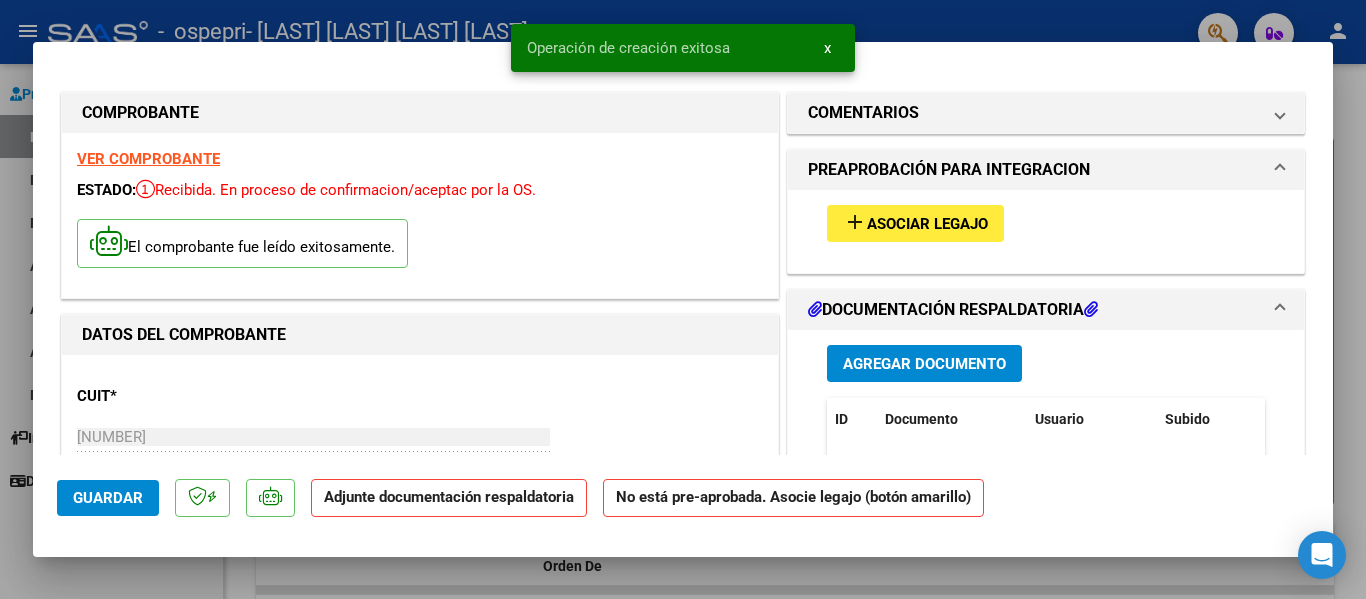 click on "Asociar Legajo" at bounding box center [927, 224] 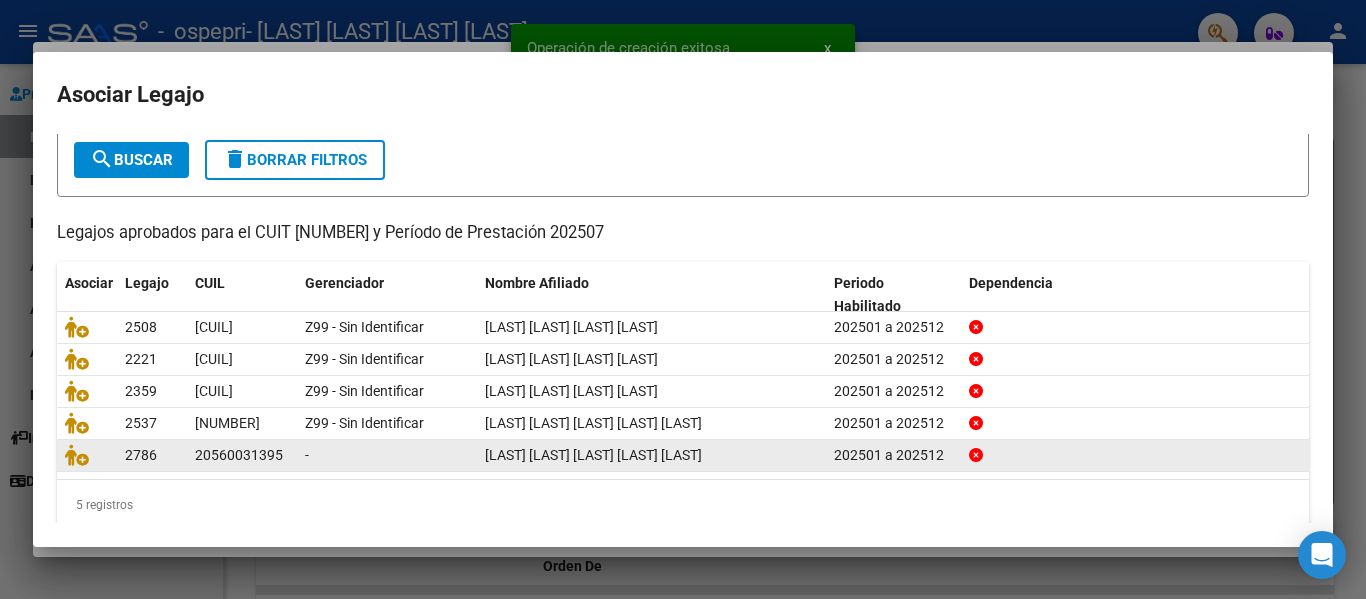 scroll, scrollTop: 137, scrollLeft: 0, axis: vertical 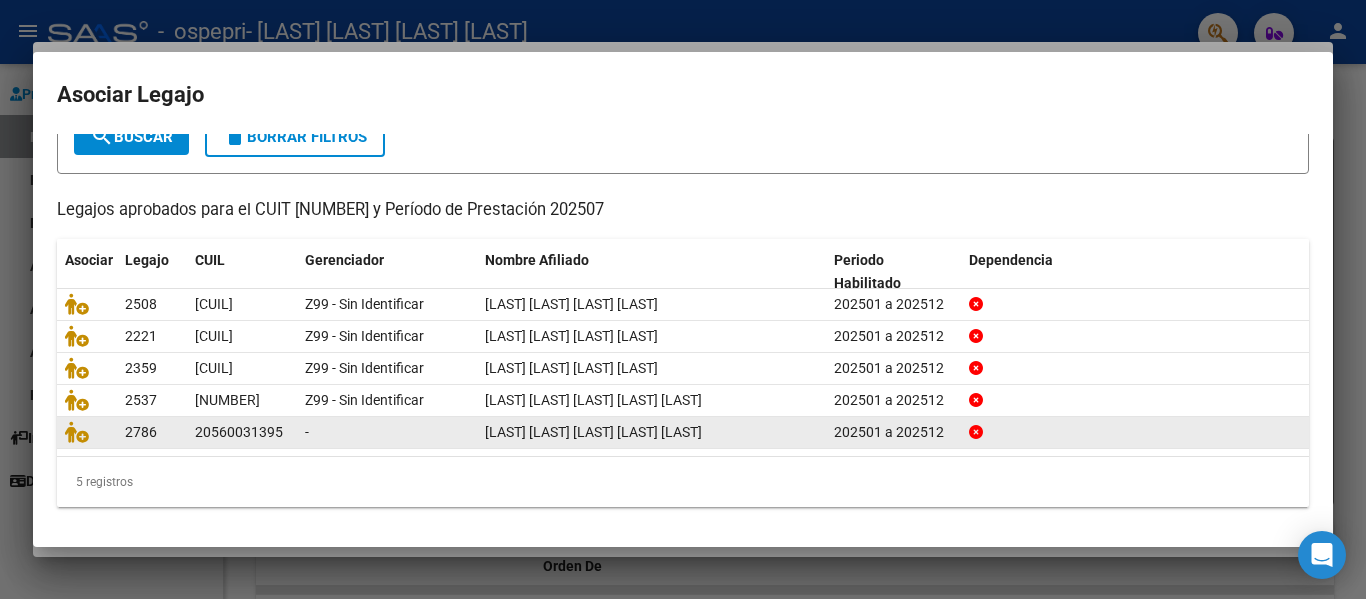 click on "20560031395" 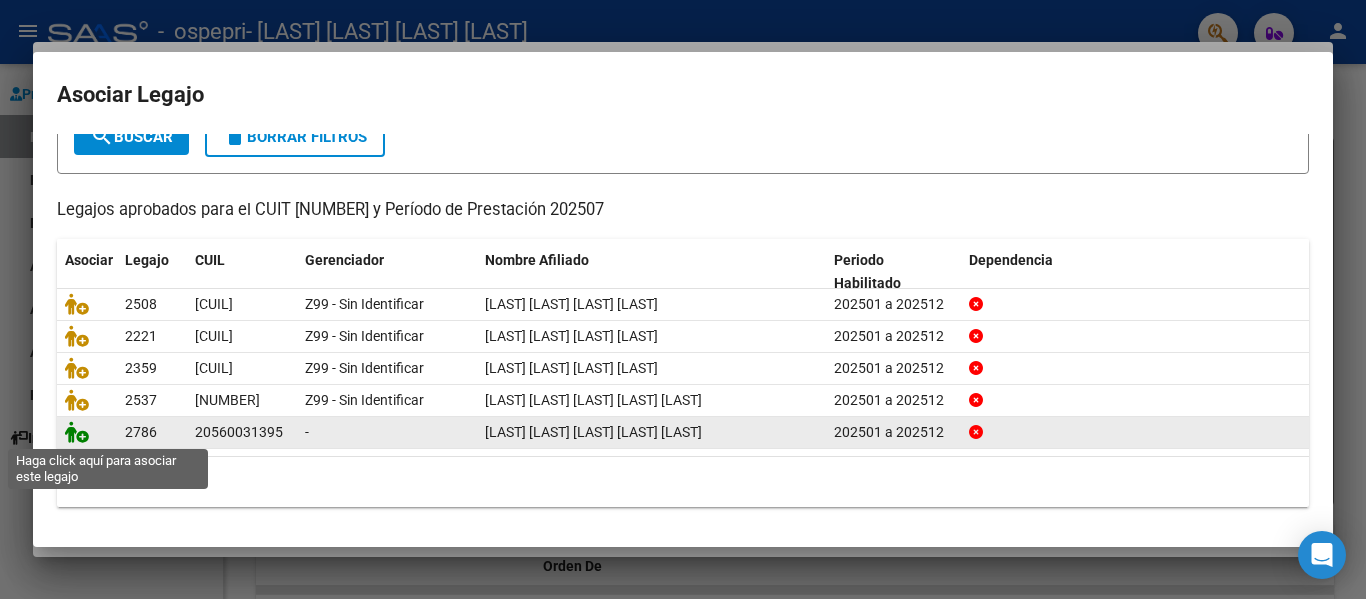 click 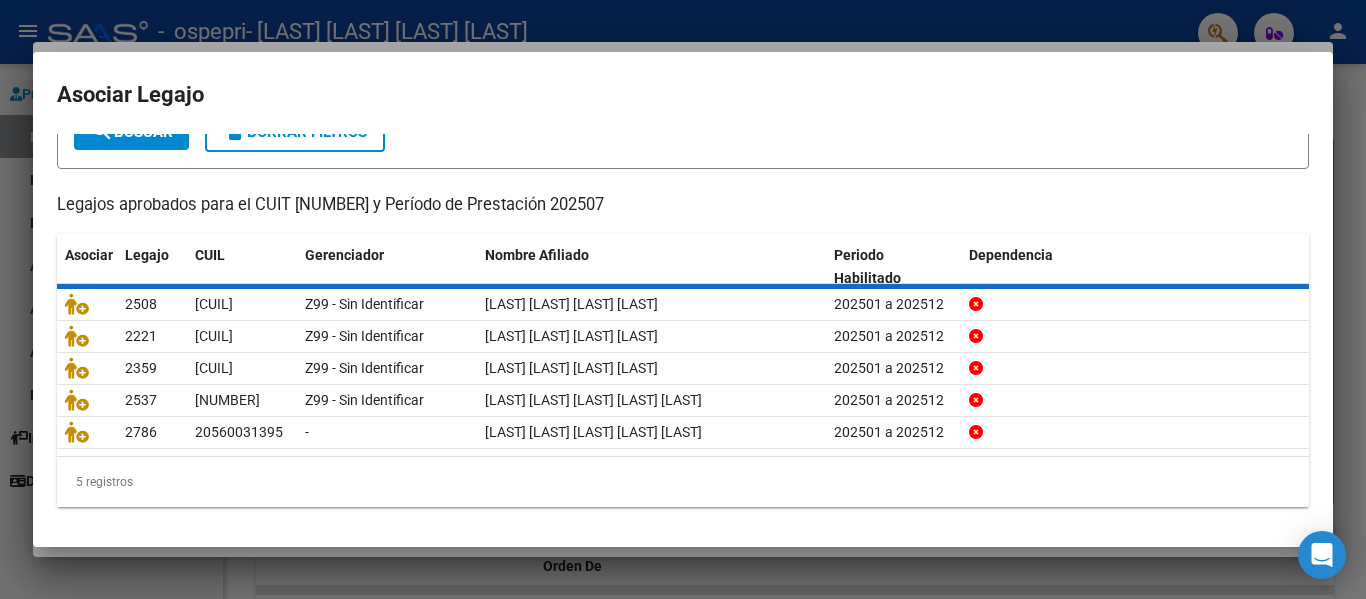 scroll, scrollTop: 150, scrollLeft: 0, axis: vertical 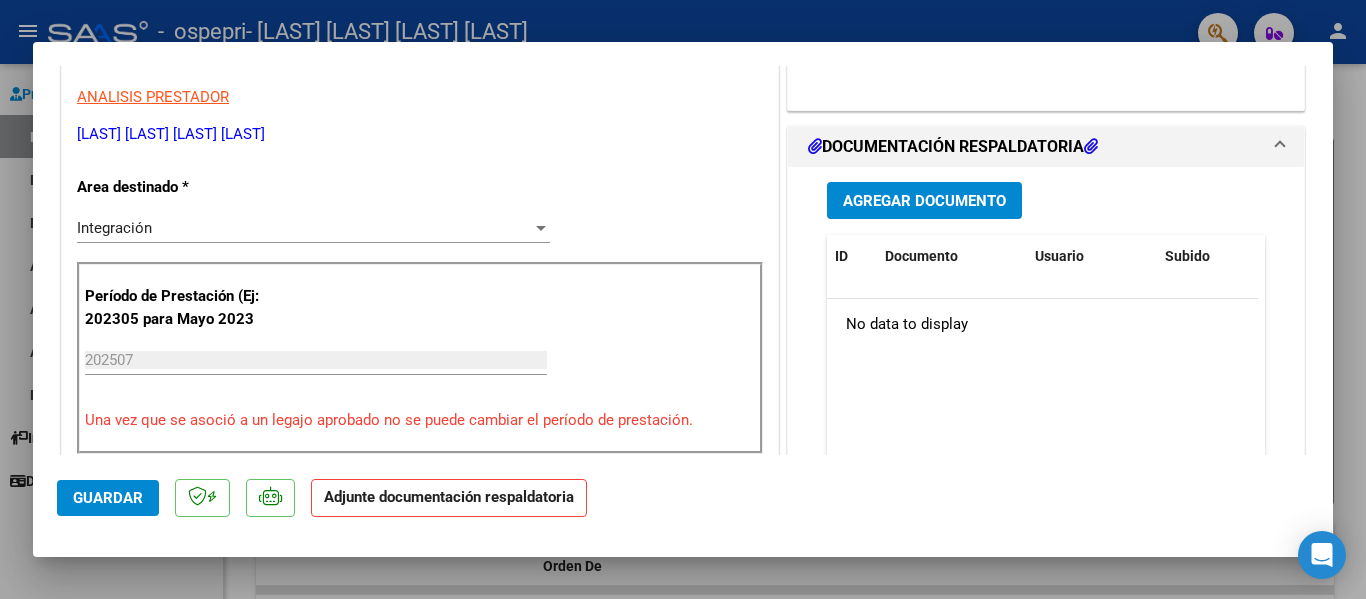 click on "Agregar Documento" at bounding box center (924, 201) 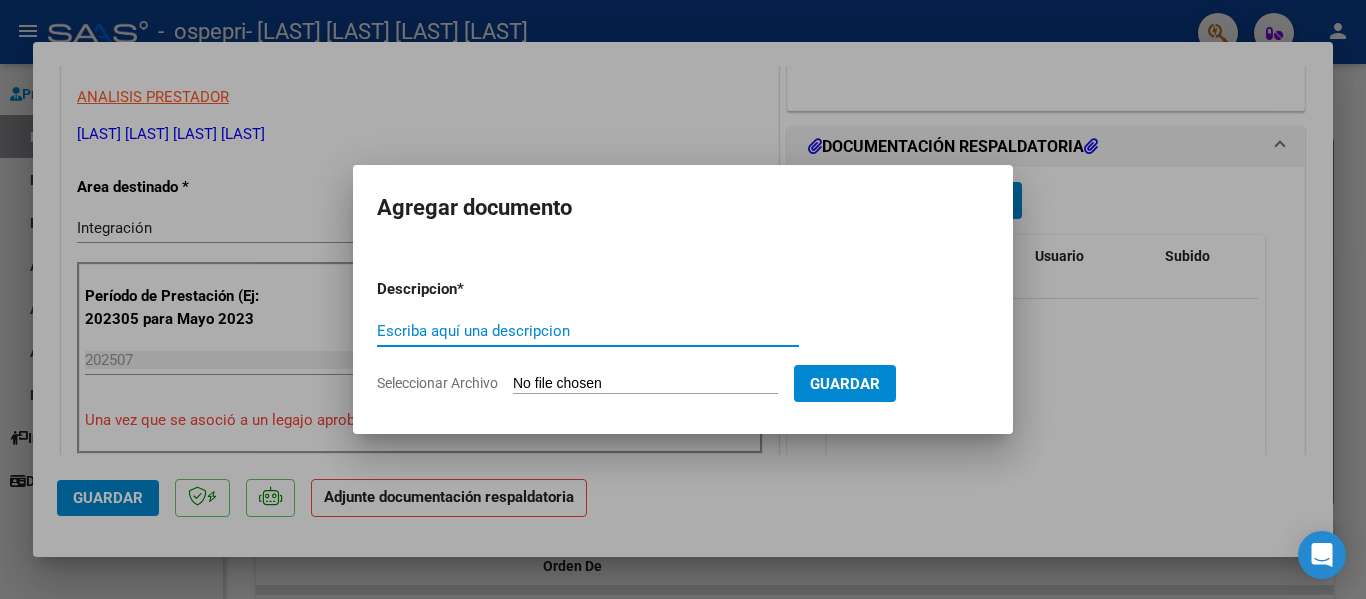 click on "Escriba aquí una descripcion" at bounding box center [588, 331] 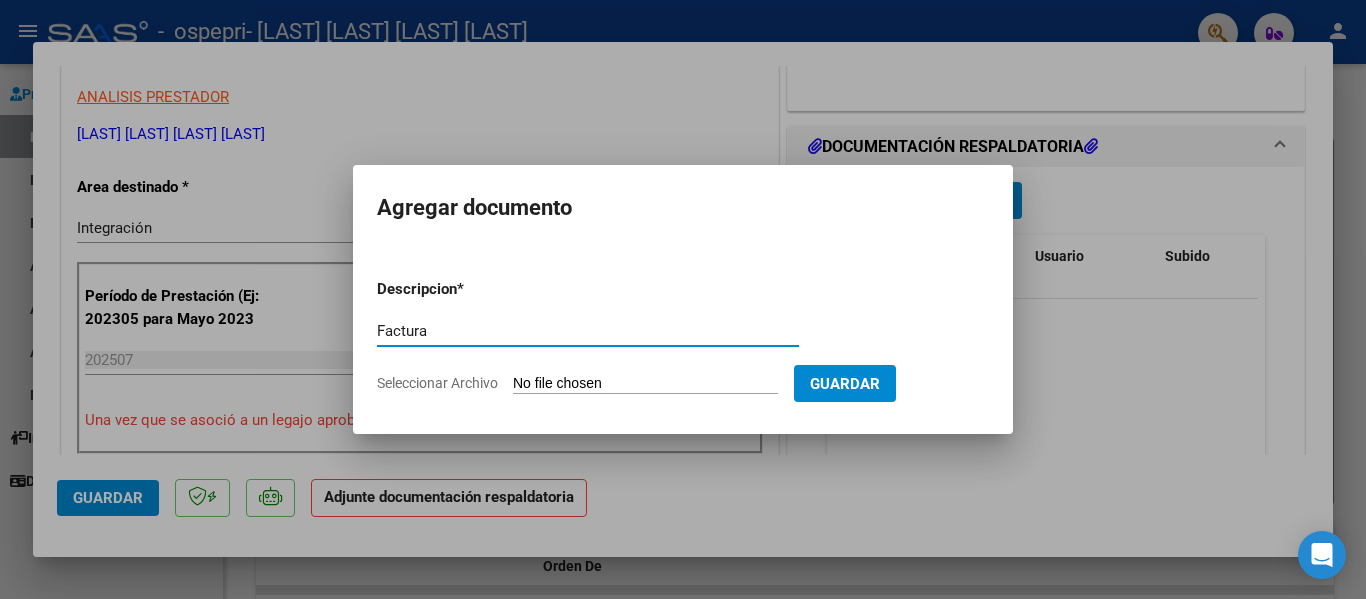 type on "Factura" 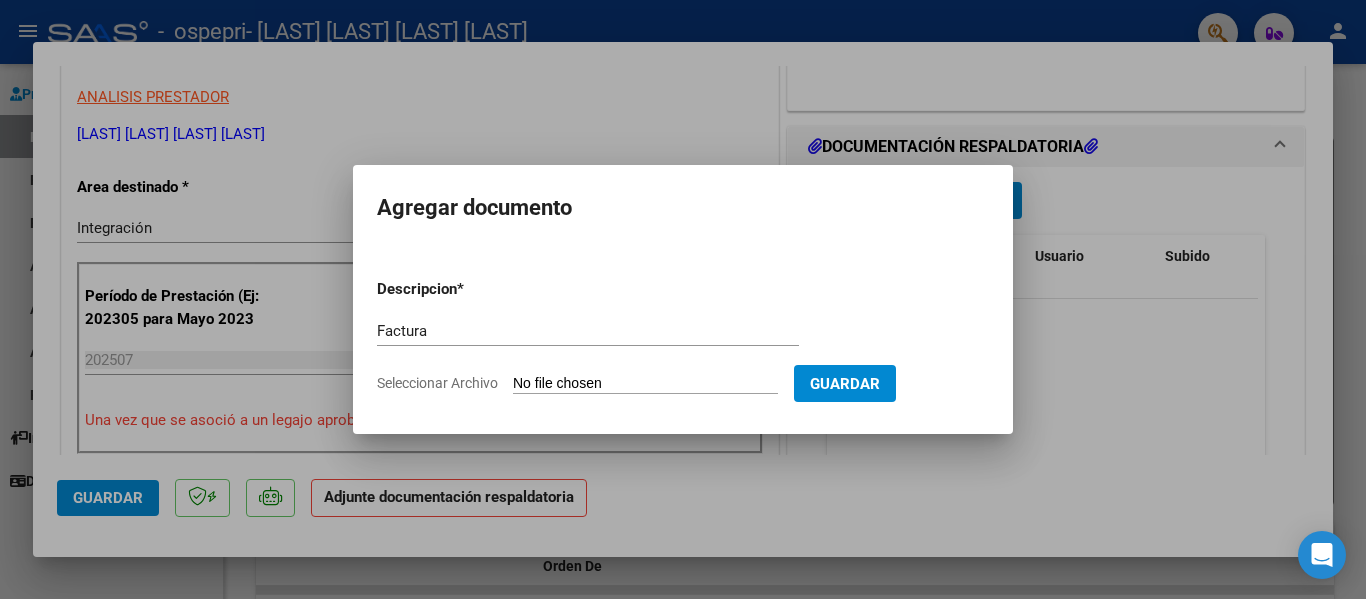 type on "C:\fakepath\27356558494_011_00001_00000815.pdf" 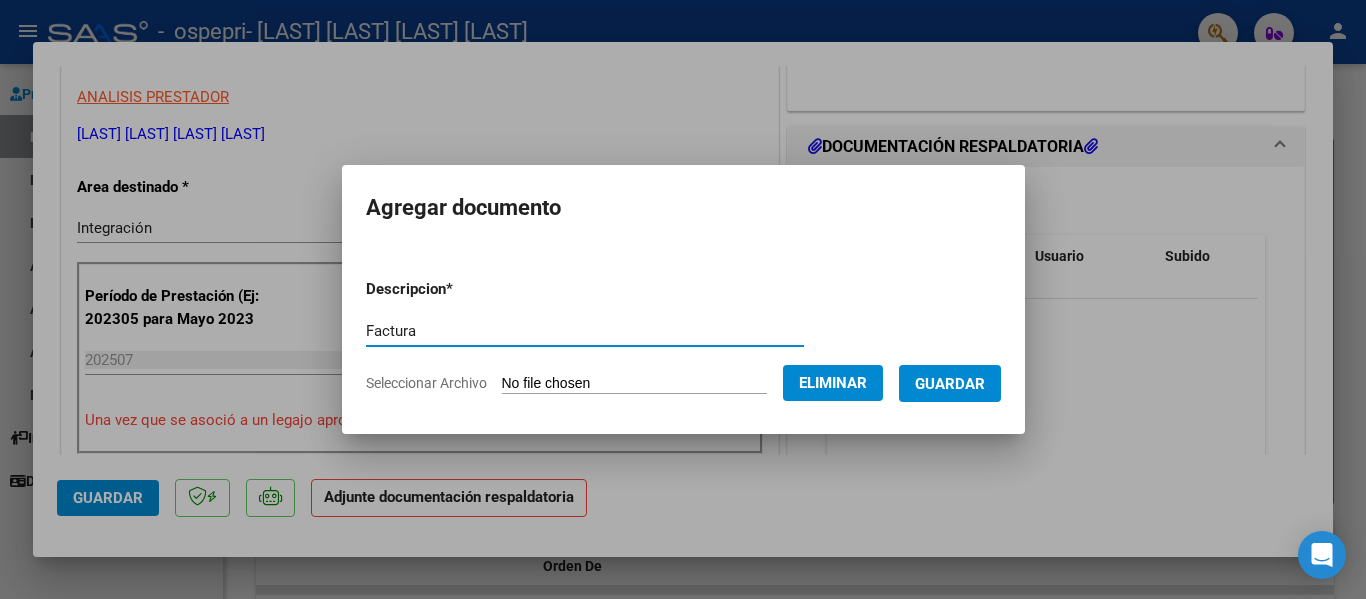 click on "Factura" at bounding box center (585, 331) 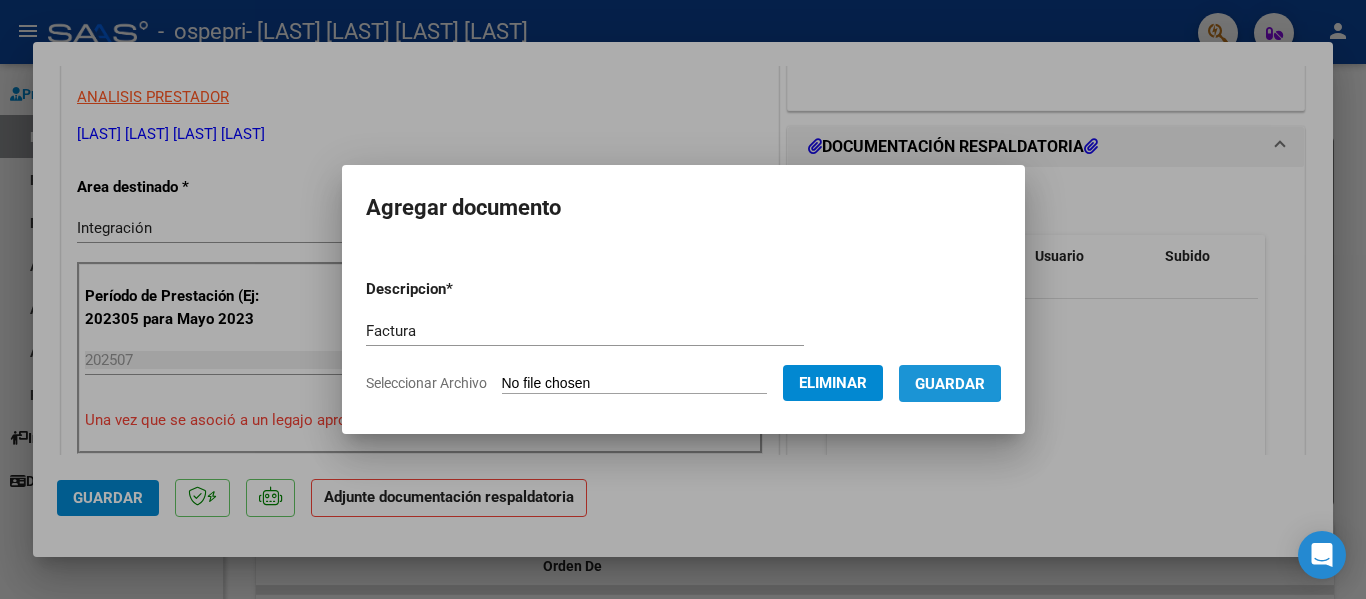 click on "Guardar" at bounding box center [950, 384] 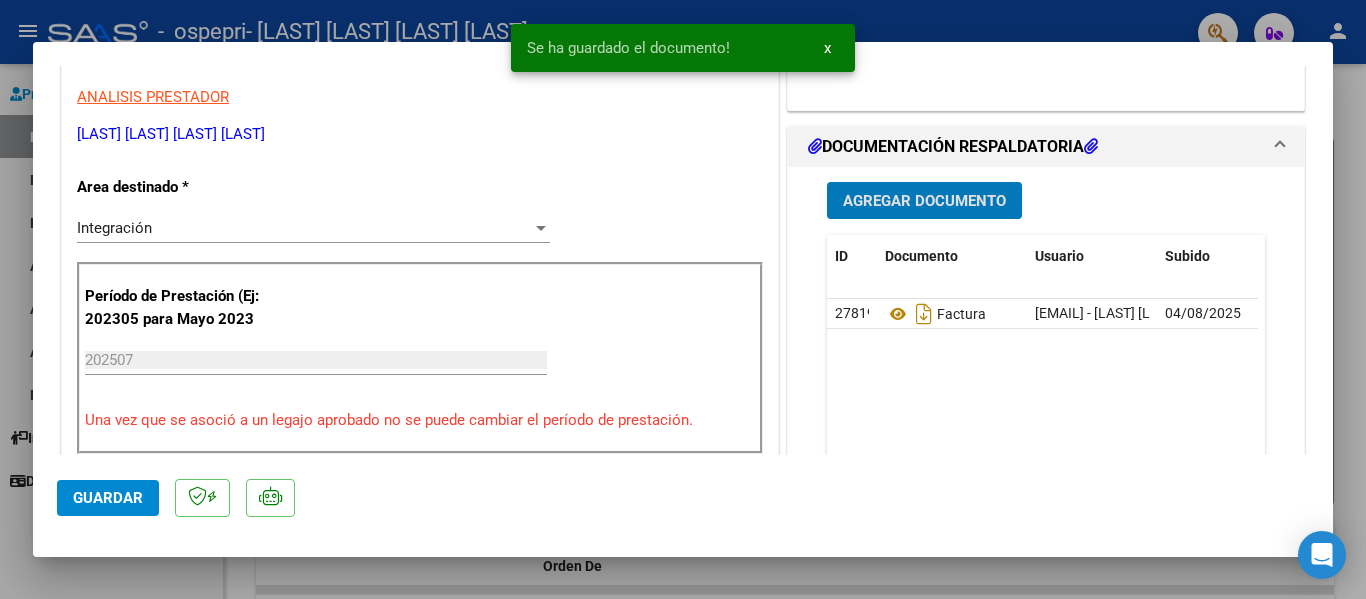 click on "Agregar Documento" at bounding box center [924, 200] 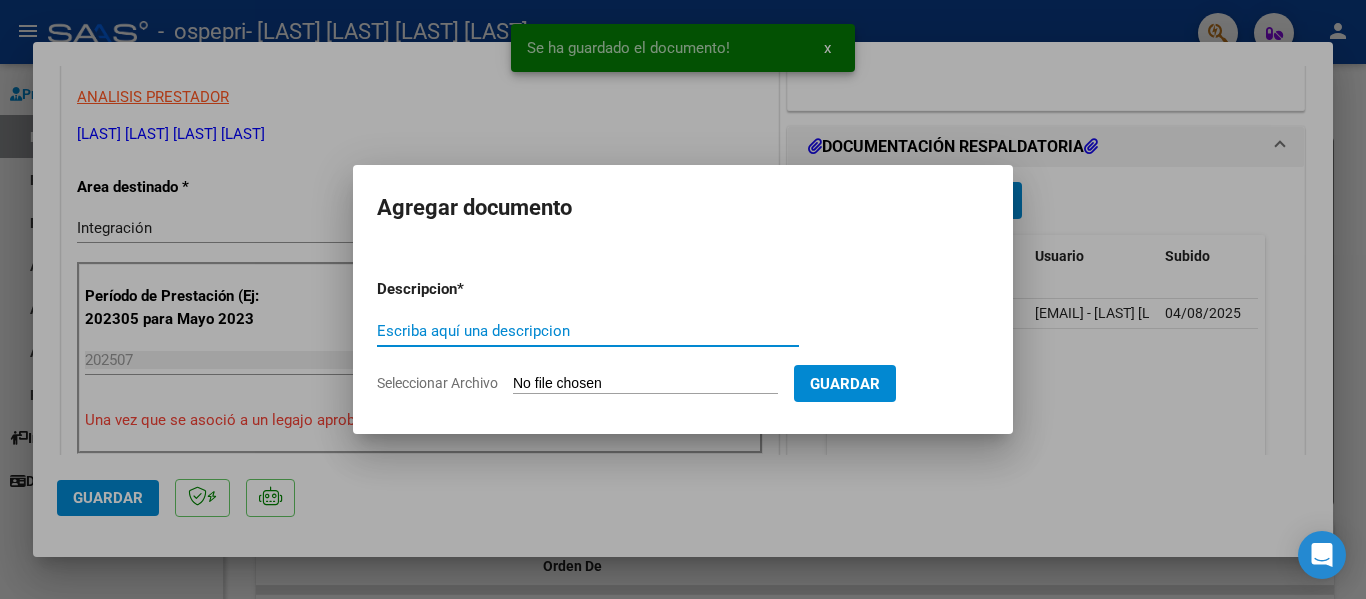 click on "Escriba aquí una descripcion" at bounding box center [588, 331] 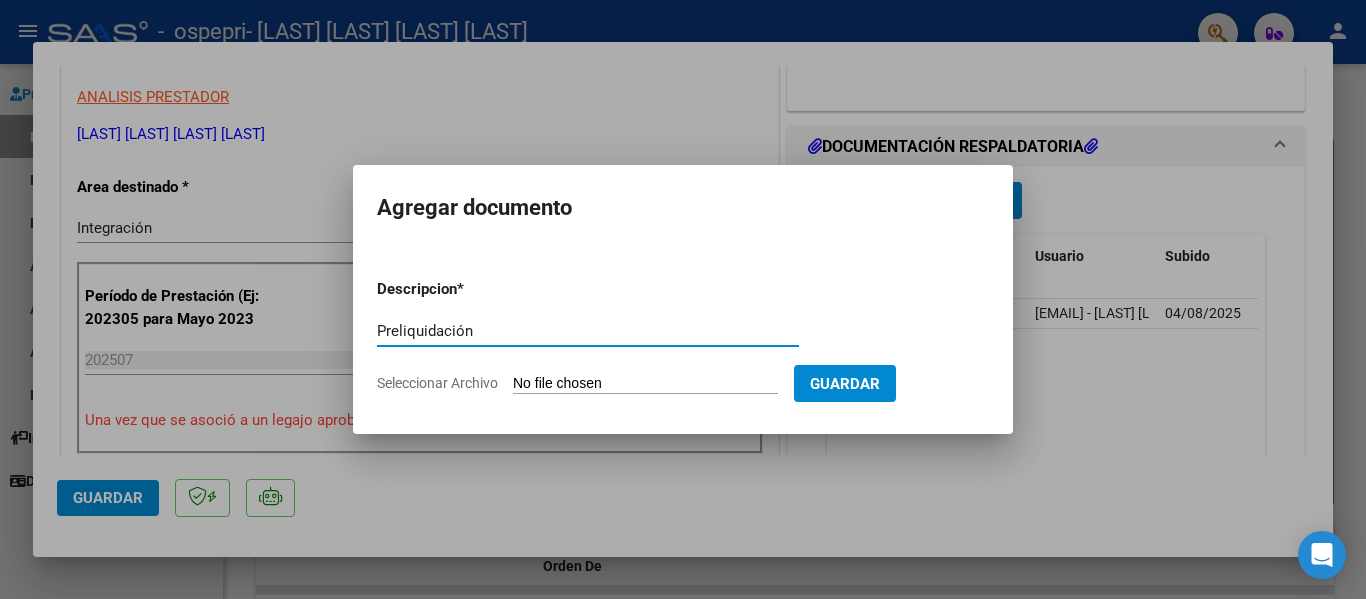 type on "Preliquidación" 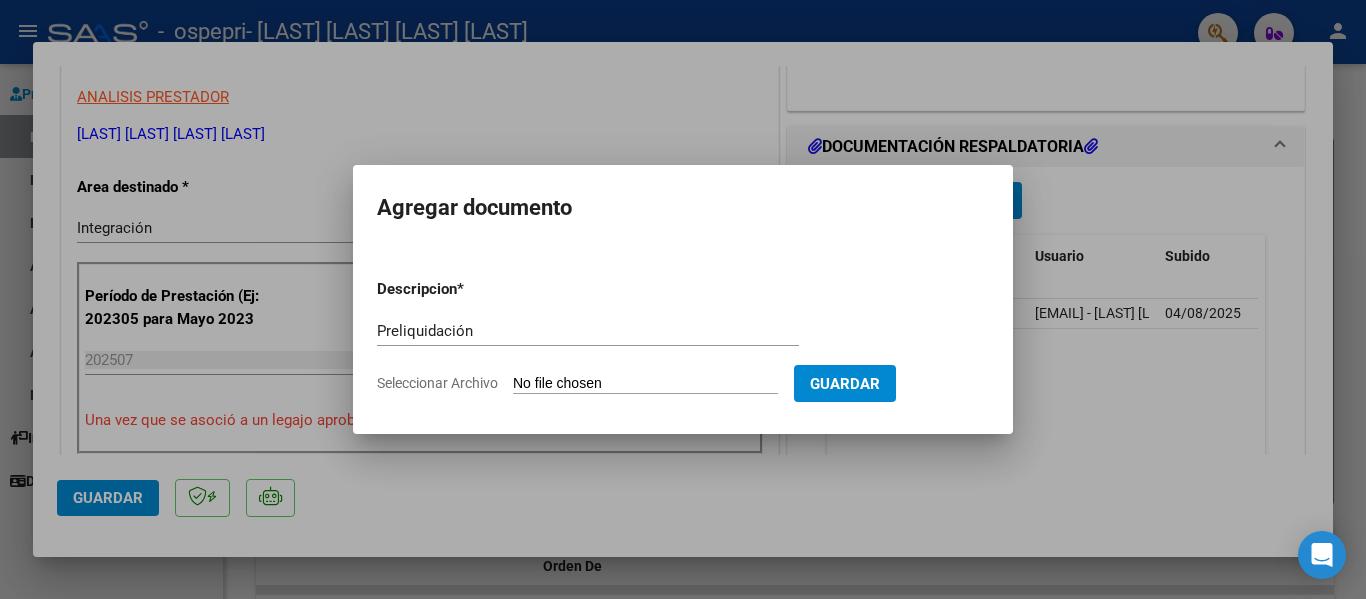 type on "C:\fakepath\RECABAL.pdf" 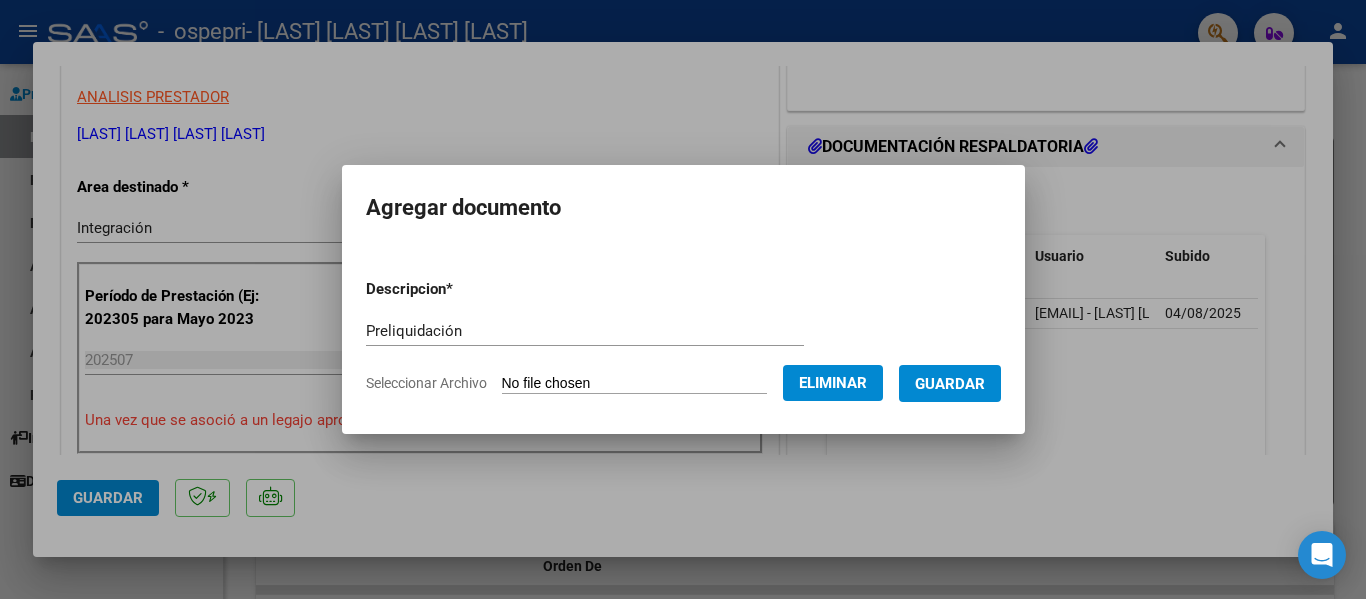 click on "Guardar" at bounding box center (950, 384) 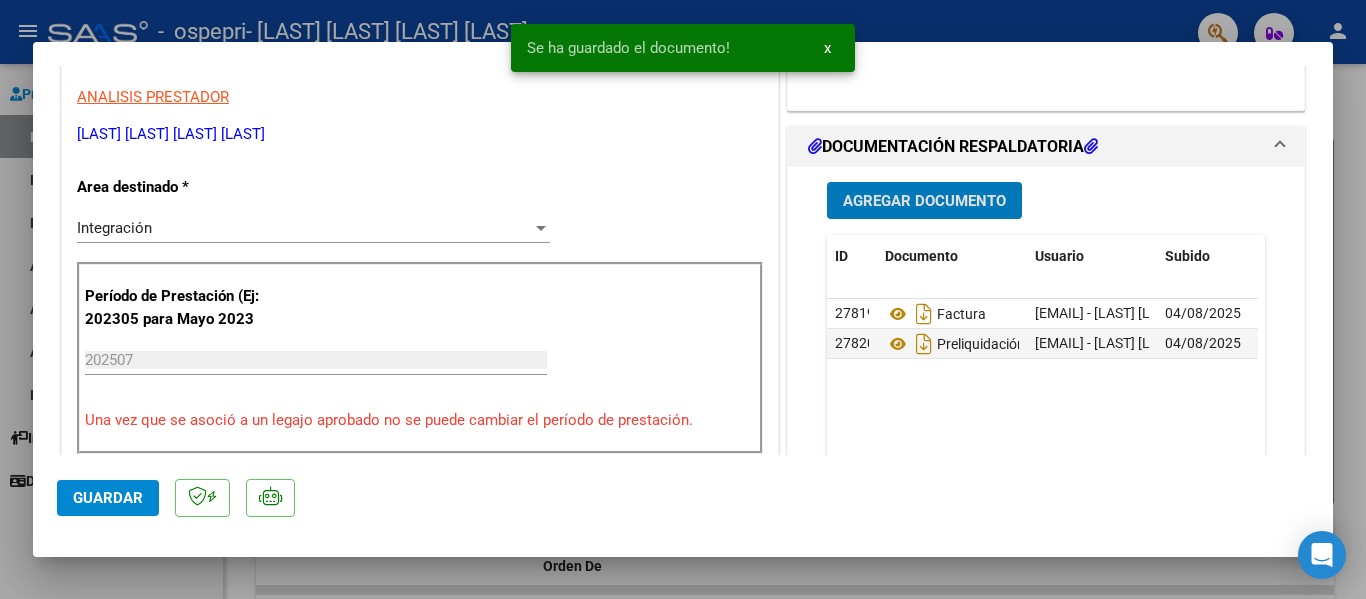 click on "Agregar Documento" at bounding box center [924, 200] 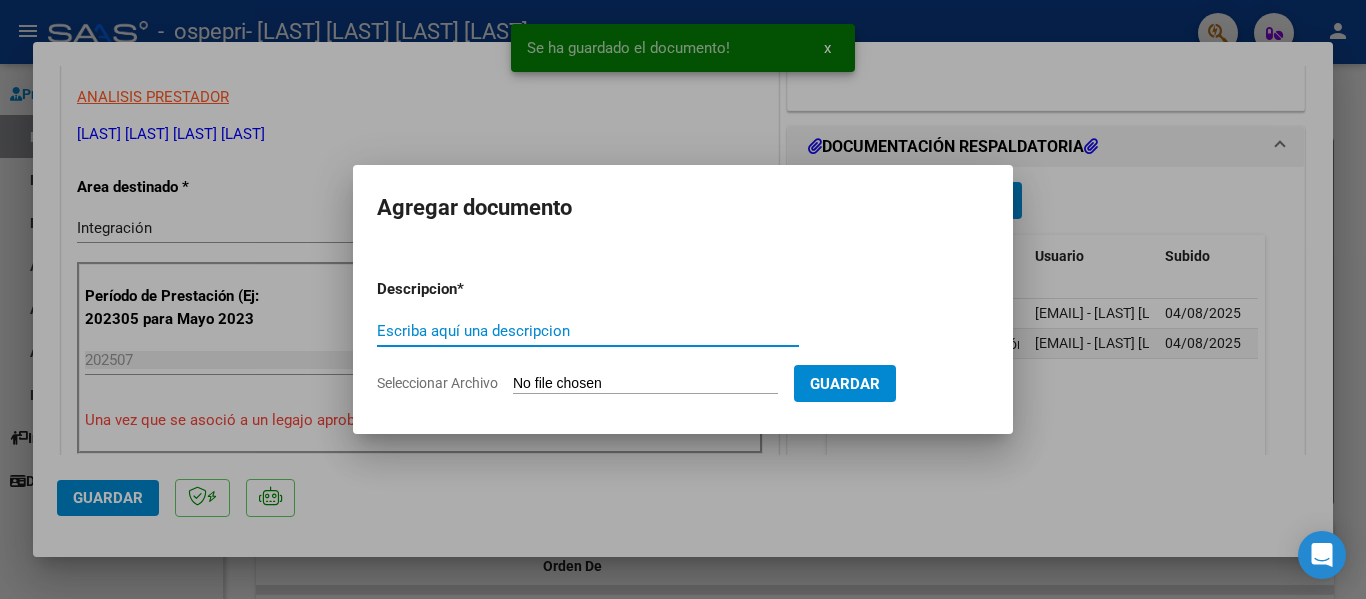click on "Escriba aquí una descripcion" at bounding box center (588, 331) 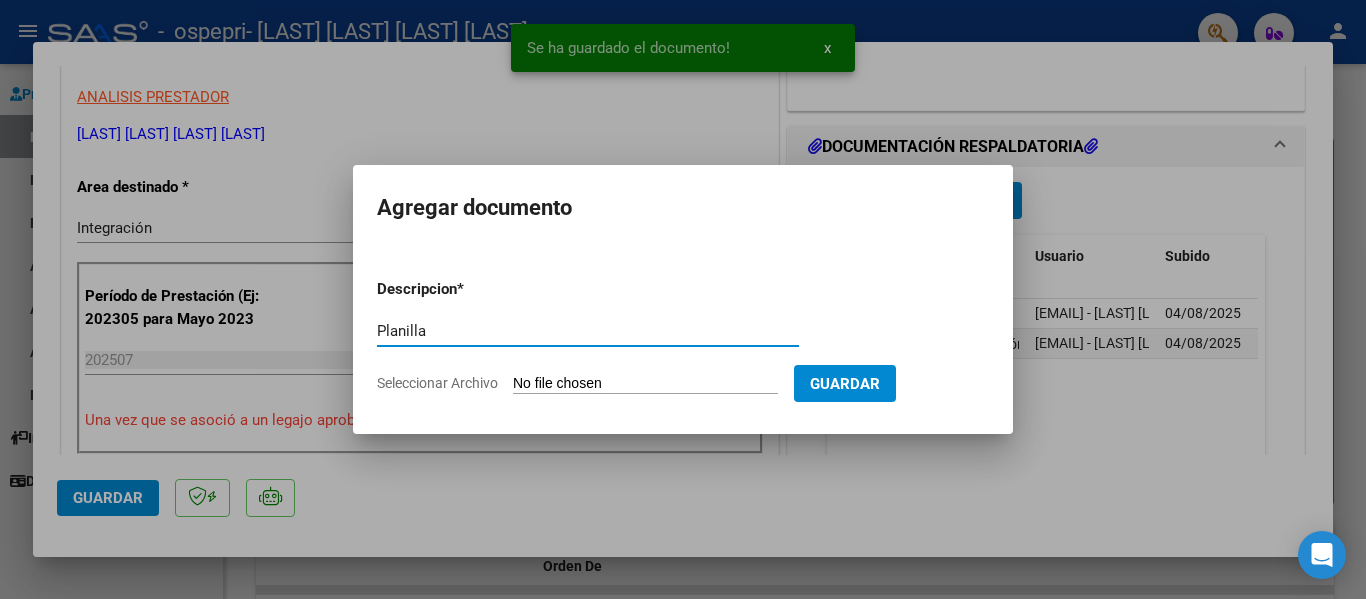 type on "Planilla" 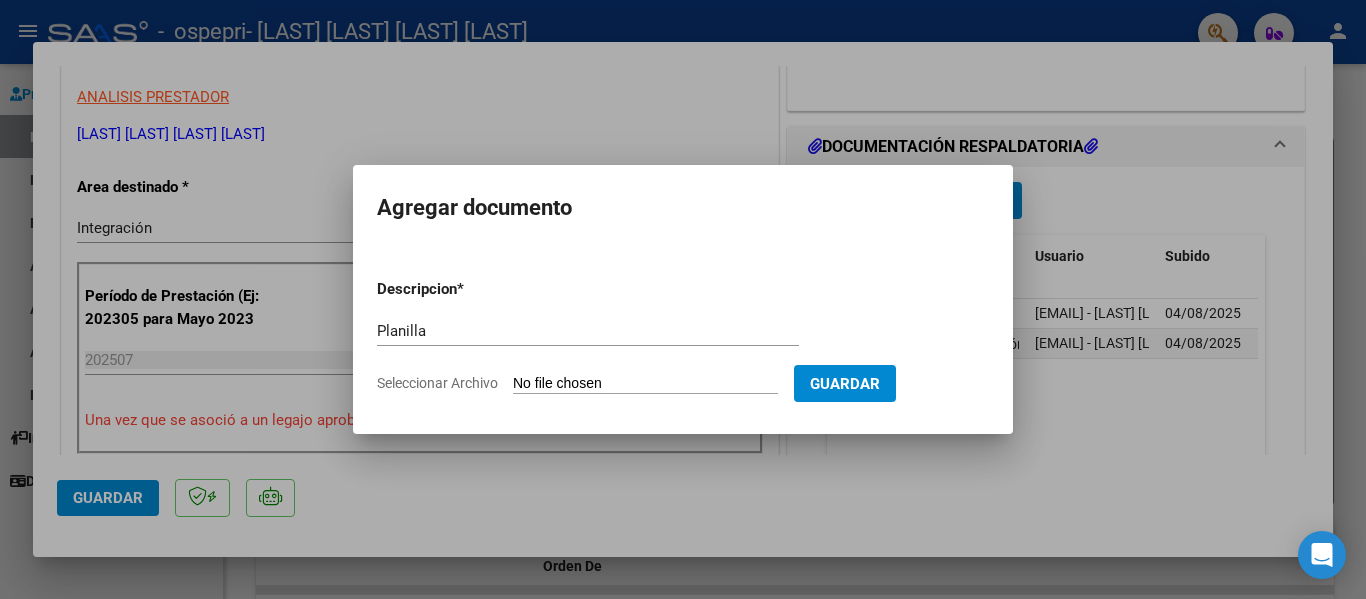 type on "C:\fakepath\Planilla Bastian Julio 2025.pdf" 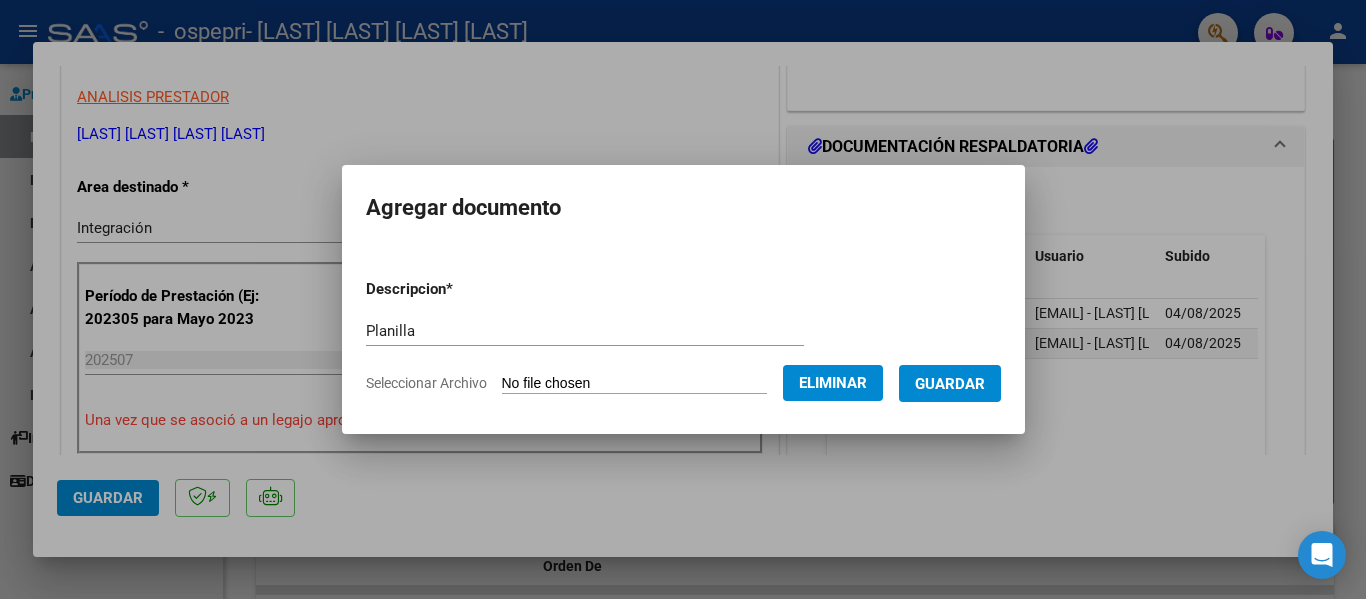 click on "Descripcion * Planilla Escriba aquí una descripcion Seleccionar Archivo Eliminar Guardar" at bounding box center (683, 336) 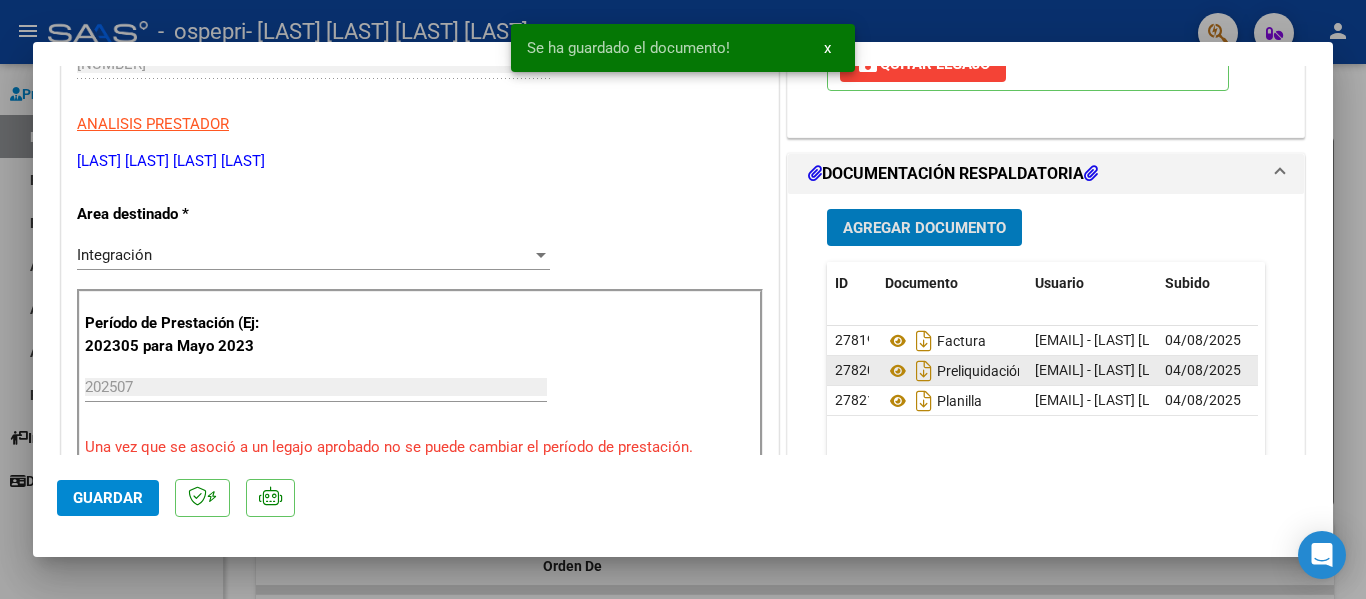 scroll, scrollTop: 400, scrollLeft: 0, axis: vertical 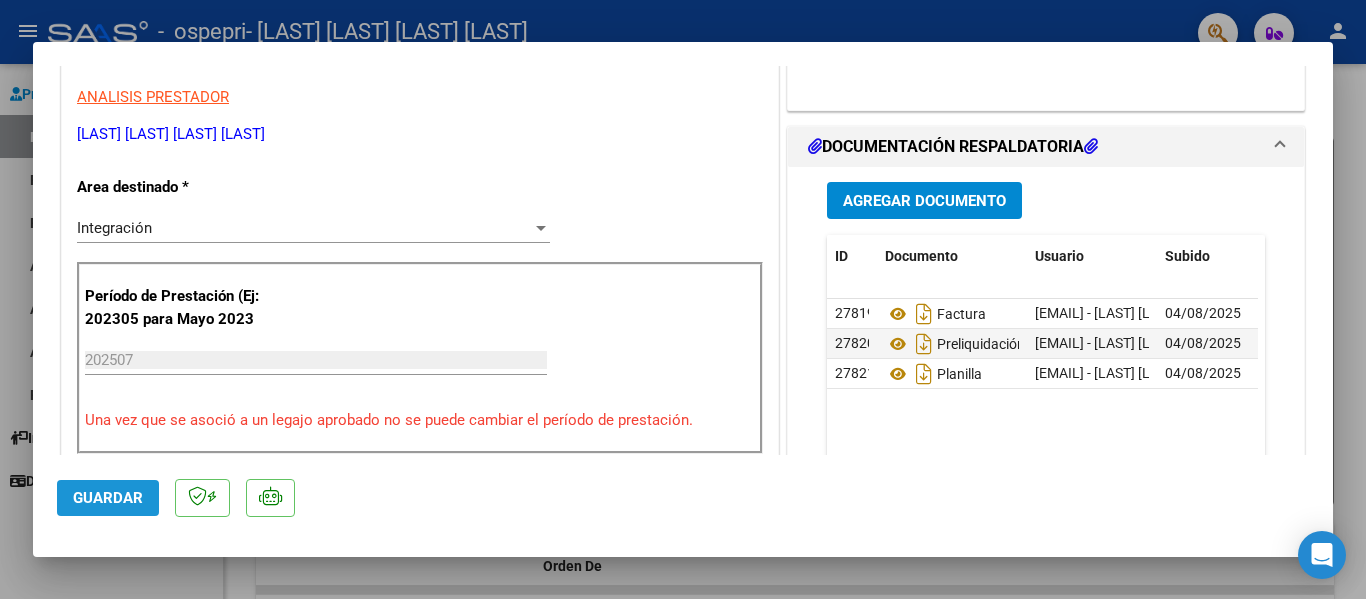 click on "Guardar" 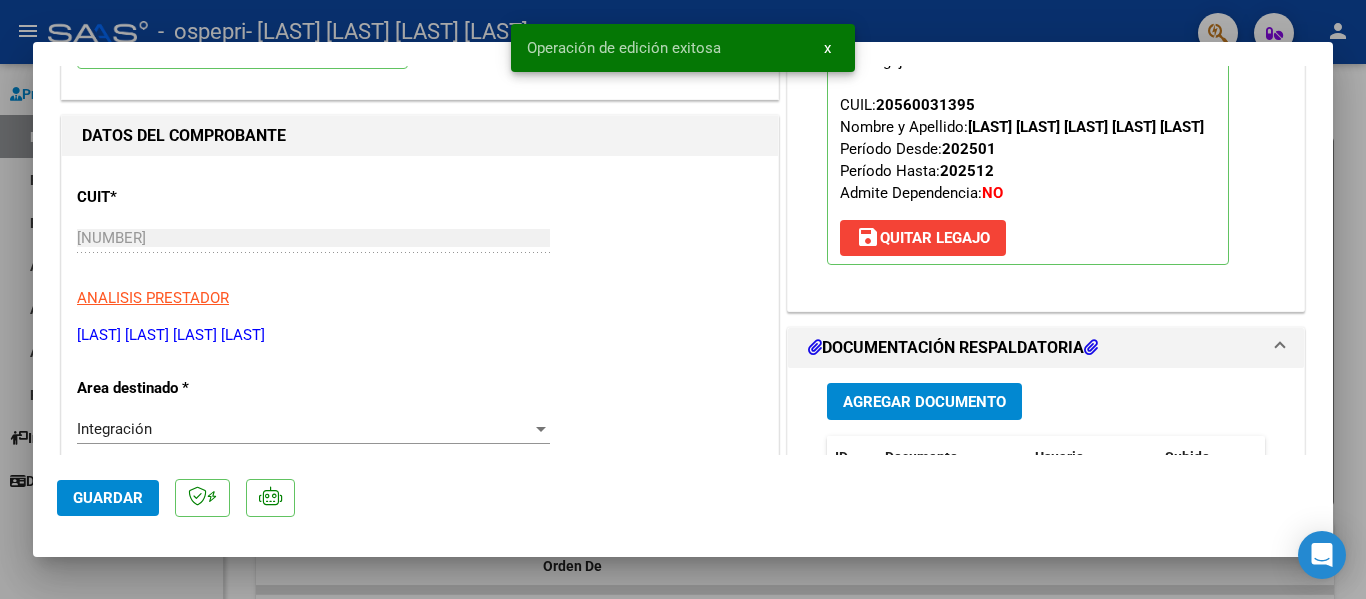 scroll, scrollTop: 0, scrollLeft: 0, axis: both 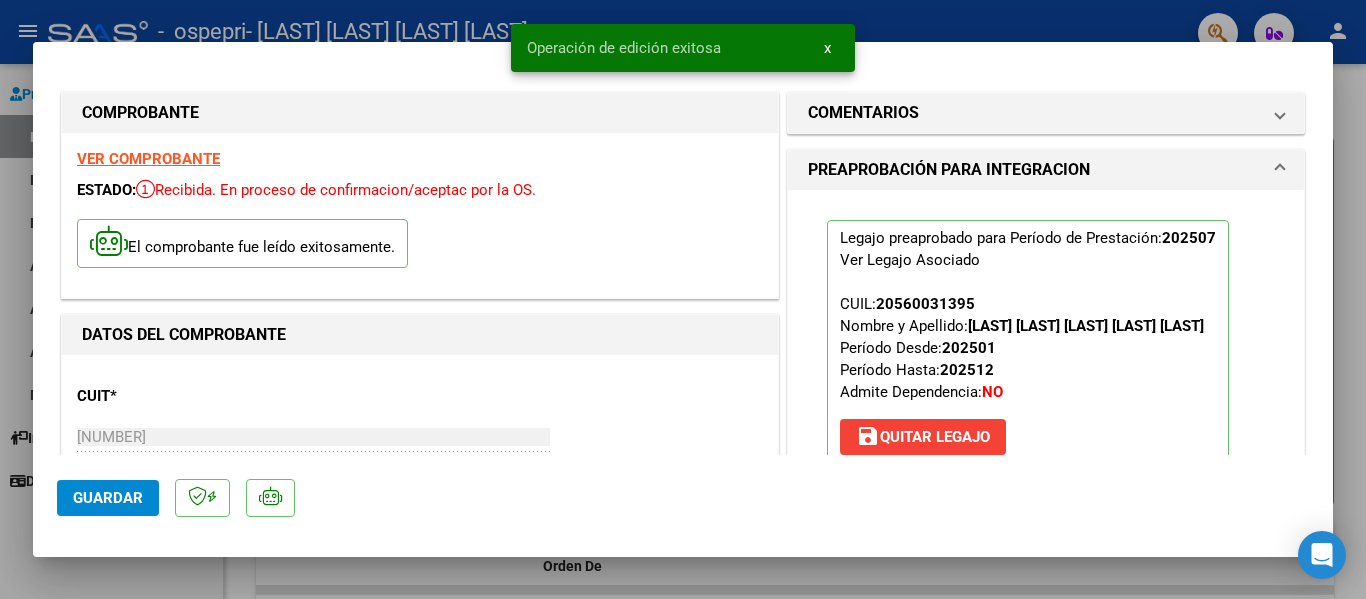 type 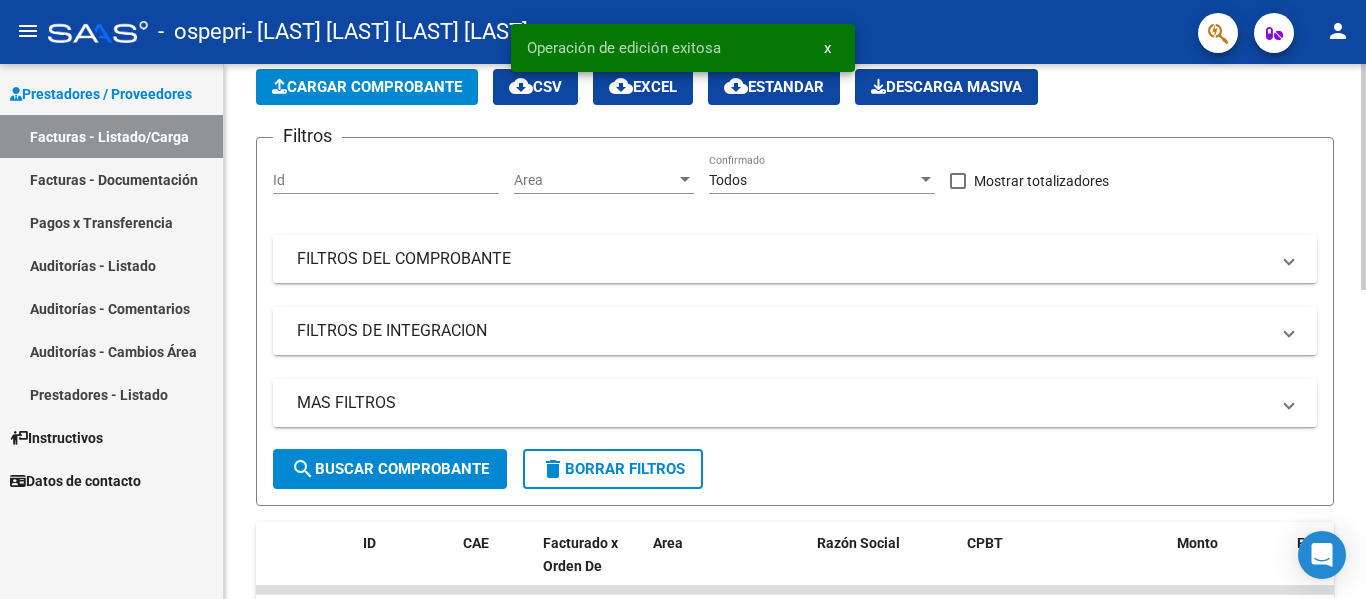 click on "Cargar Comprobante" 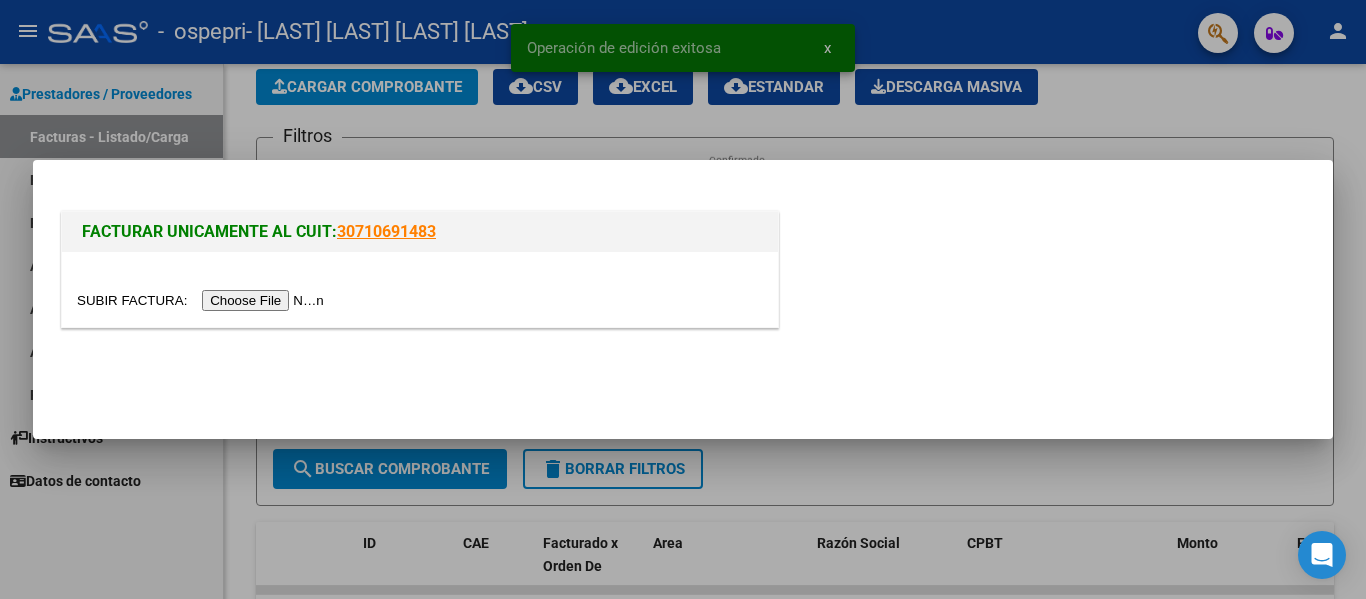 click at bounding box center (203, 300) 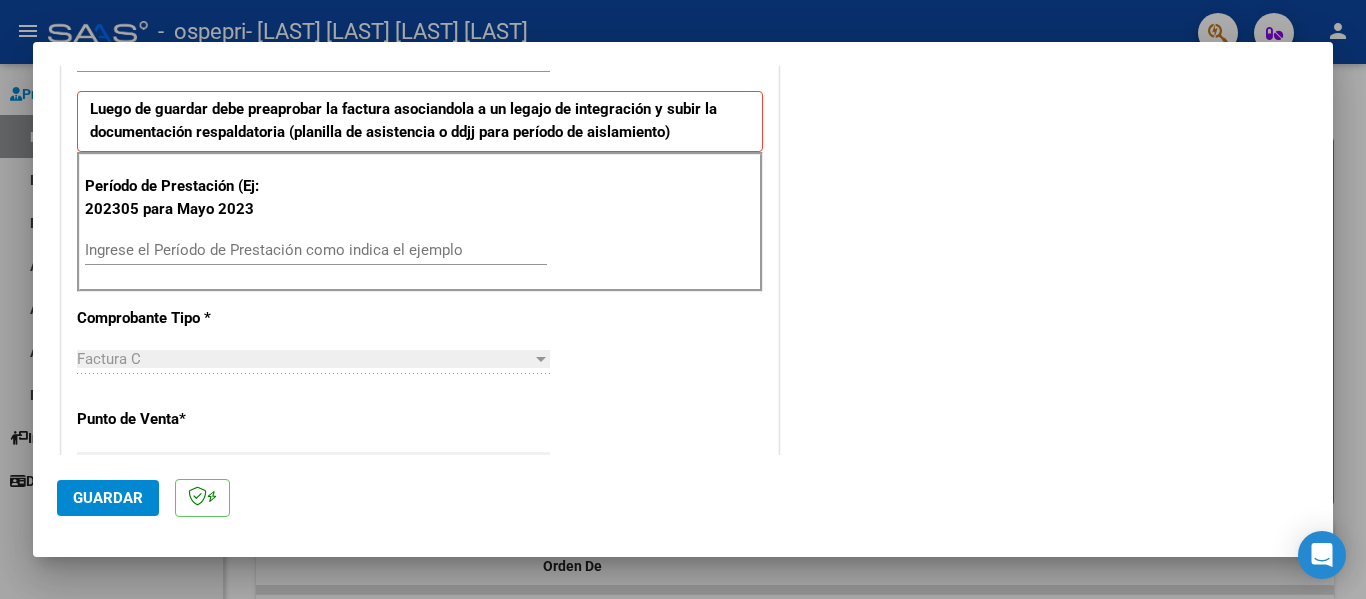 scroll, scrollTop: 600, scrollLeft: 0, axis: vertical 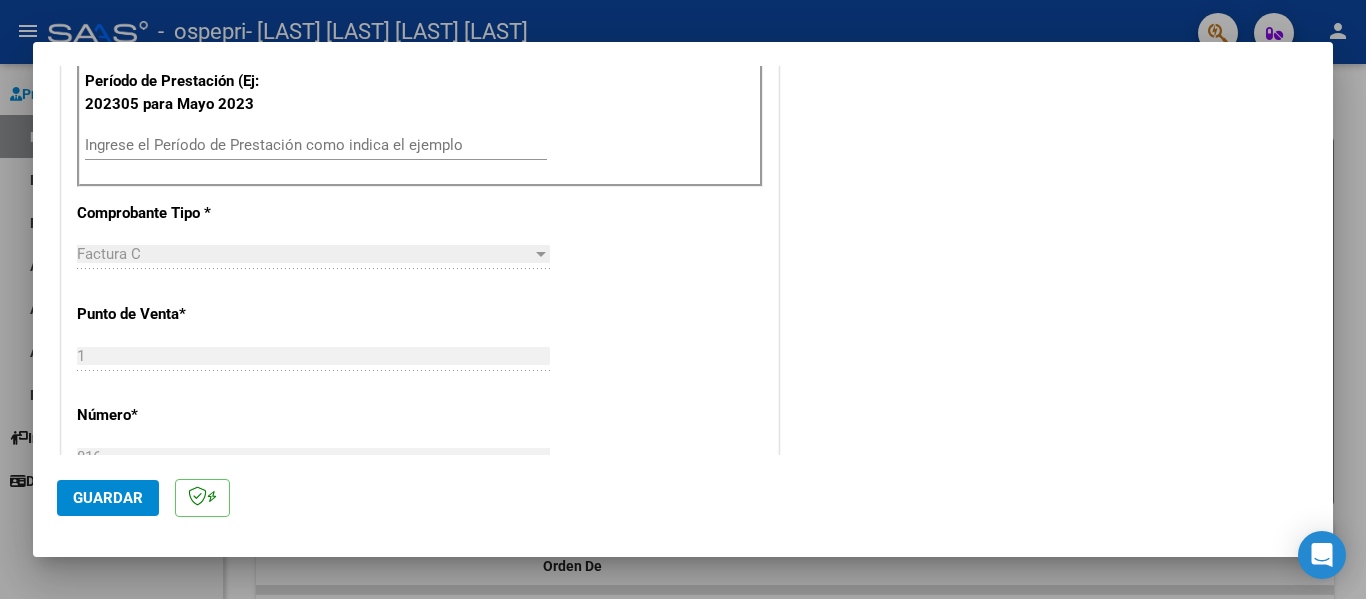 click on "Ingrese el Período de Prestación como indica el ejemplo" at bounding box center [316, 145] 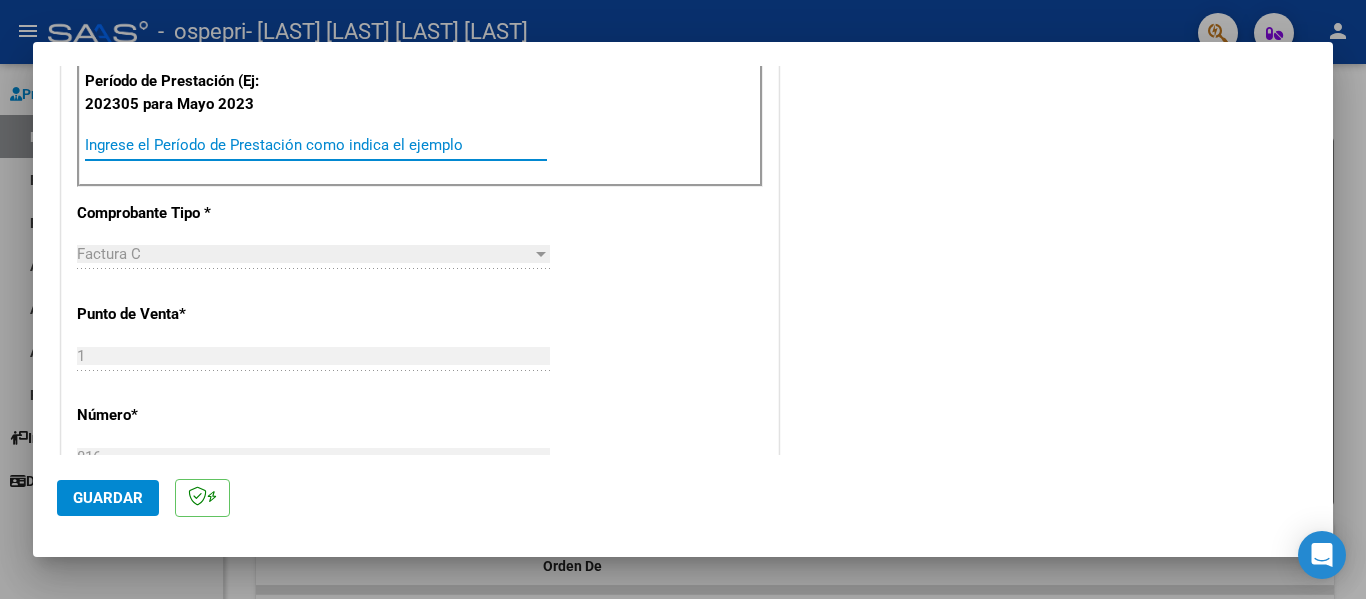 click on "Ingrese el Período de Prestación como indica el ejemplo" at bounding box center [316, 145] 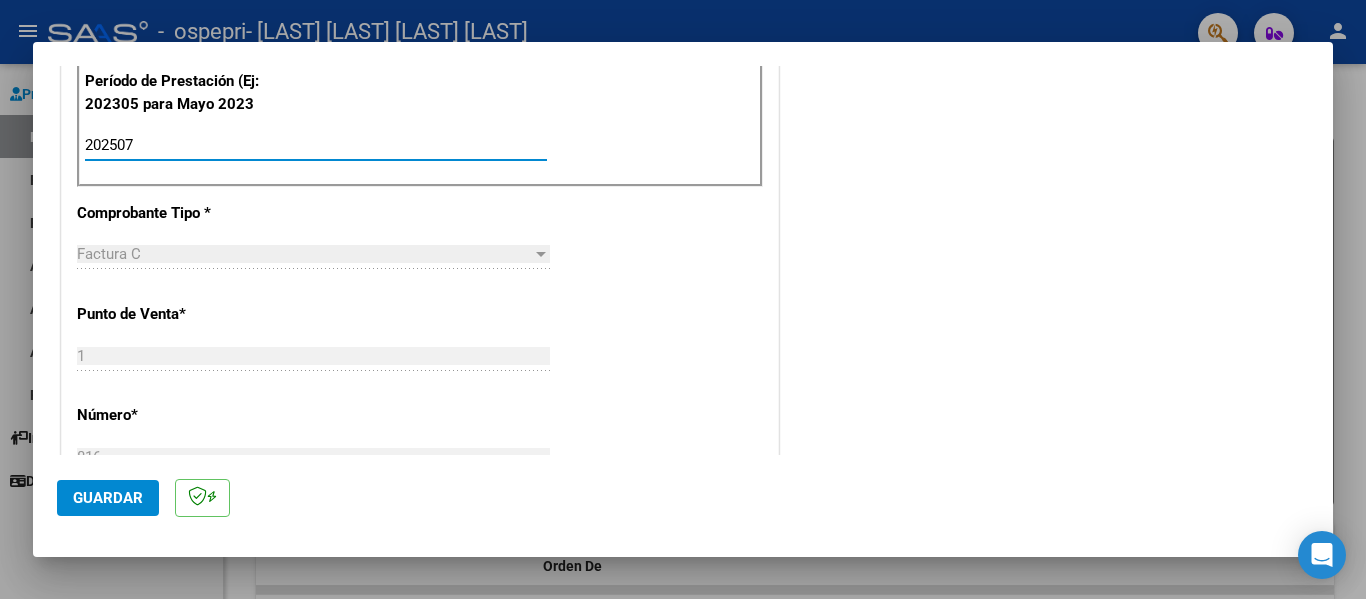 type on "202507" 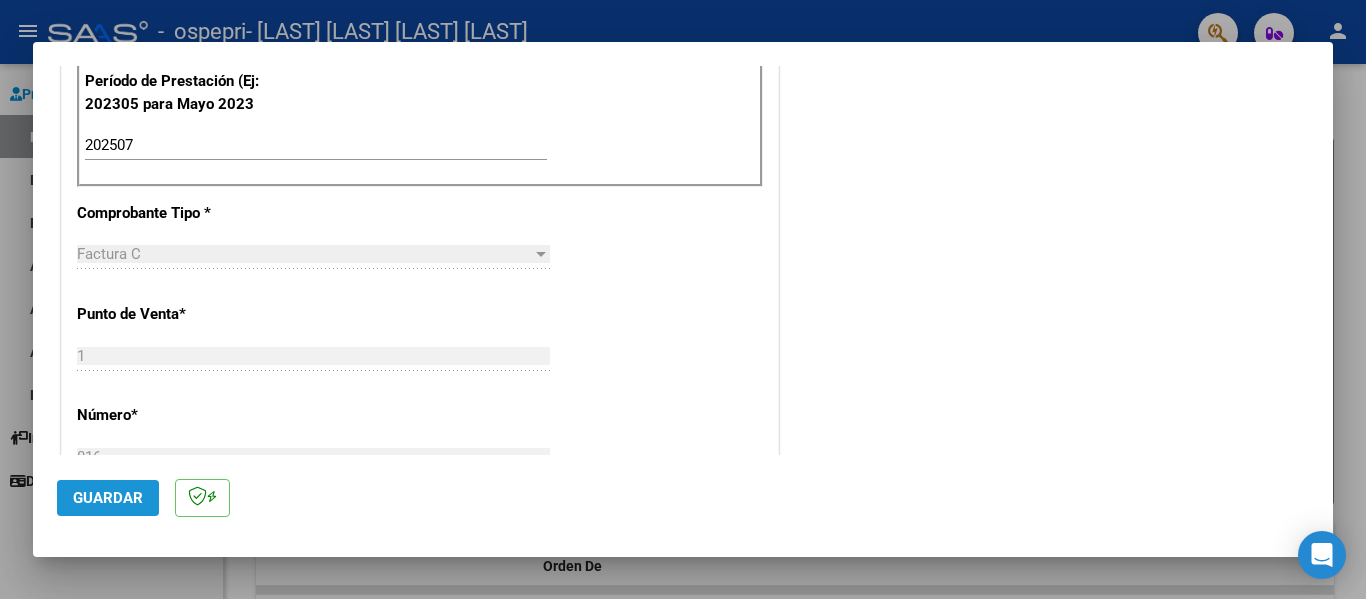 click on "Guardar" 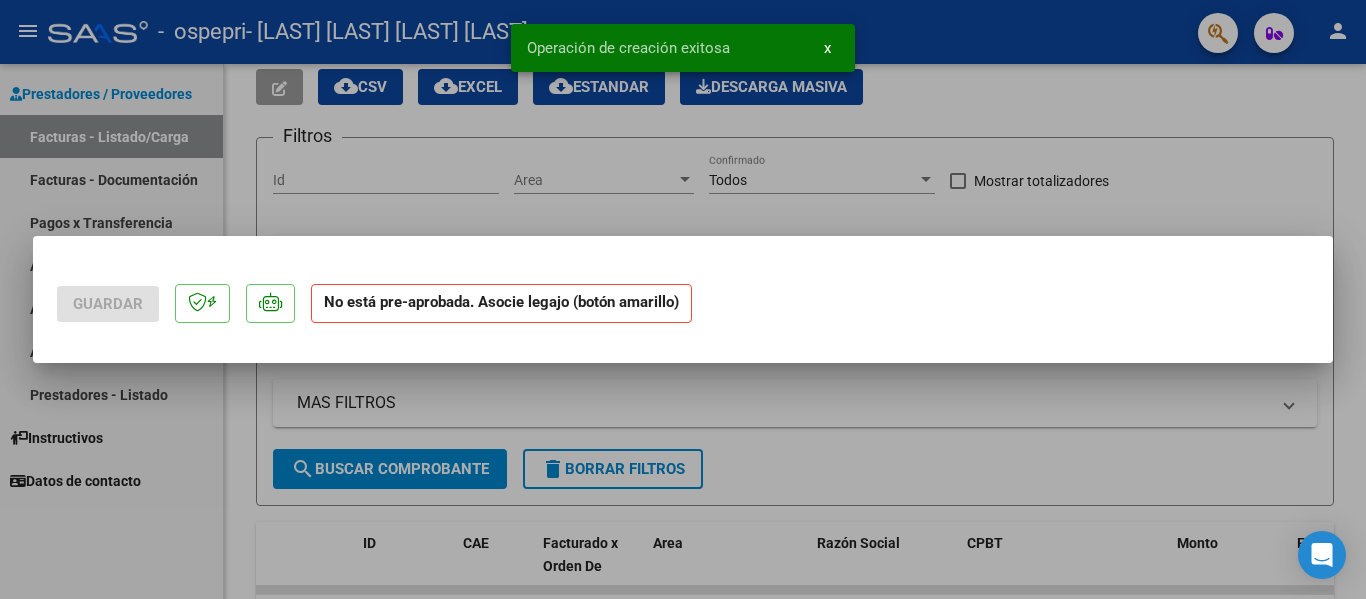 scroll, scrollTop: 0, scrollLeft: 0, axis: both 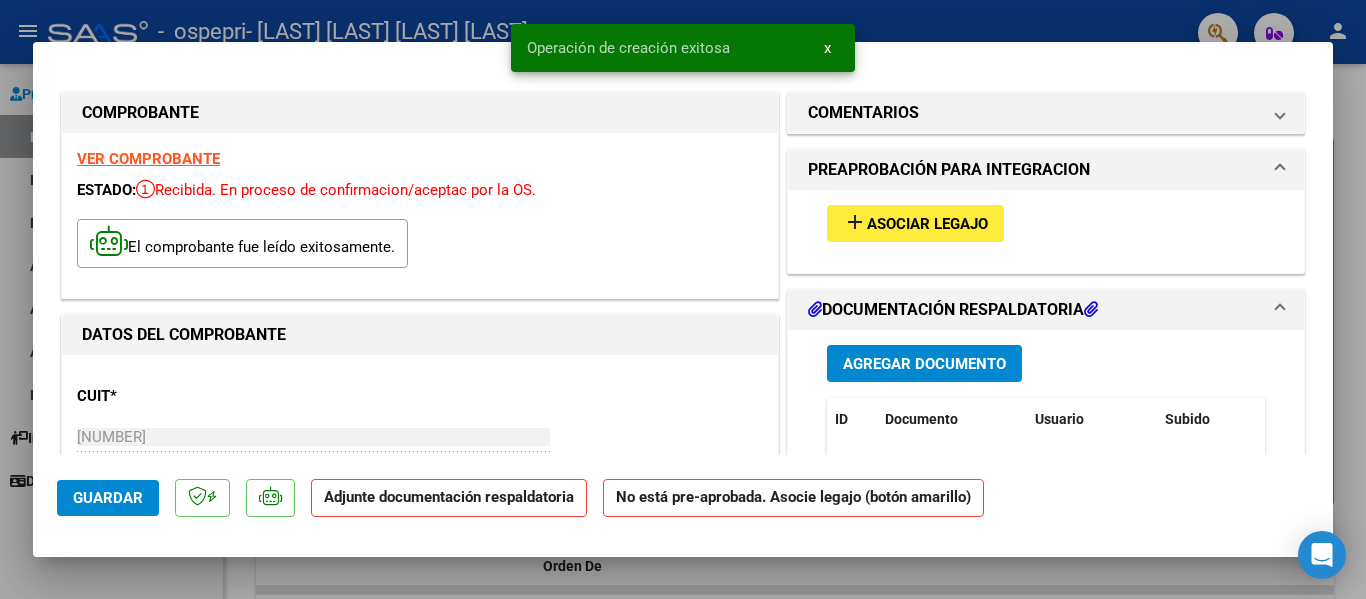 click on "add" at bounding box center [855, 222] 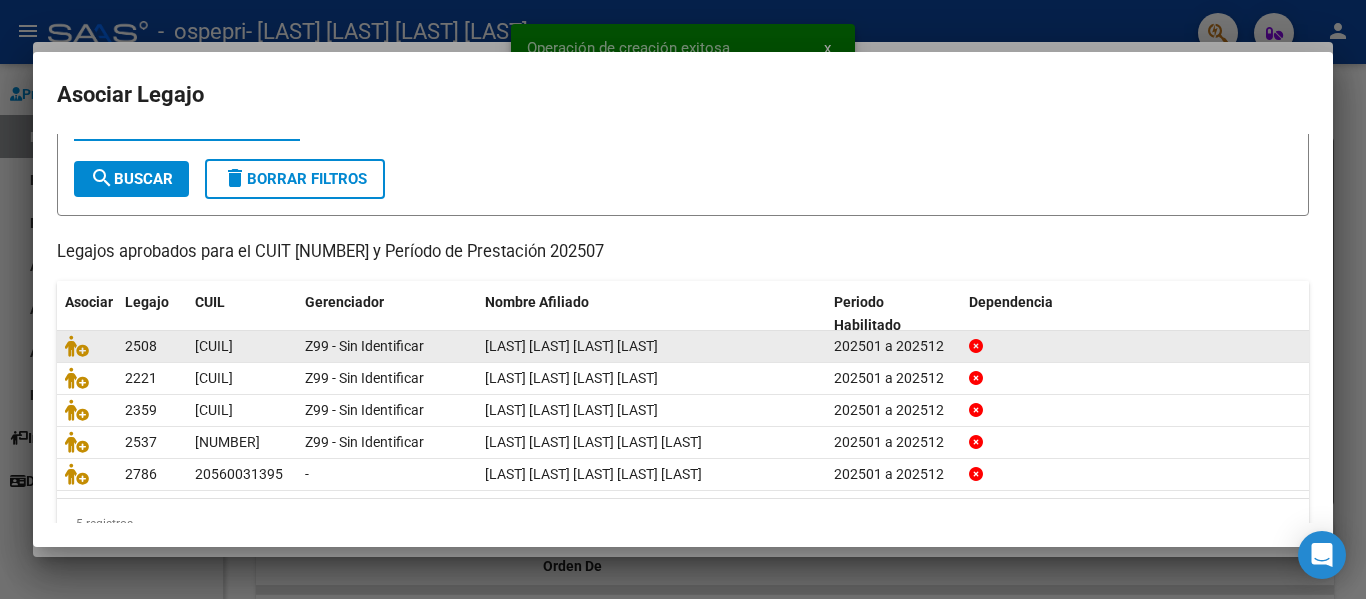 scroll, scrollTop: 137, scrollLeft: 0, axis: vertical 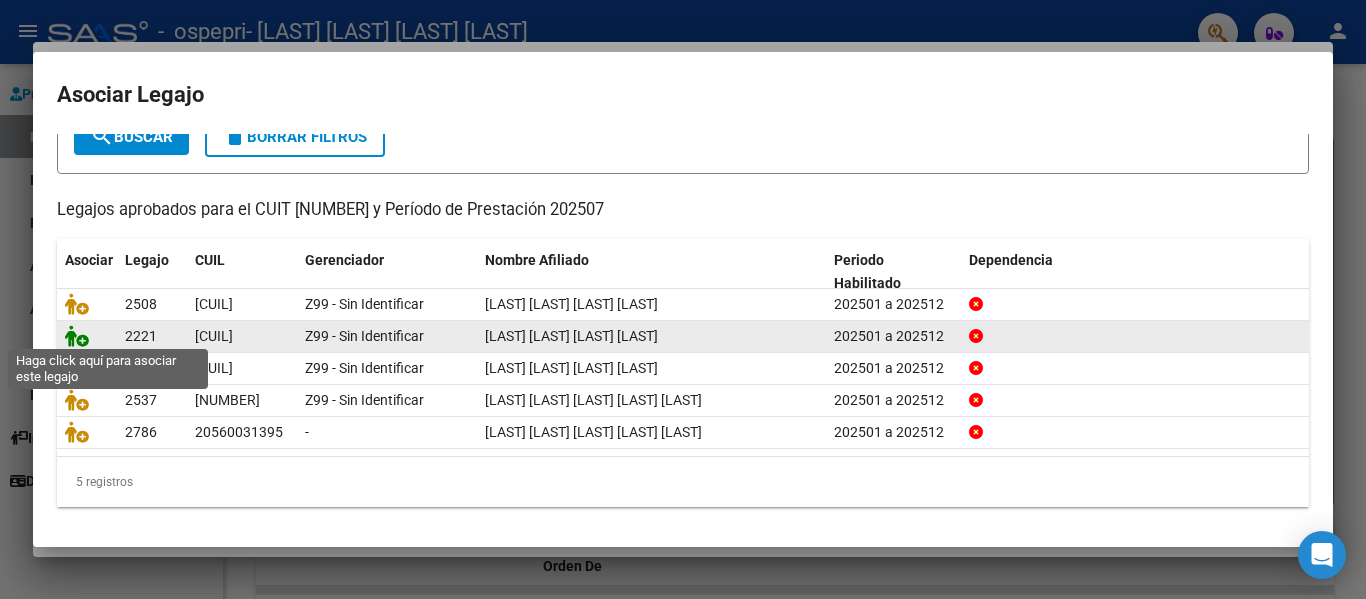 click 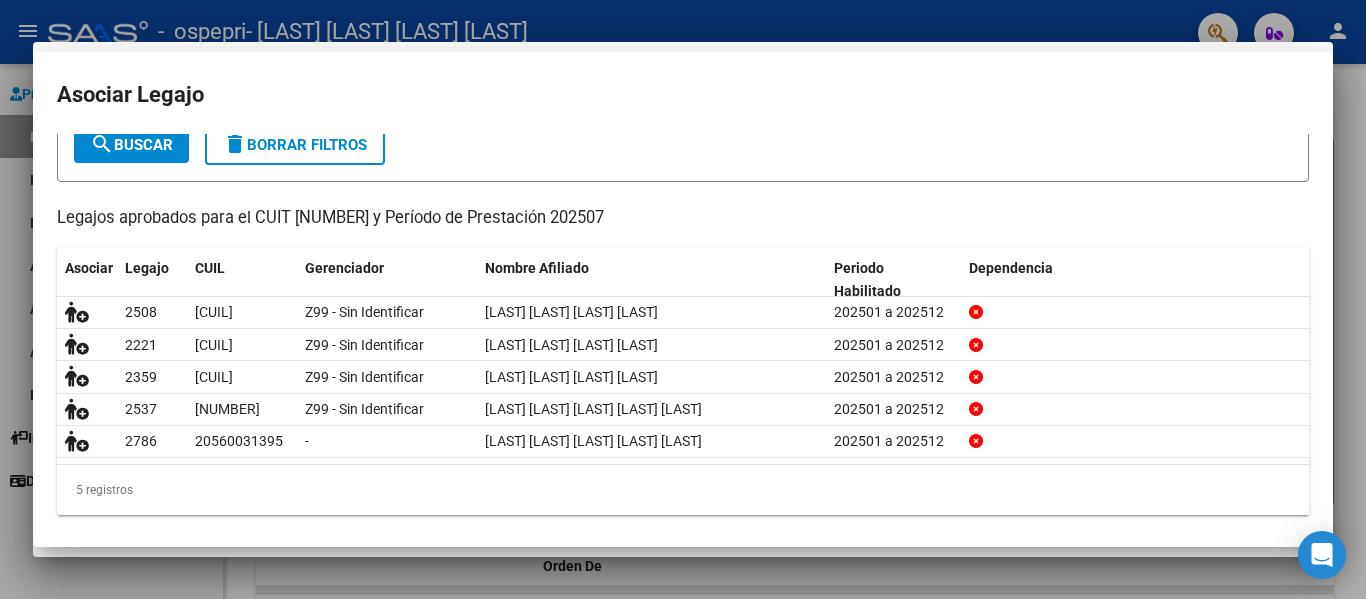 scroll, scrollTop: 0, scrollLeft: 0, axis: both 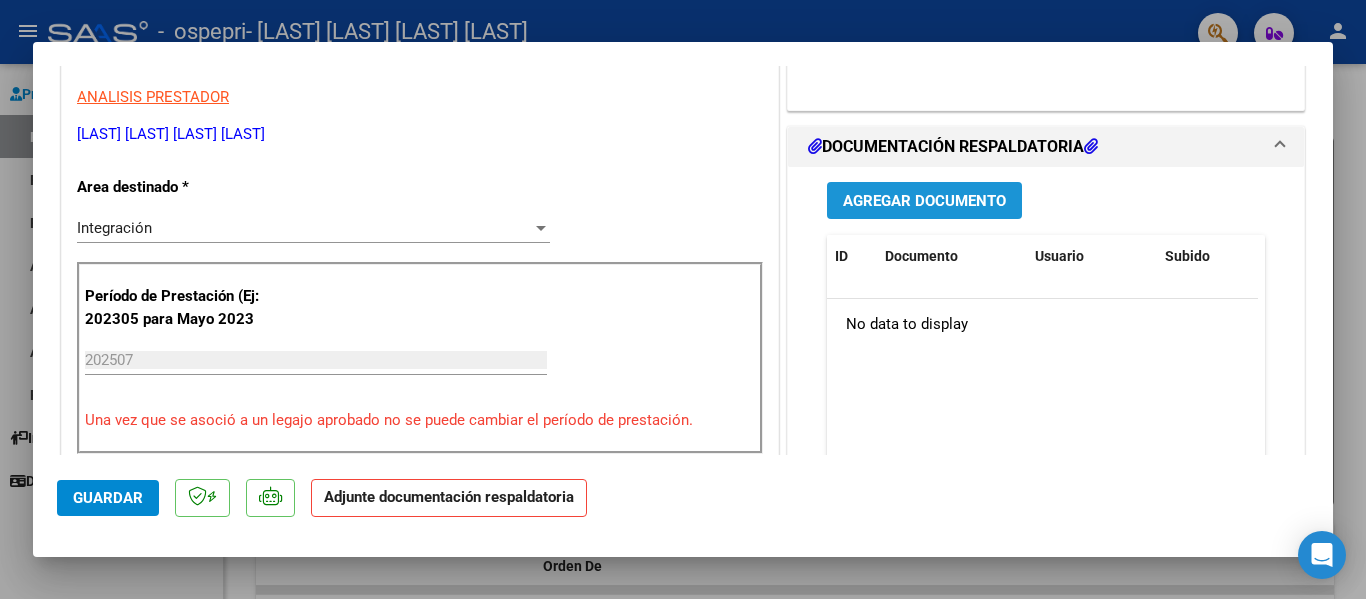 click on "Agregar Documento" at bounding box center [924, 200] 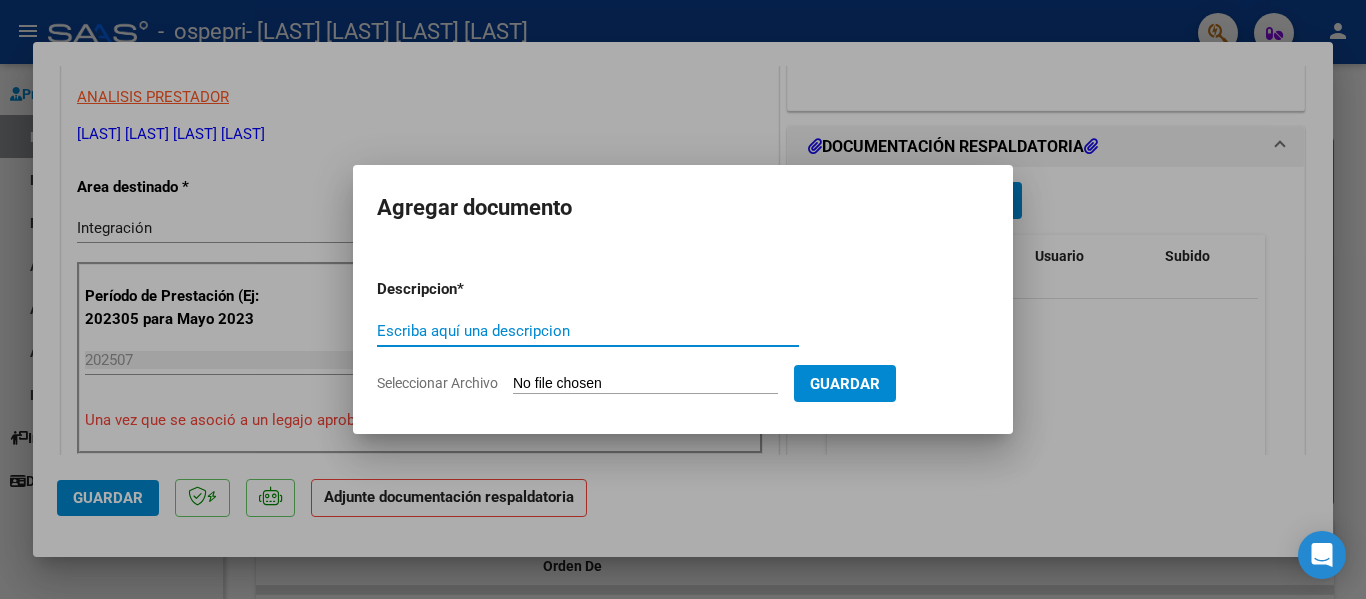 click on "Escriba aquí una descripcion" at bounding box center [588, 331] 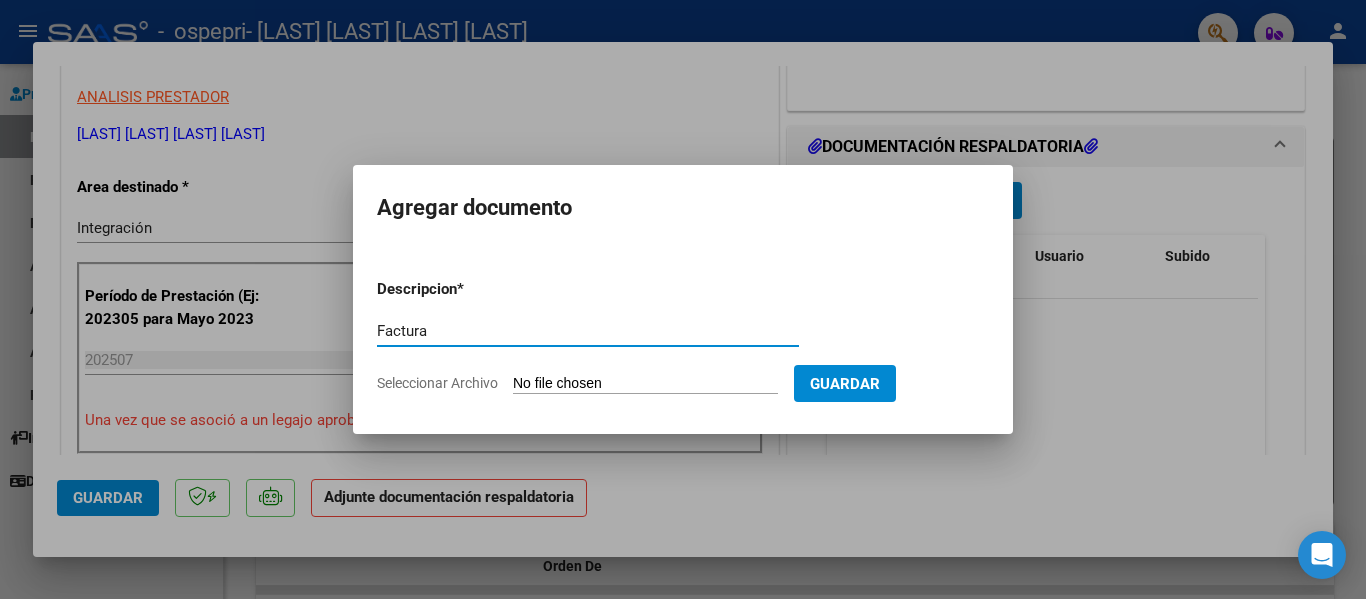 type on "Factura" 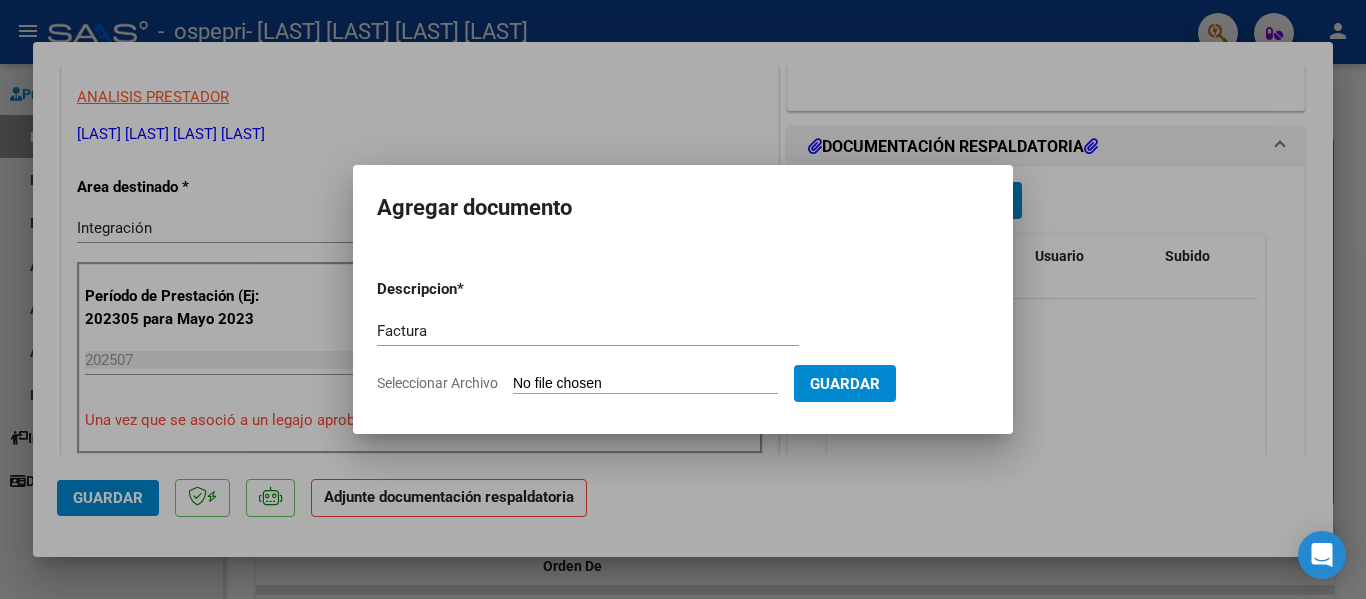 click on "Seleccionar Archivo" at bounding box center [645, 384] 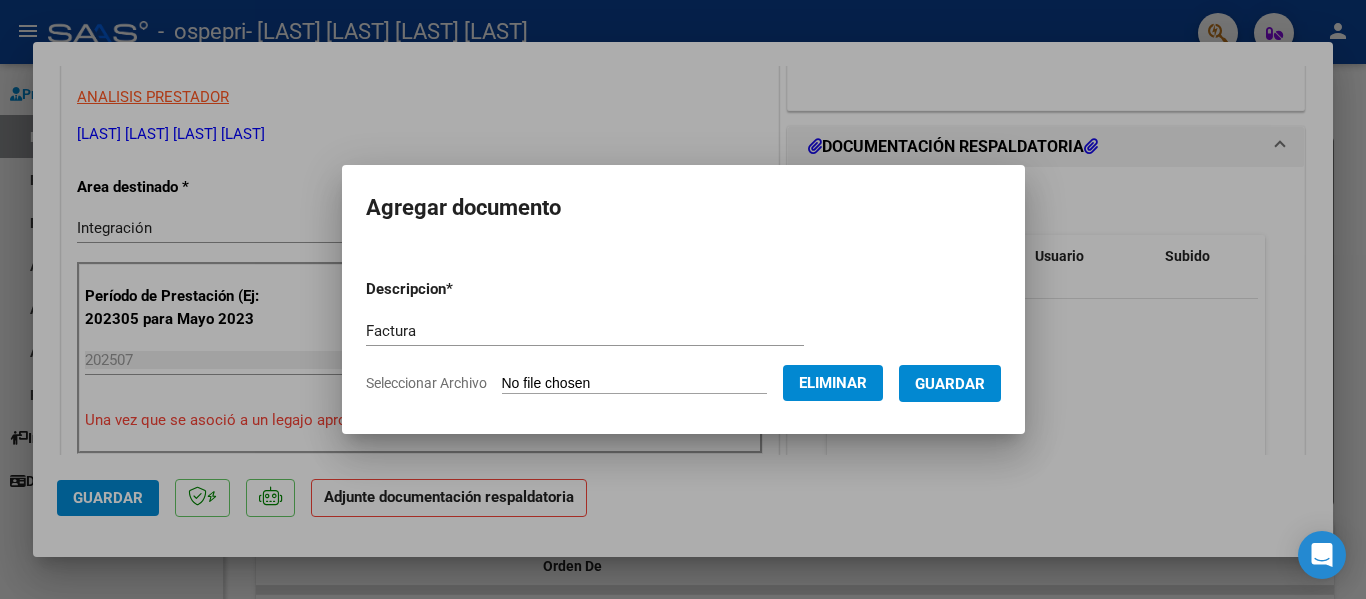 click on "Guardar" at bounding box center [950, 384] 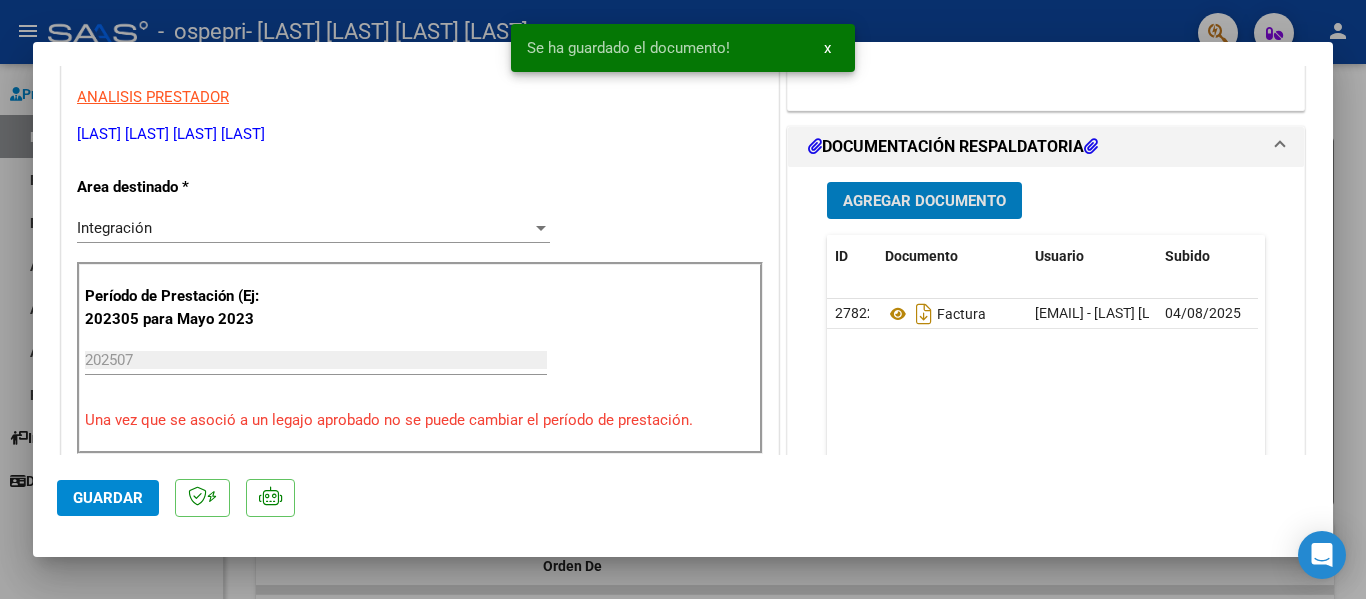 click on "Agregar Documento" at bounding box center (924, 201) 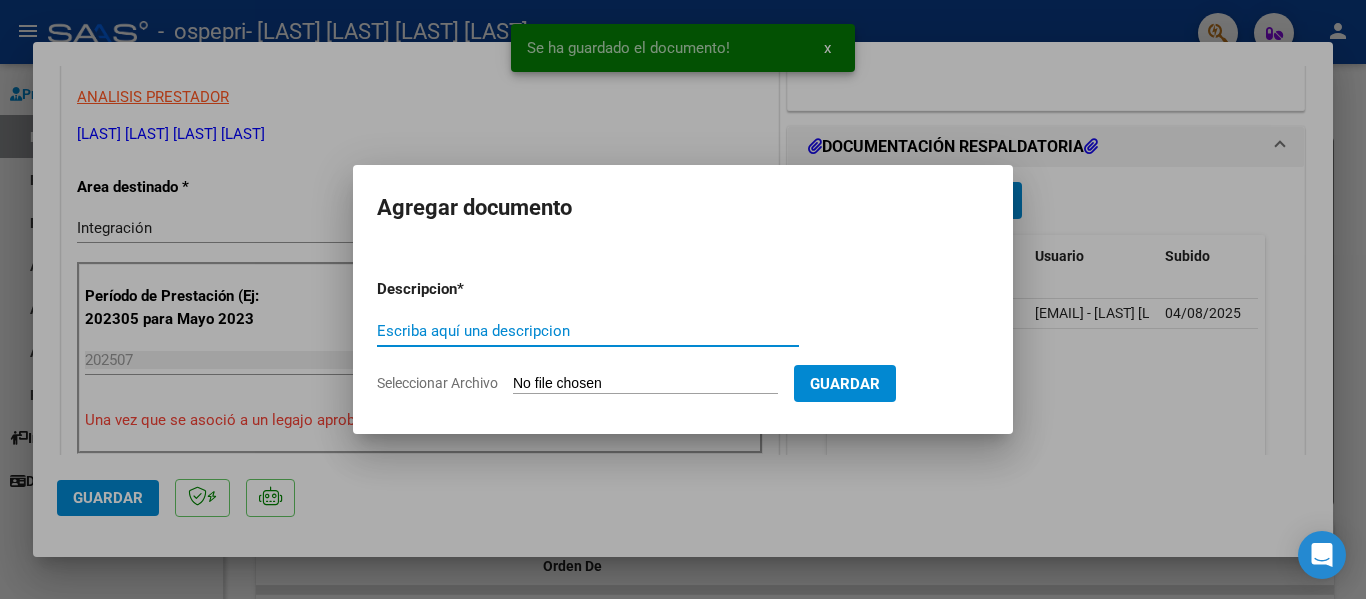 drag, startPoint x: 604, startPoint y: 321, endPoint x: 594, endPoint y: 323, distance: 10.198039 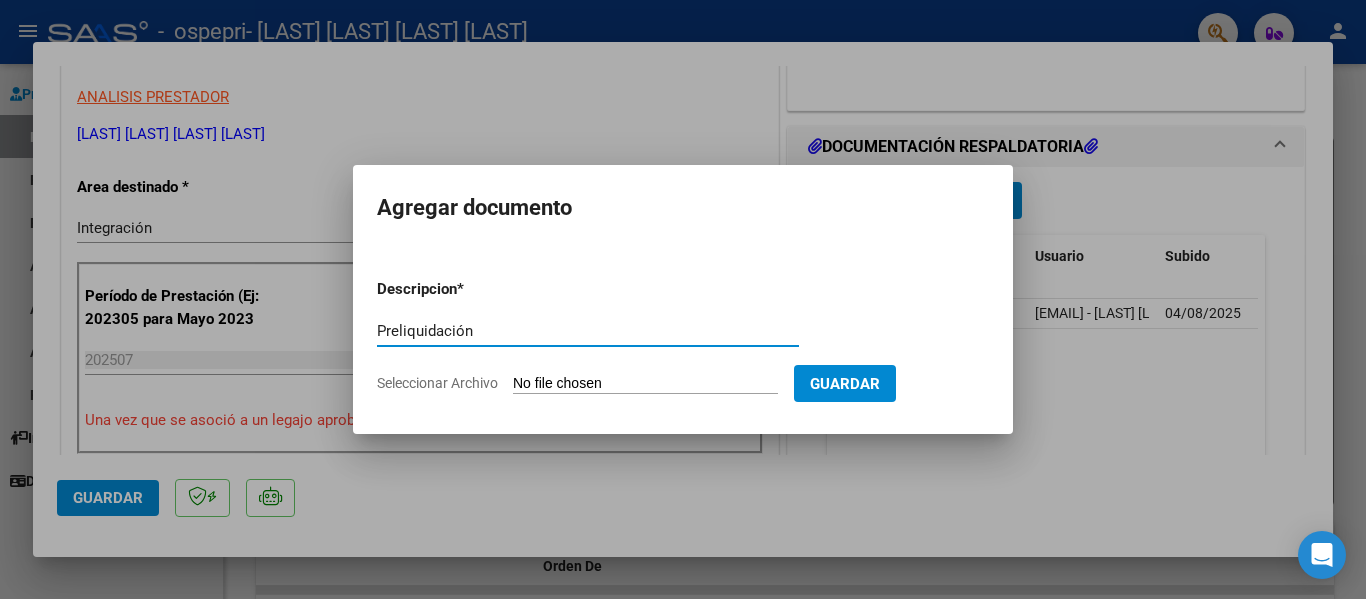 type on "Preliquidación" 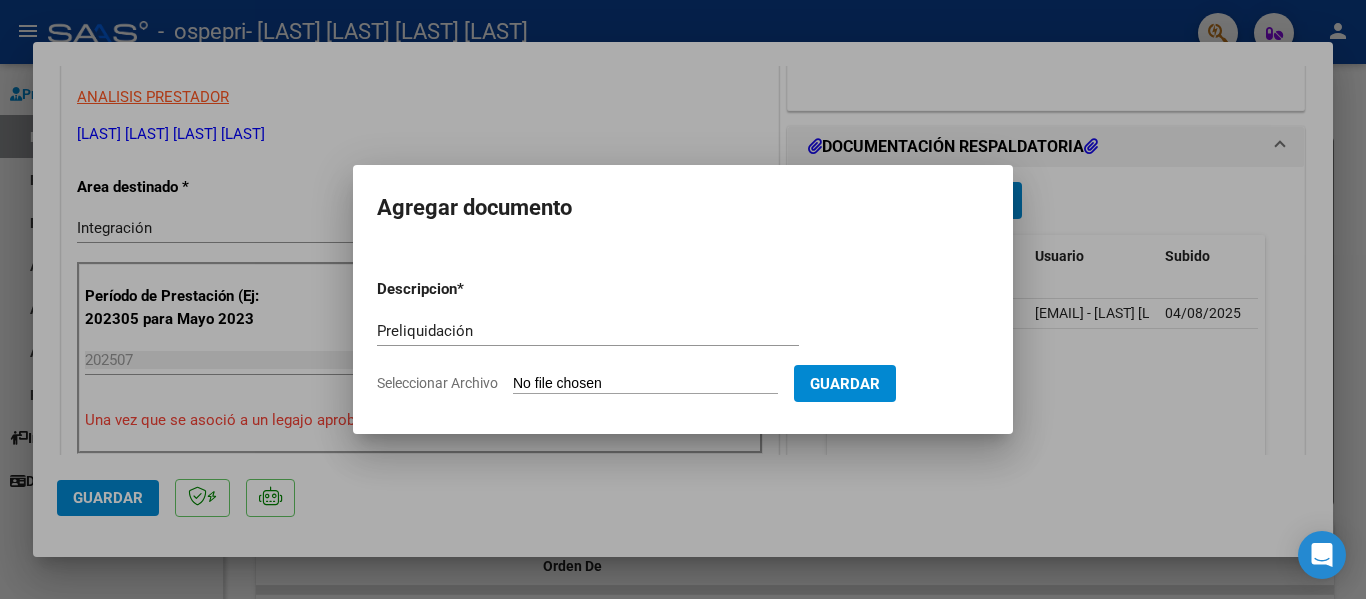 type on "C:\fakepath\MARAMBIO.pdf" 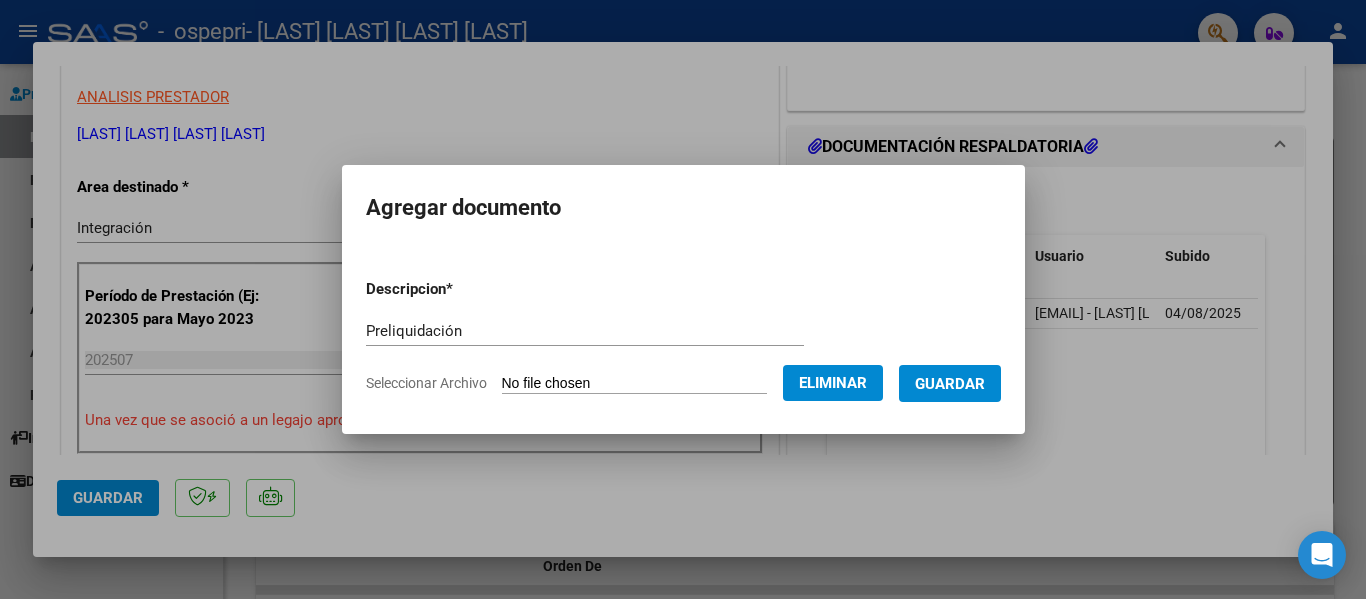click on "Guardar" at bounding box center [950, 384] 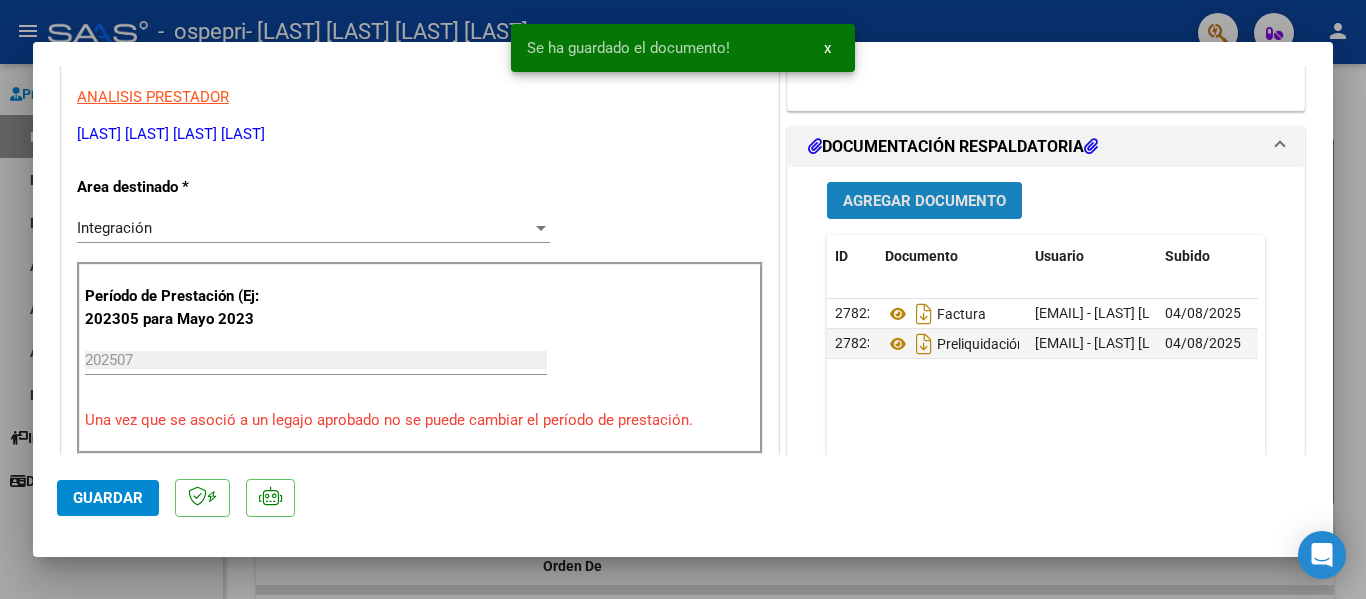 click on "Agregar Documento" at bounding box center (924, 201) 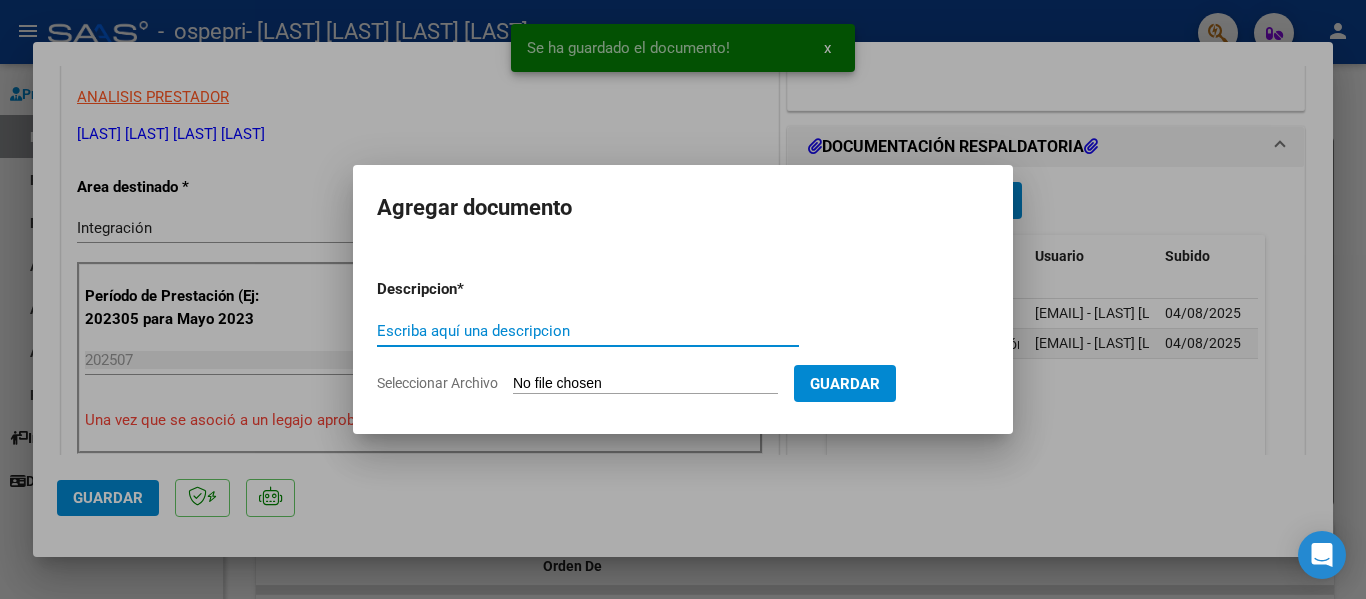 click on "Escriba aquí una descripcion" at bounding box center [588, 331] 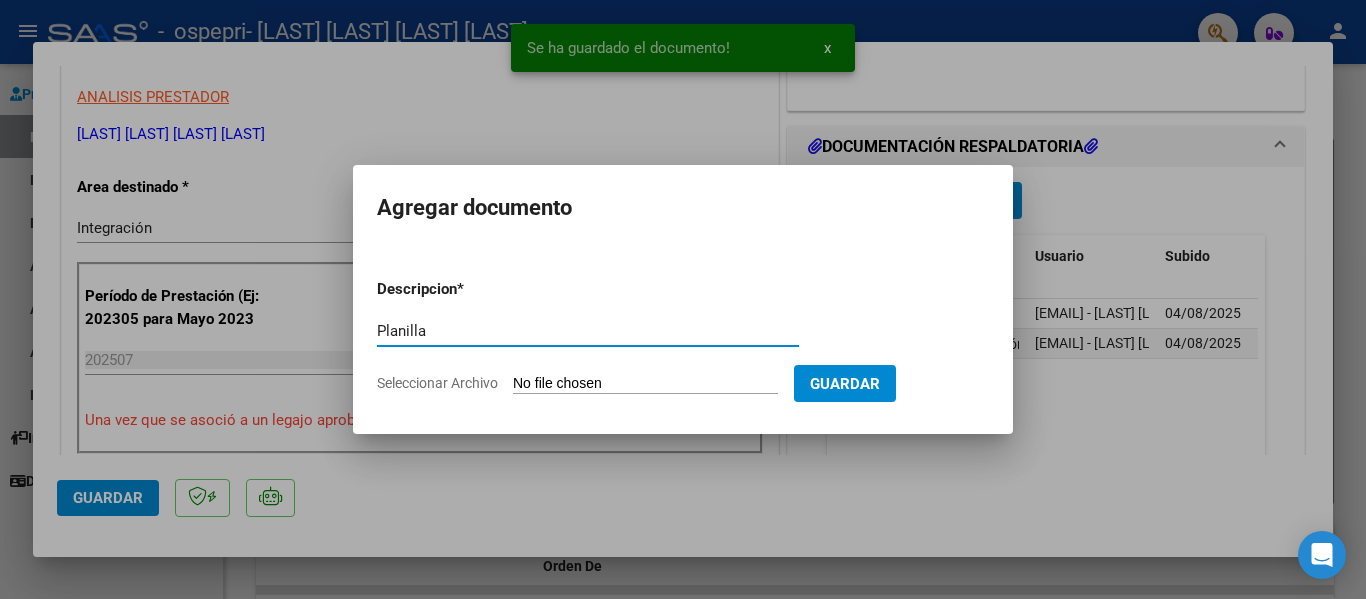 type on "Planilla" 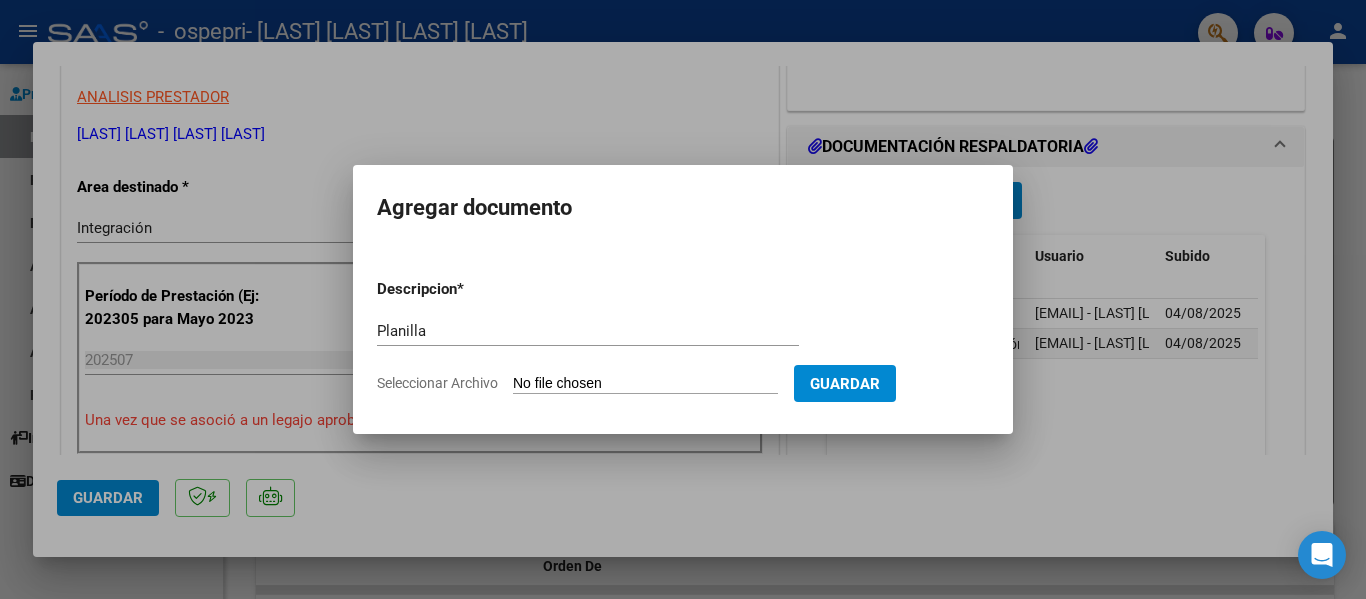 type on "C:\fakepath\Planilla Sarah Julio 2025.pdf" 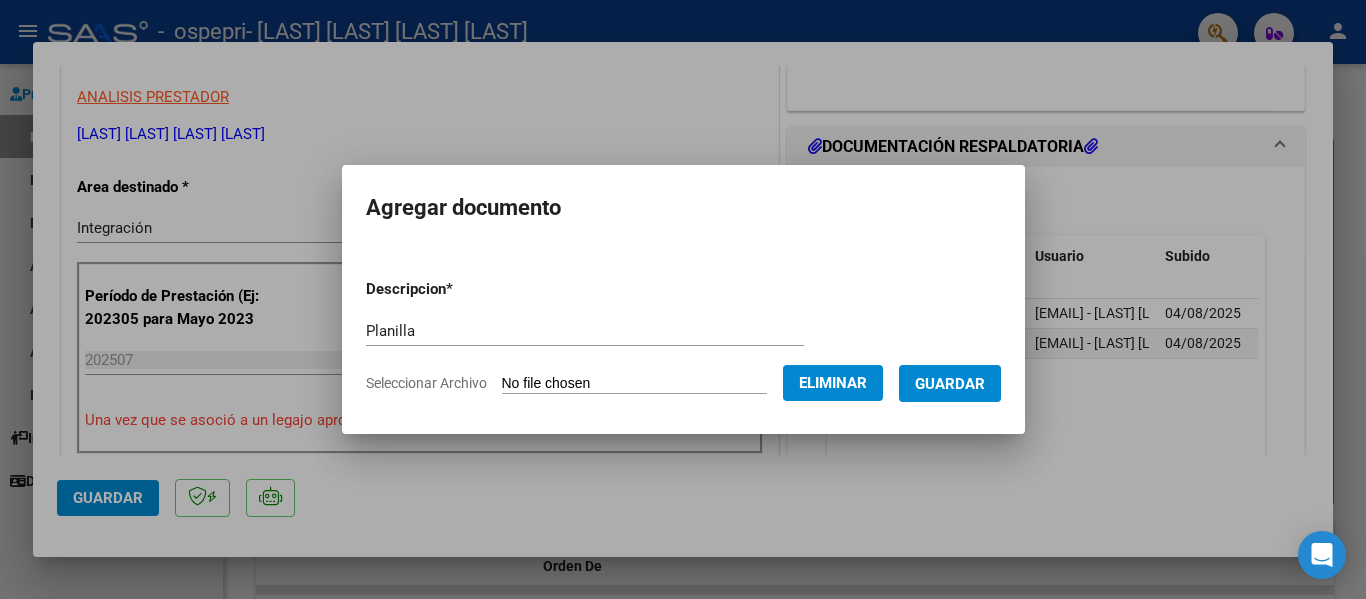 click on "Guardar" at bounding box center (950, 383) 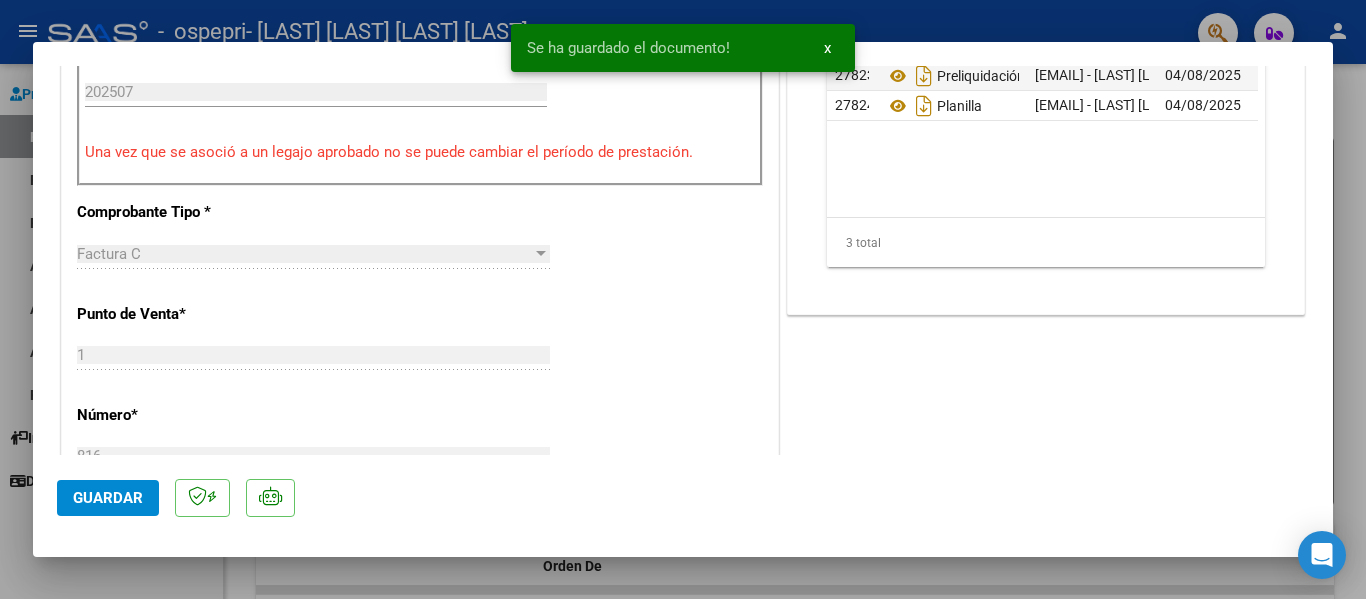scroll, scrollTop: 1100, scrollLeft: 0, axis: vertical 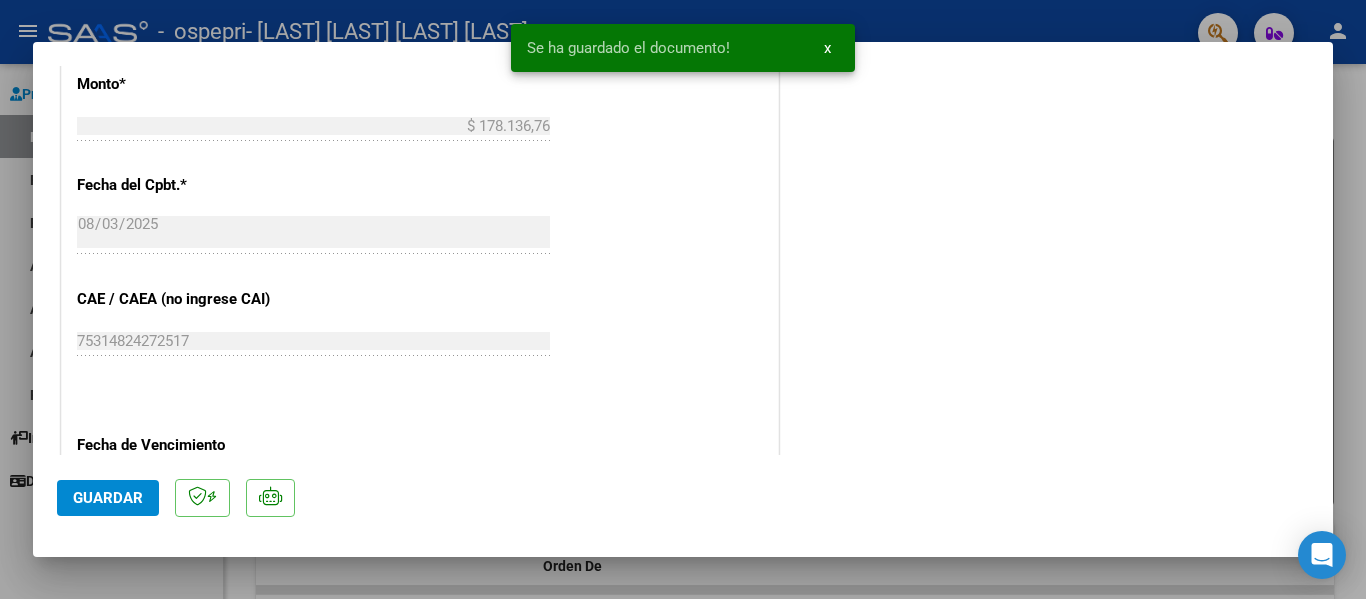 click on "Guardar" 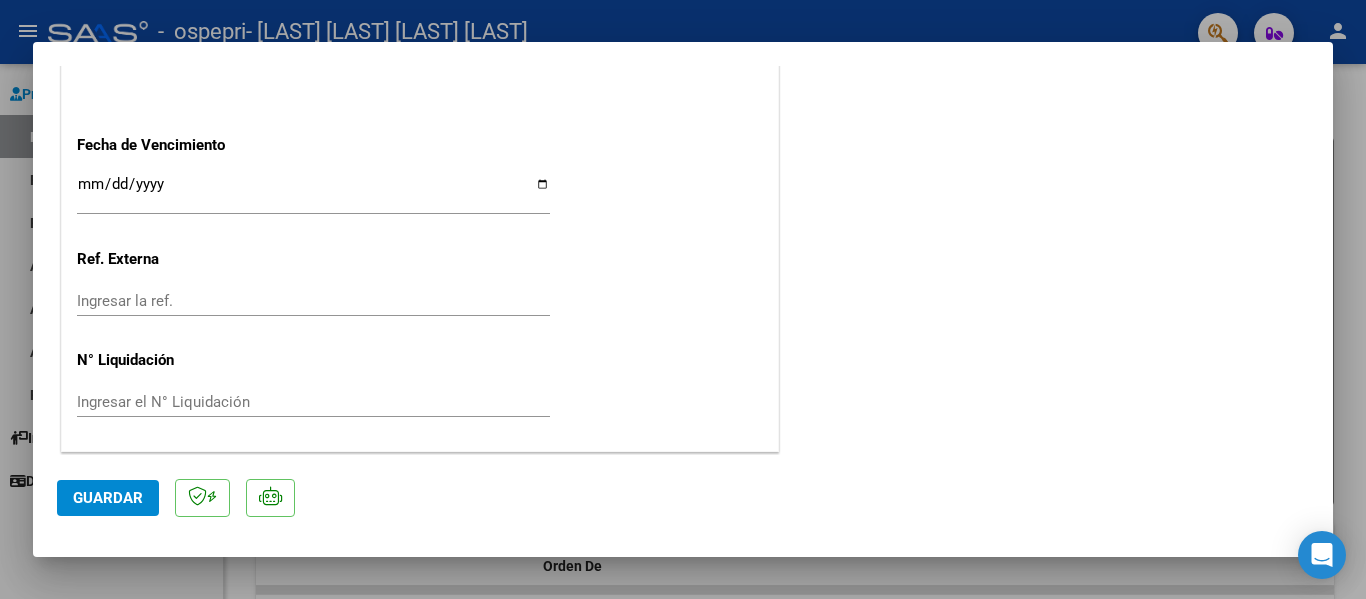 type 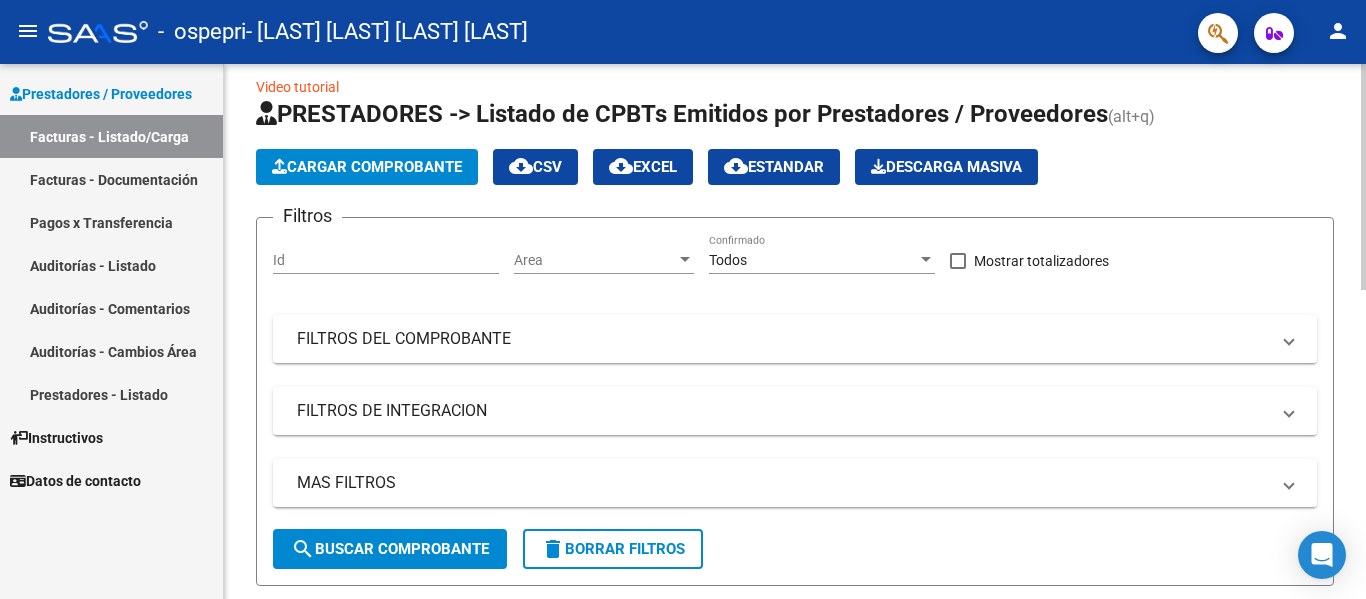 scroll, scrollTop: 0, scrollLeft: 0, axis: both 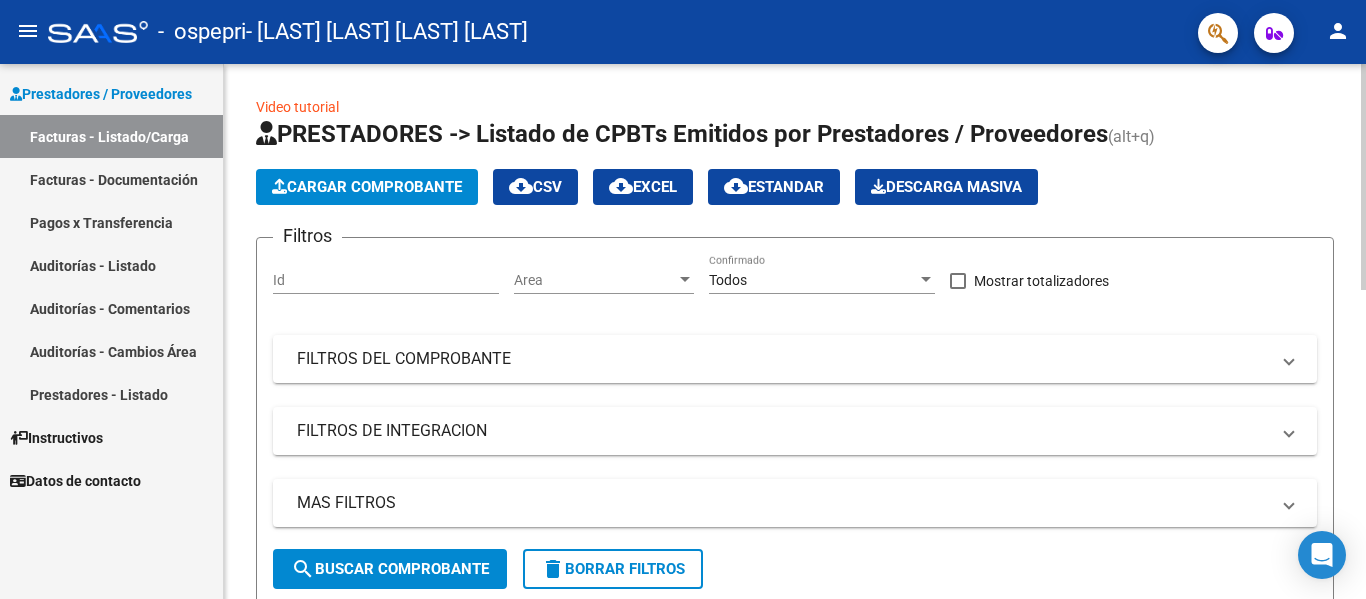 click on "Cargar Comprobante" 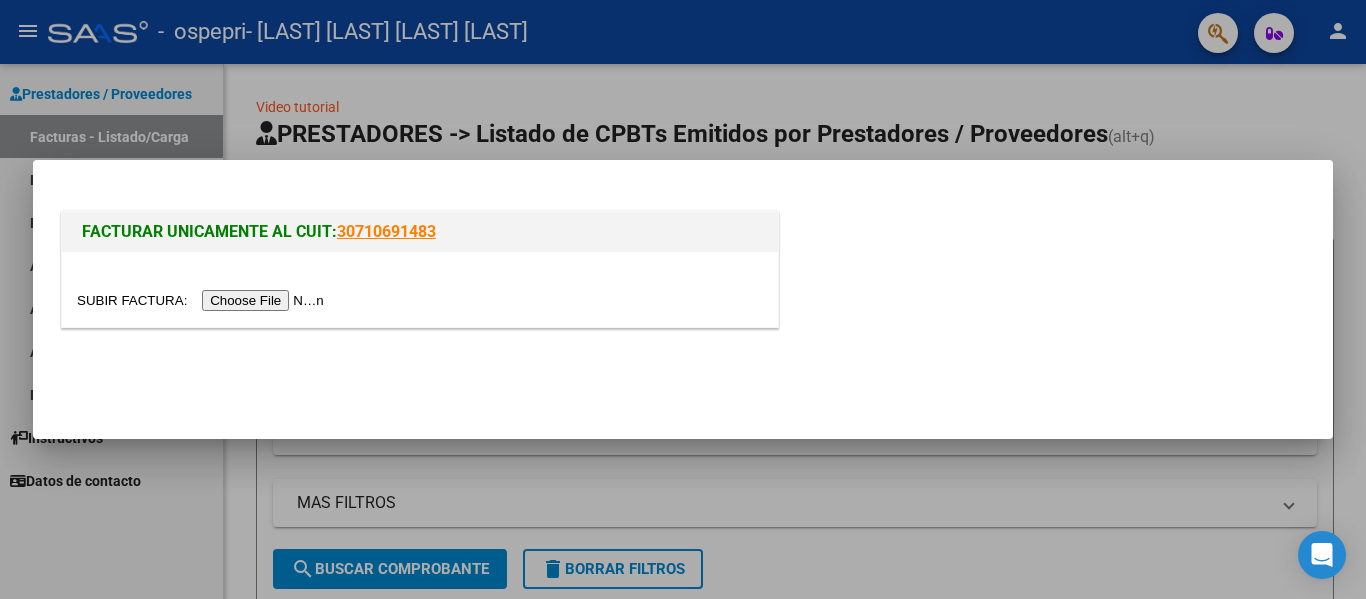 click at bounding box center [203, 300] 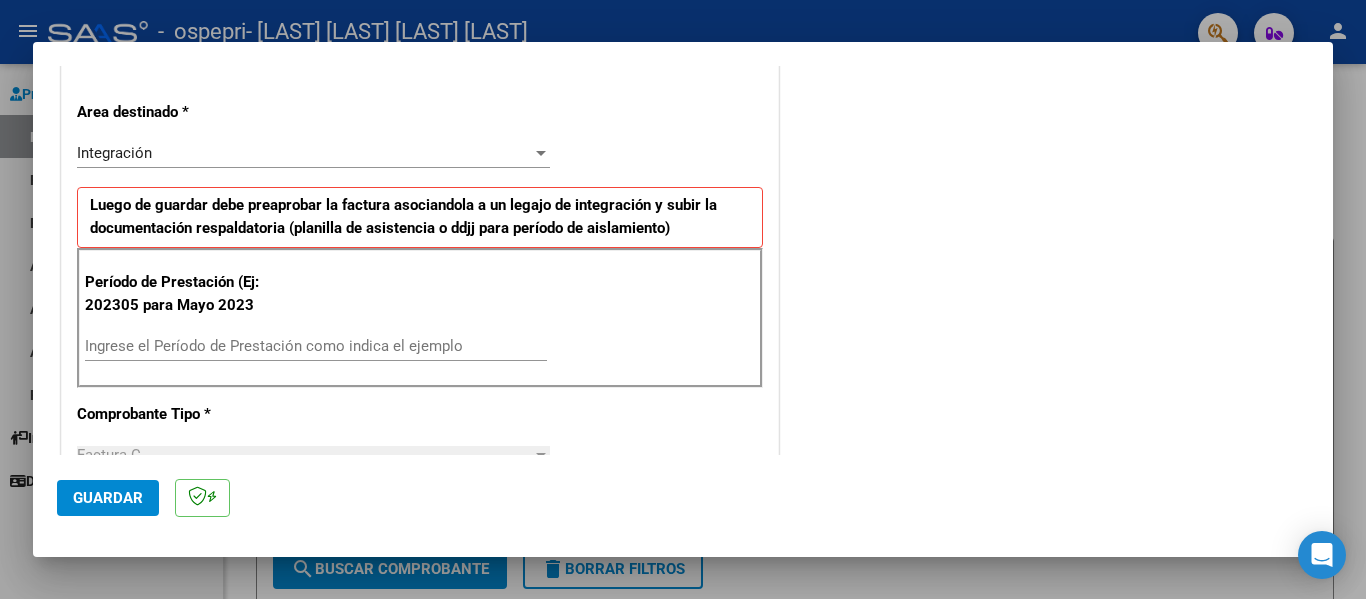 scroll, scrollTop: 400, scrollLeft: 0, axis: vertical 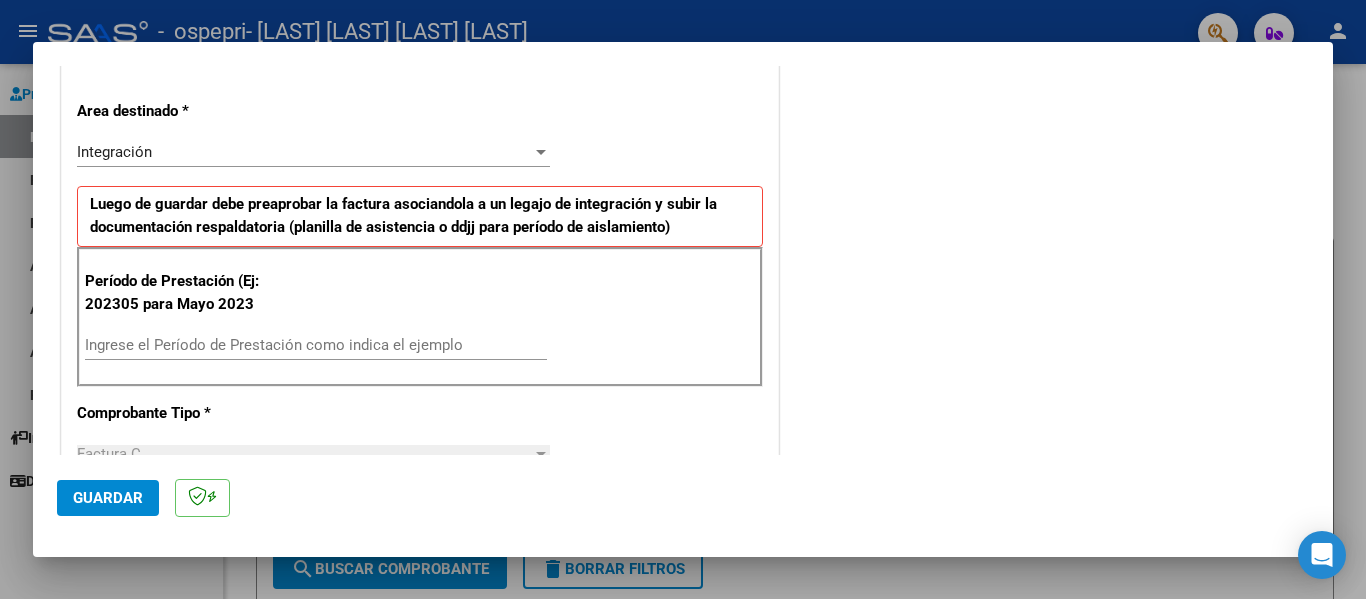 click on "Ingrese el Período de Prestación como indica el ejemplo" at bounding box center (316, 345) 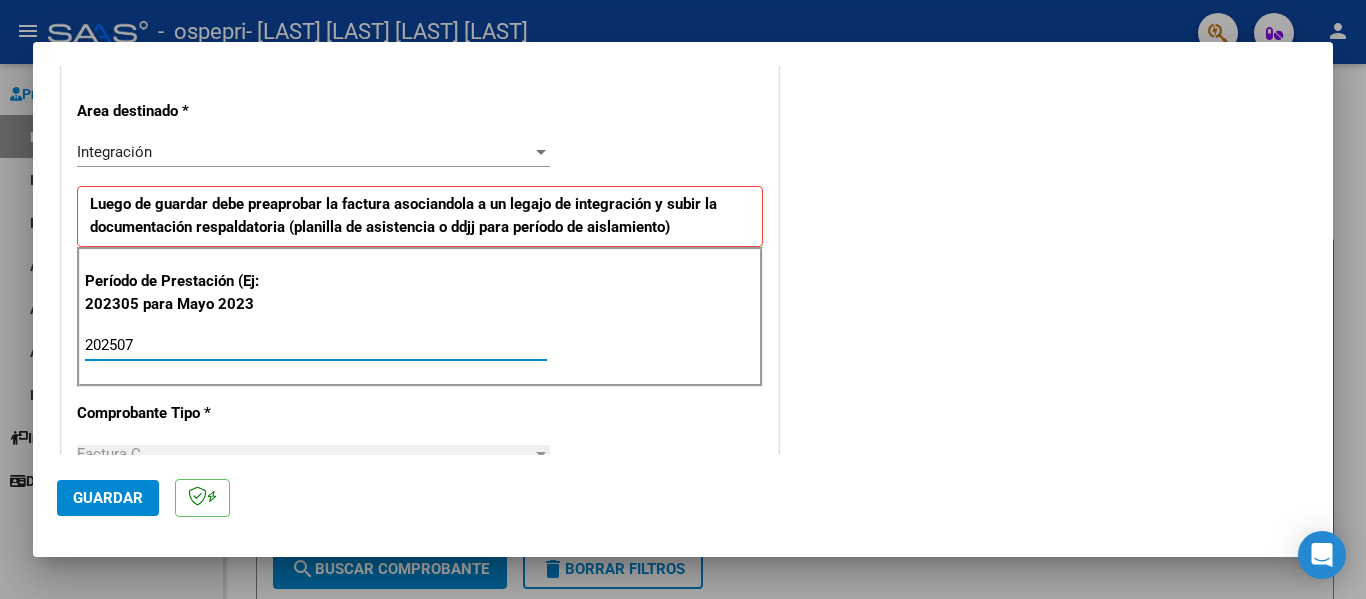 type on "202507" 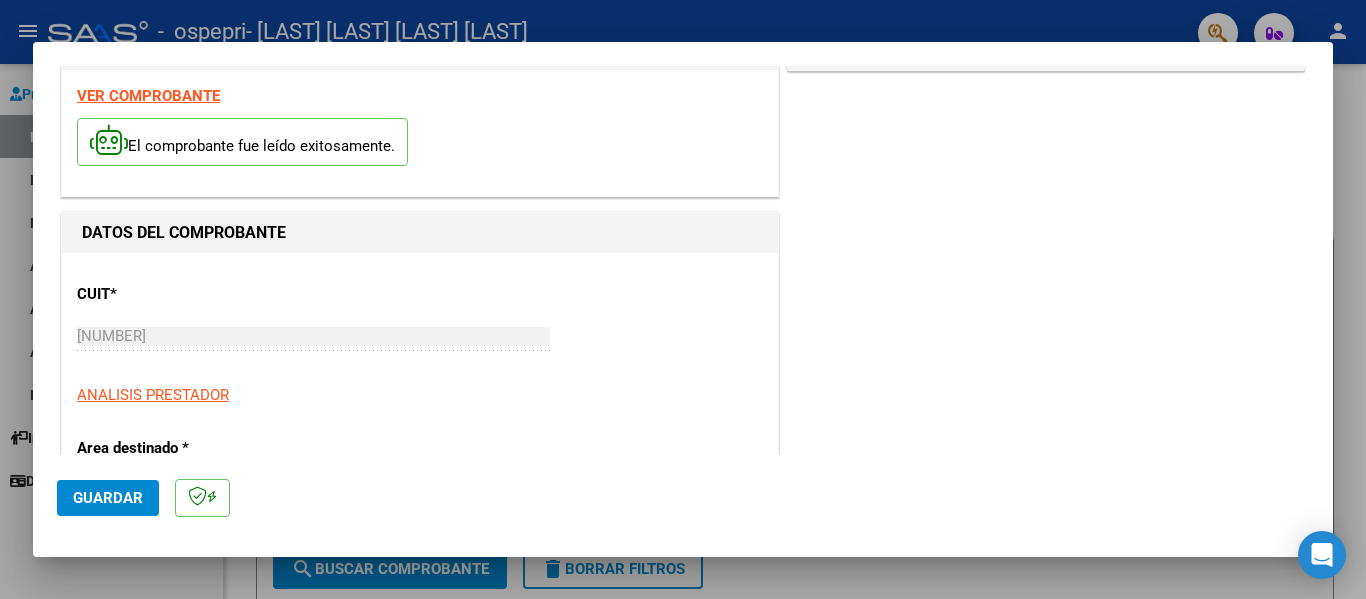 scroll, scrollTop: 0, scrollLeft: 0, axis: both 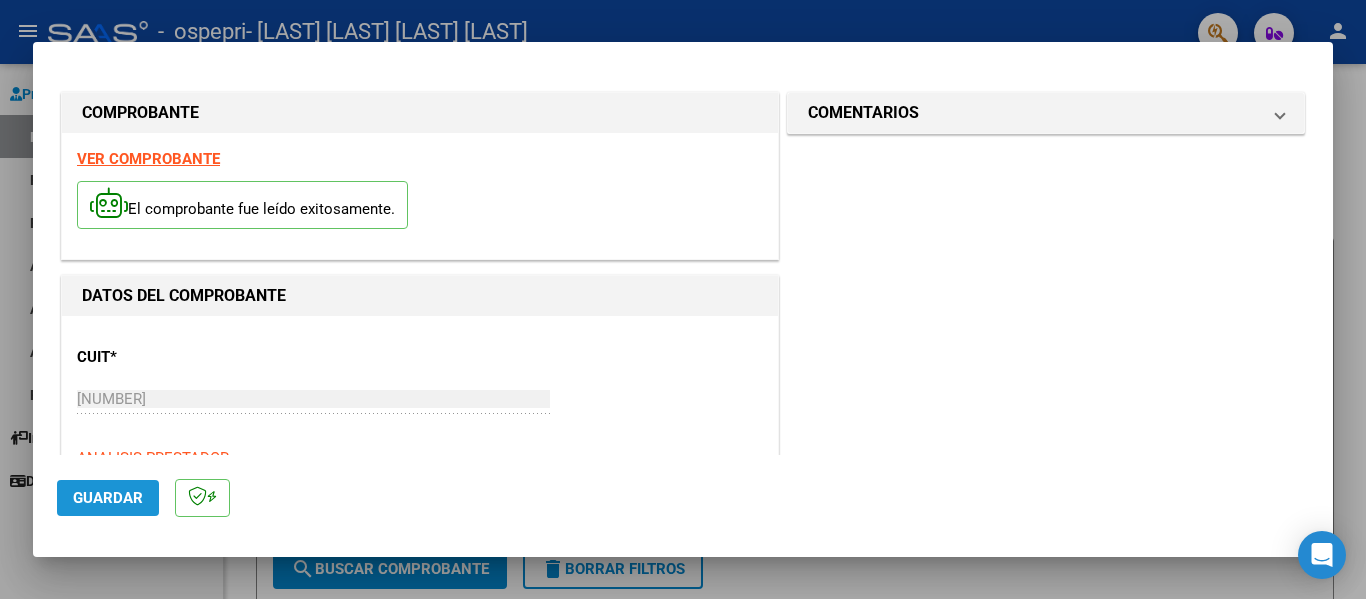 click on "Guardar" 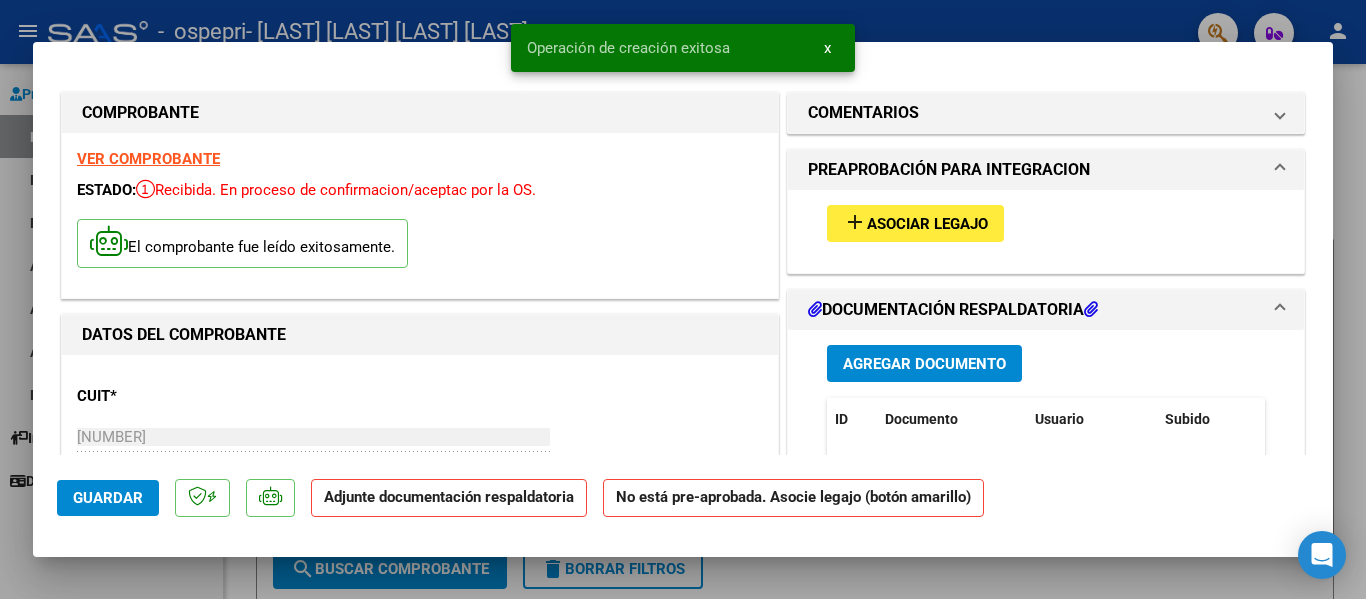 click on "Asociar Legajo" at bounding box center [927, 224] 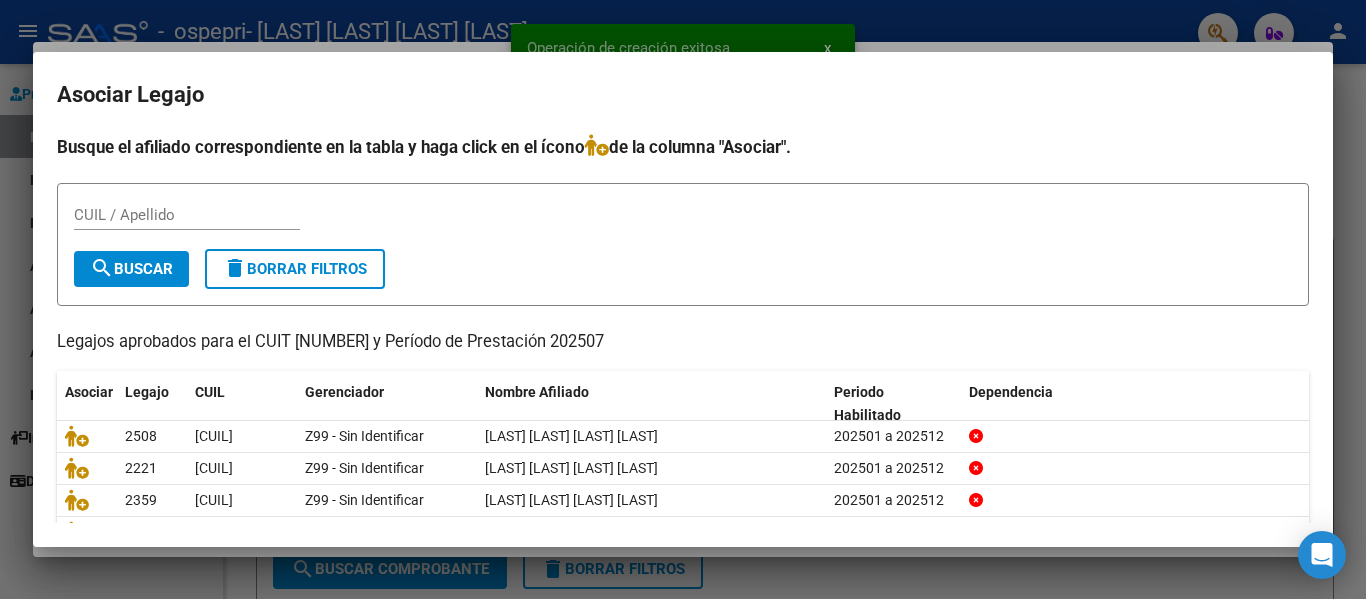drag, startPoint x: 397, startPoint y: 75, endPoint x: 721, endPoint y: 128, distance: 328.30627 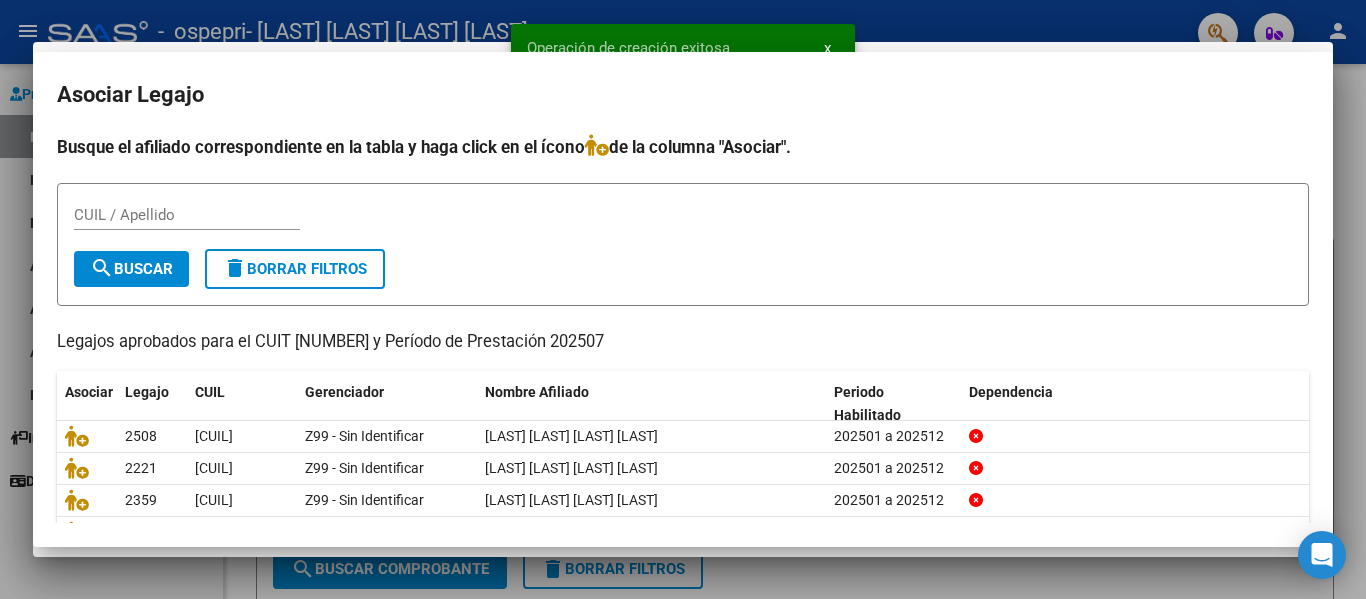 type 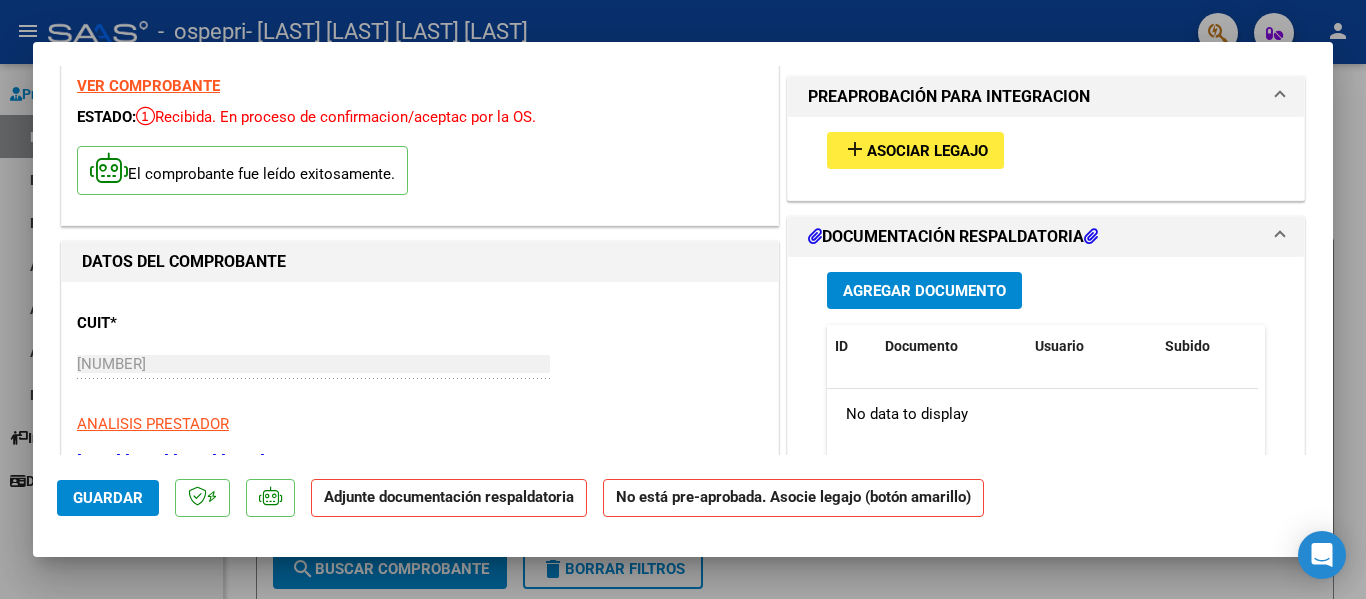 scroll, scrollTop: 0, scrollLeft: 0, axis: both 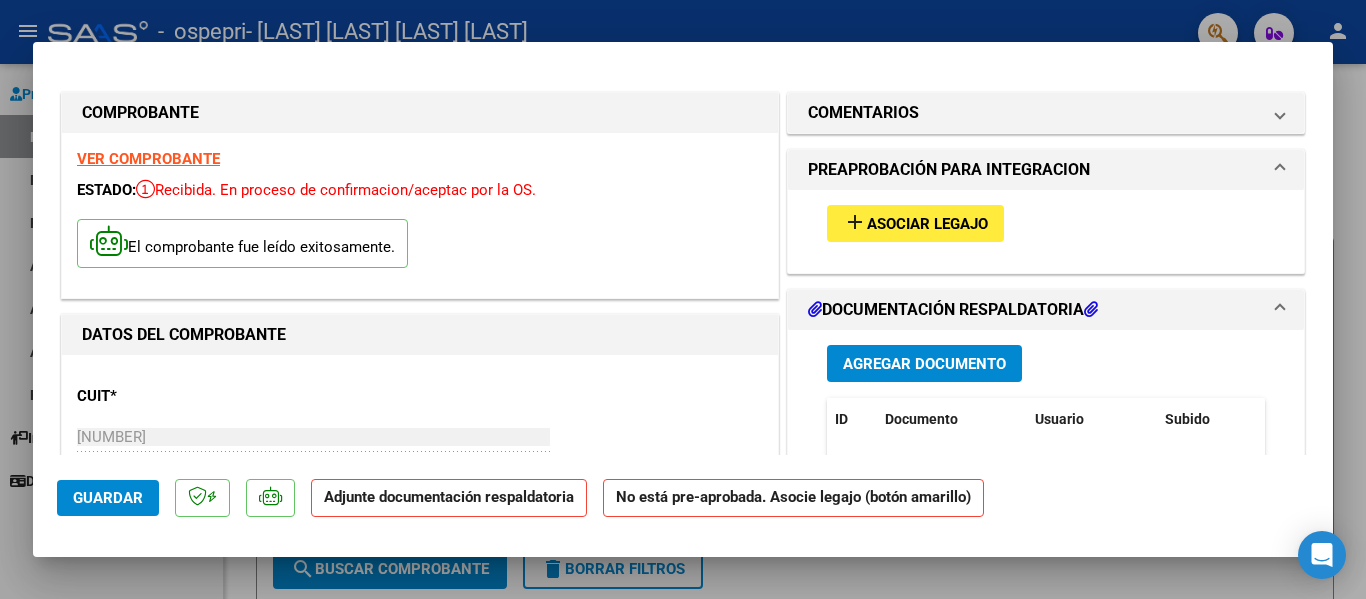 click on "Asociar Legajo" at bounding box center [927, 224] 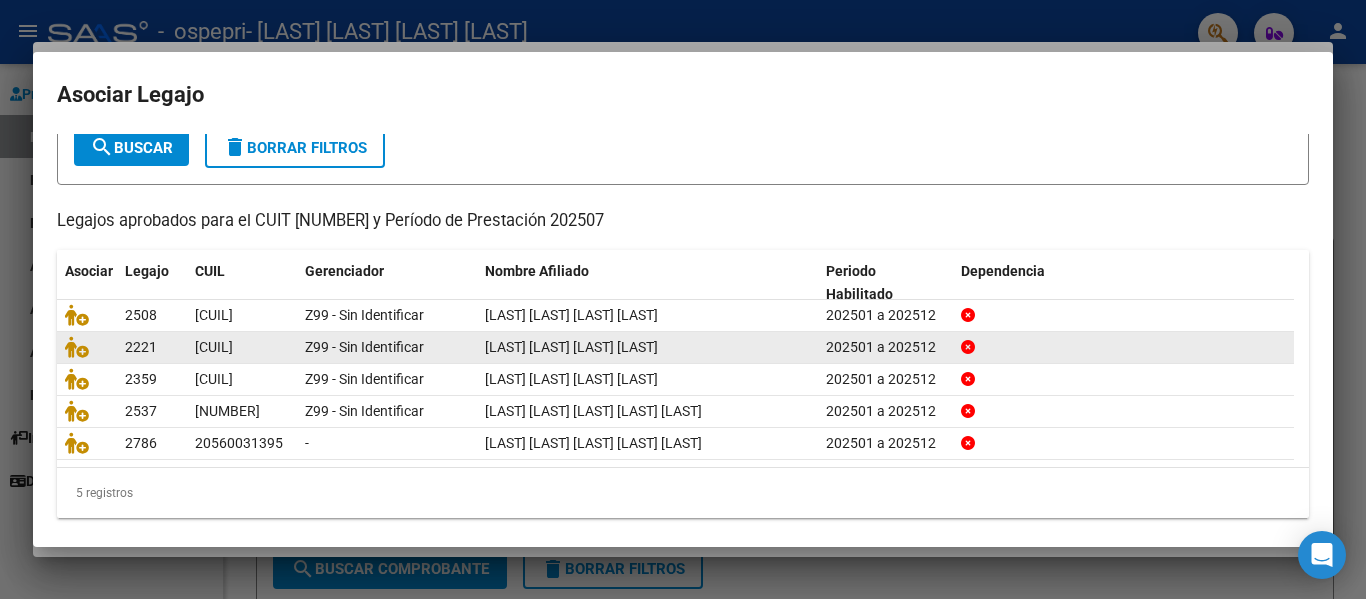 scroll, scrollTop: 137, scrollLeft: 0, axis: vertical 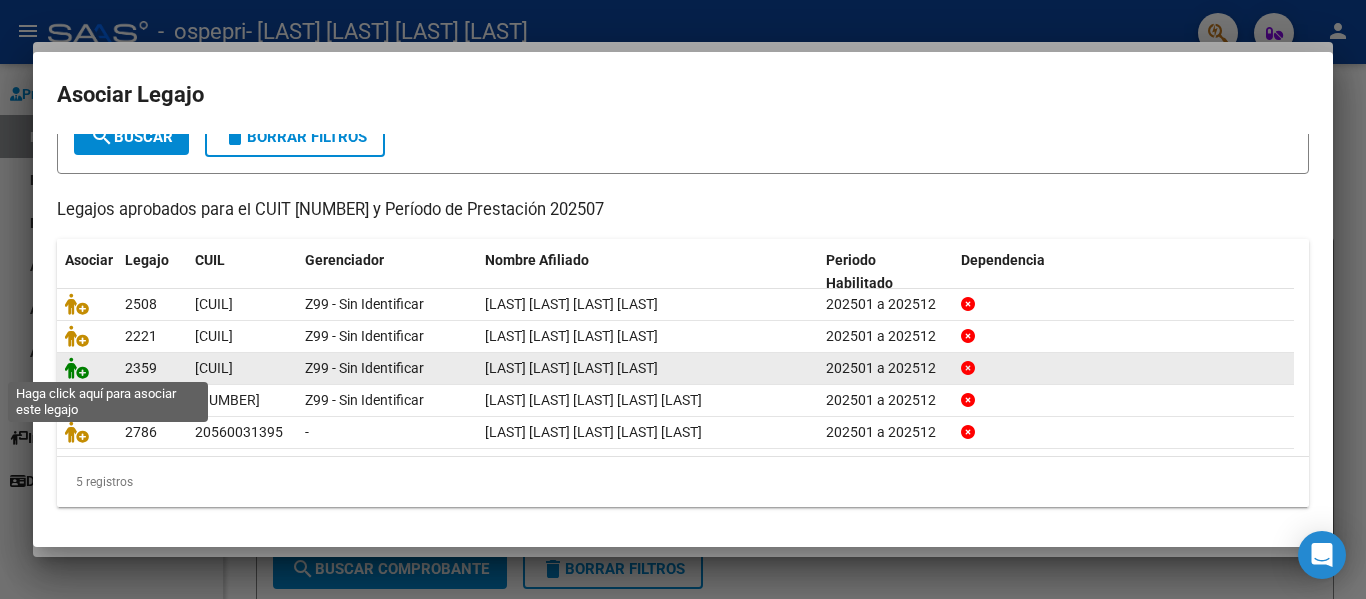 click 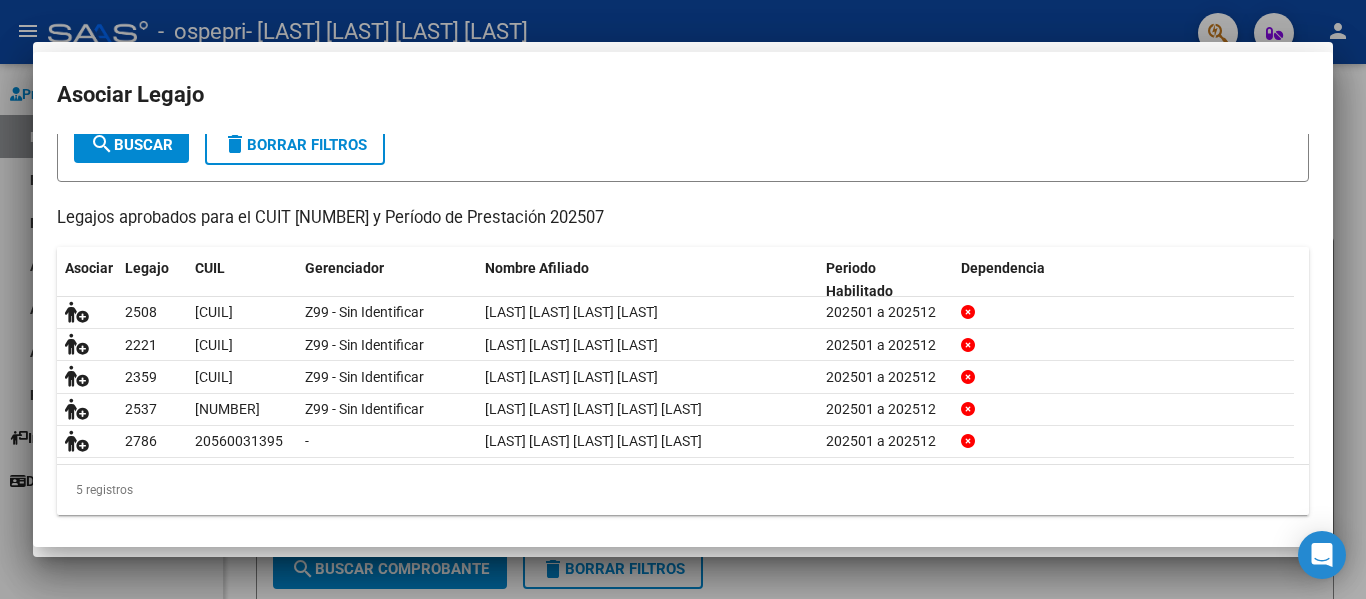scroll, scrollTop: 0, scrollLeft: 0, axis: both 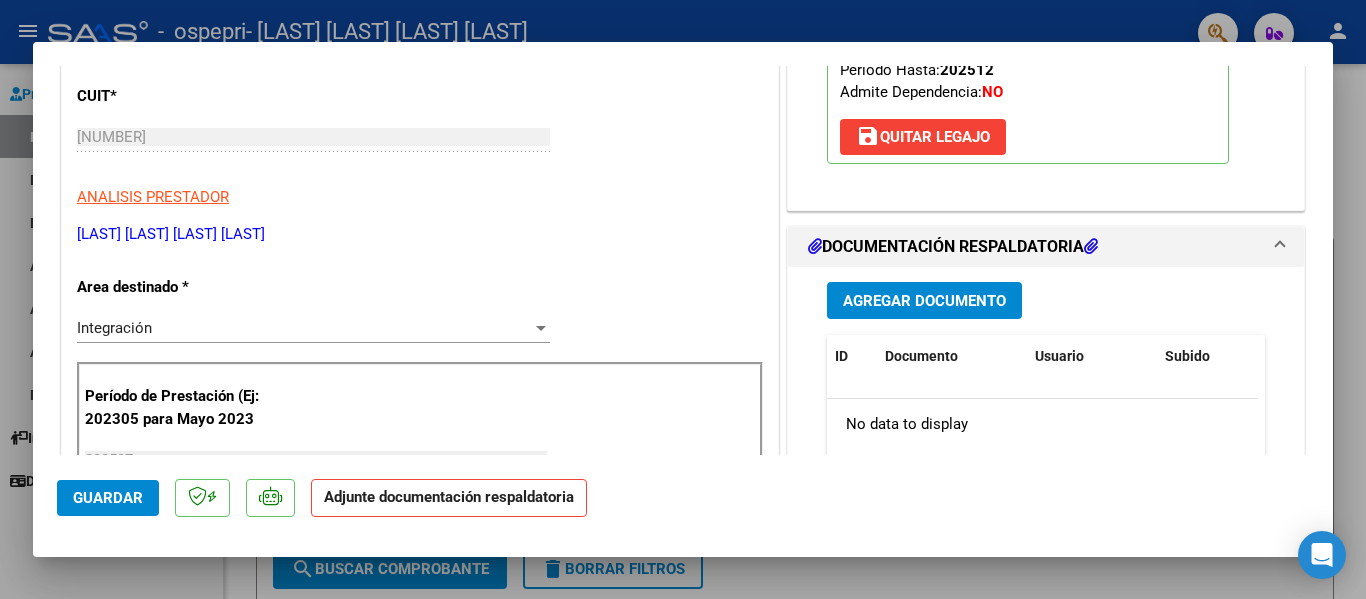 click on "Agregar Documento" at bounding box center (924, 301) 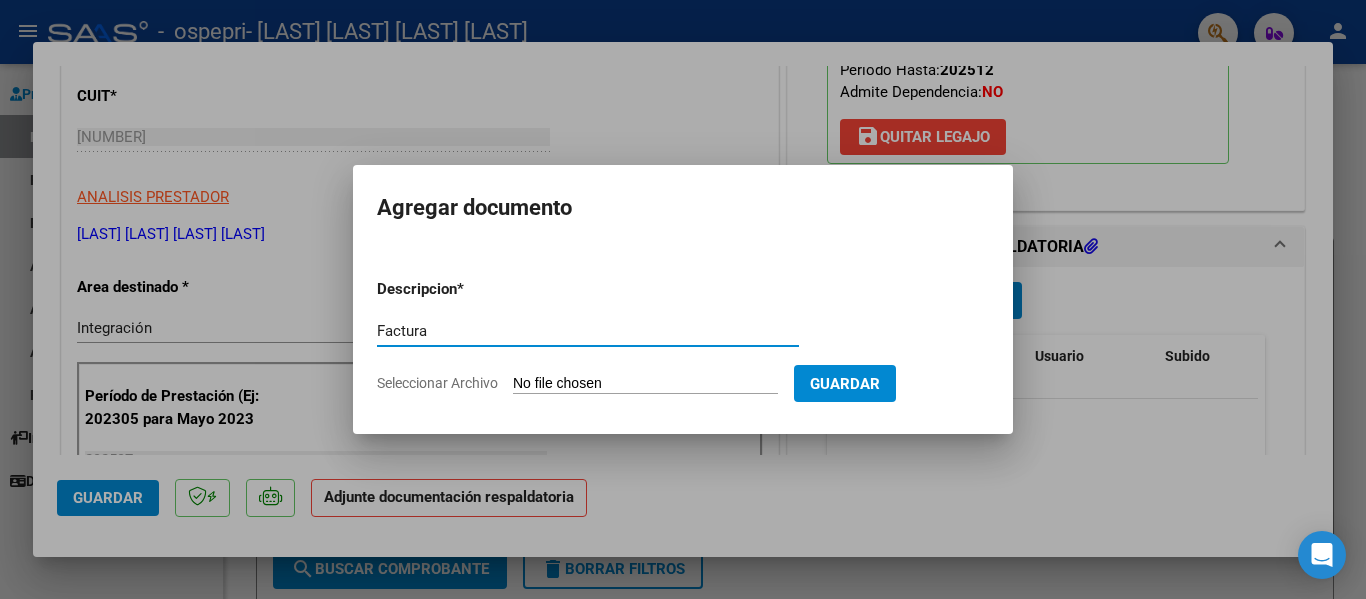 type on "Factura" 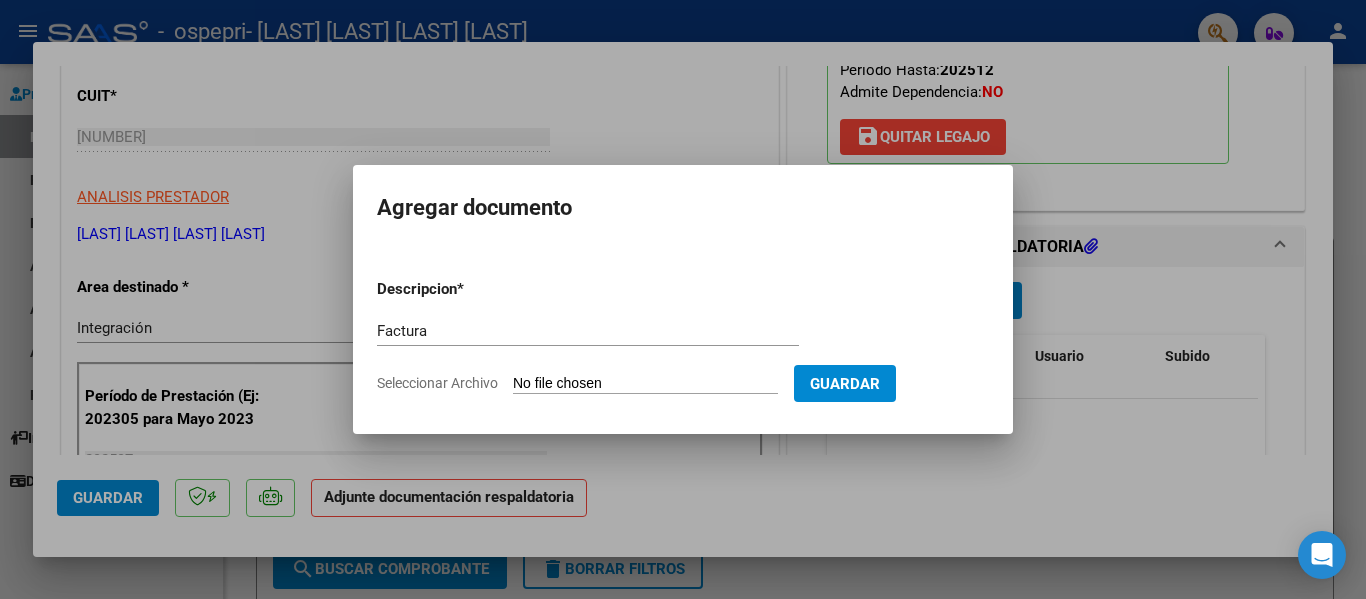click on "Descripcion  *   Factura Escriba aquí una descripcion  Seleccionar Archivo Guardar" at bounding box center [683, 336] 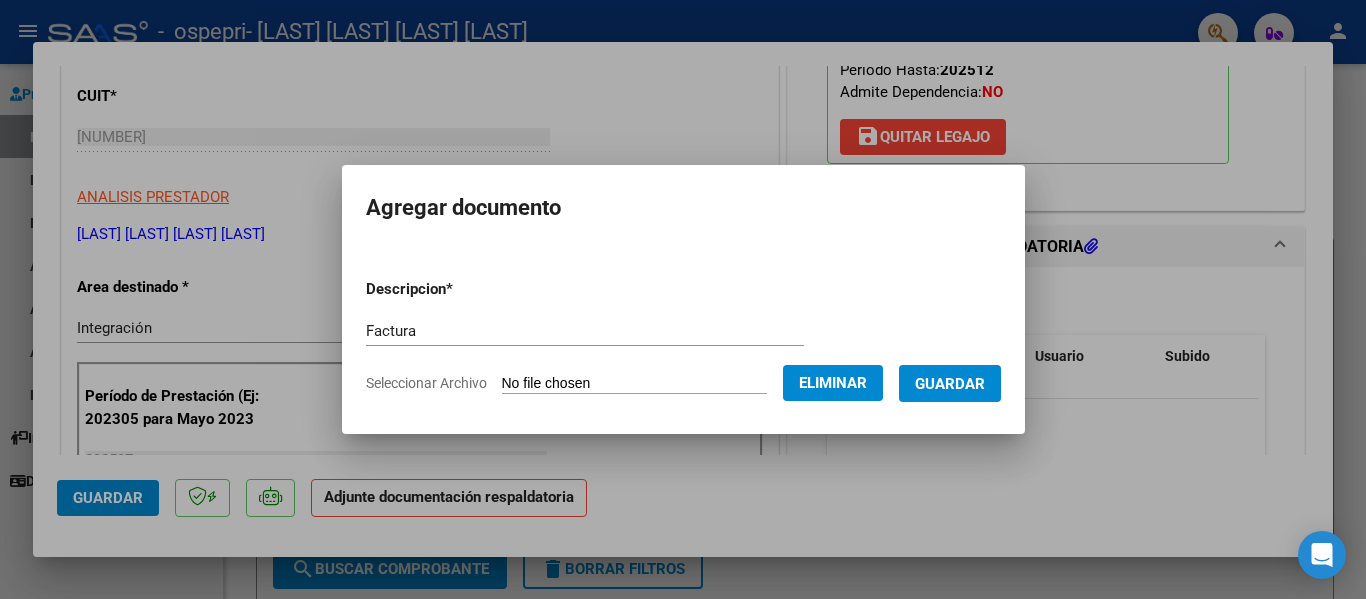 click on "Guardar" at bounding box center [950, 383] 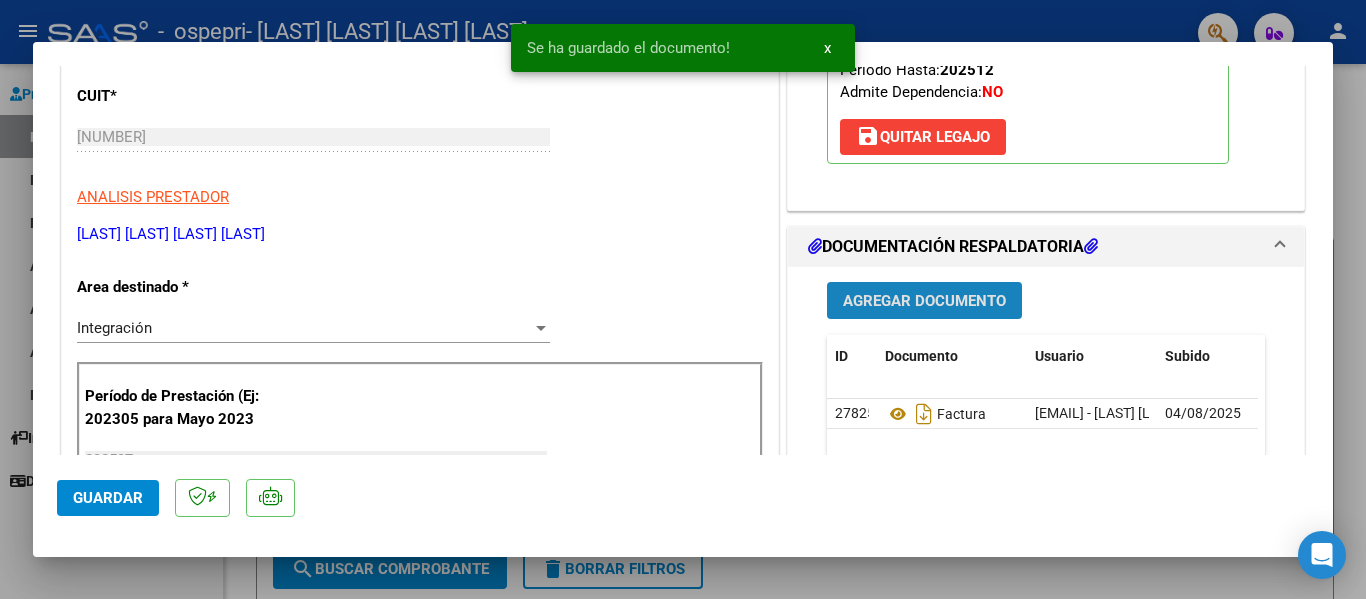 click on "Agregar Documento" at bounding box center (924, 301) 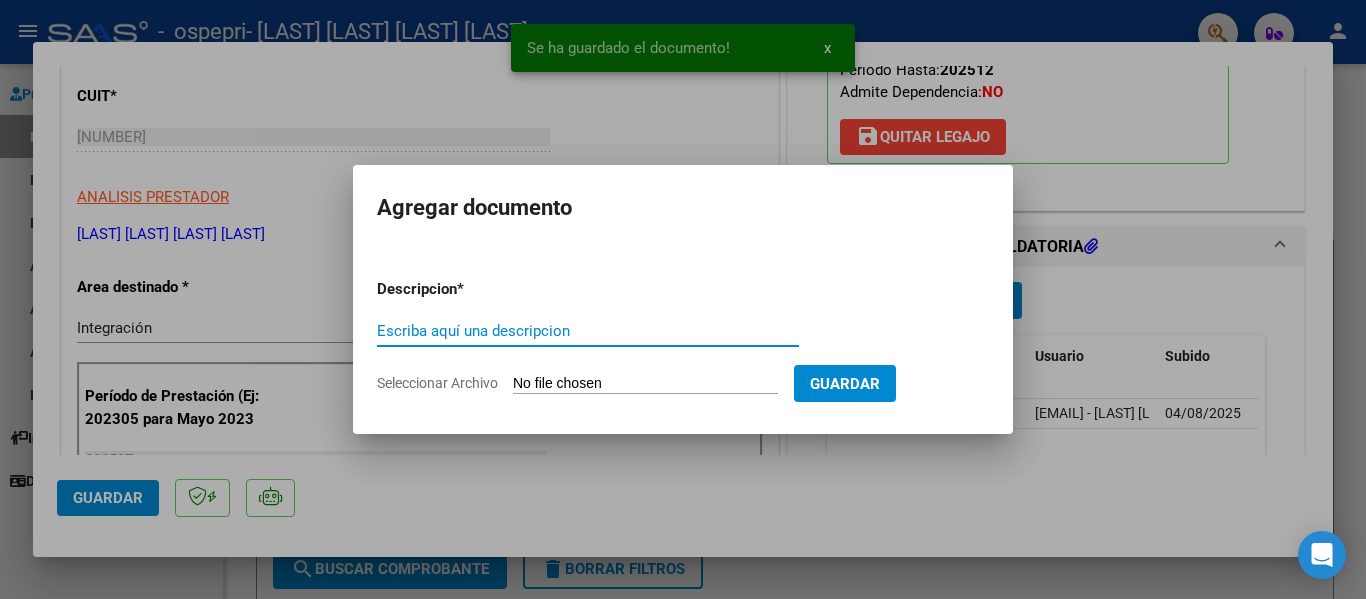 click on "Escriba aquí una descripcion" at bounding box center [588, 331] 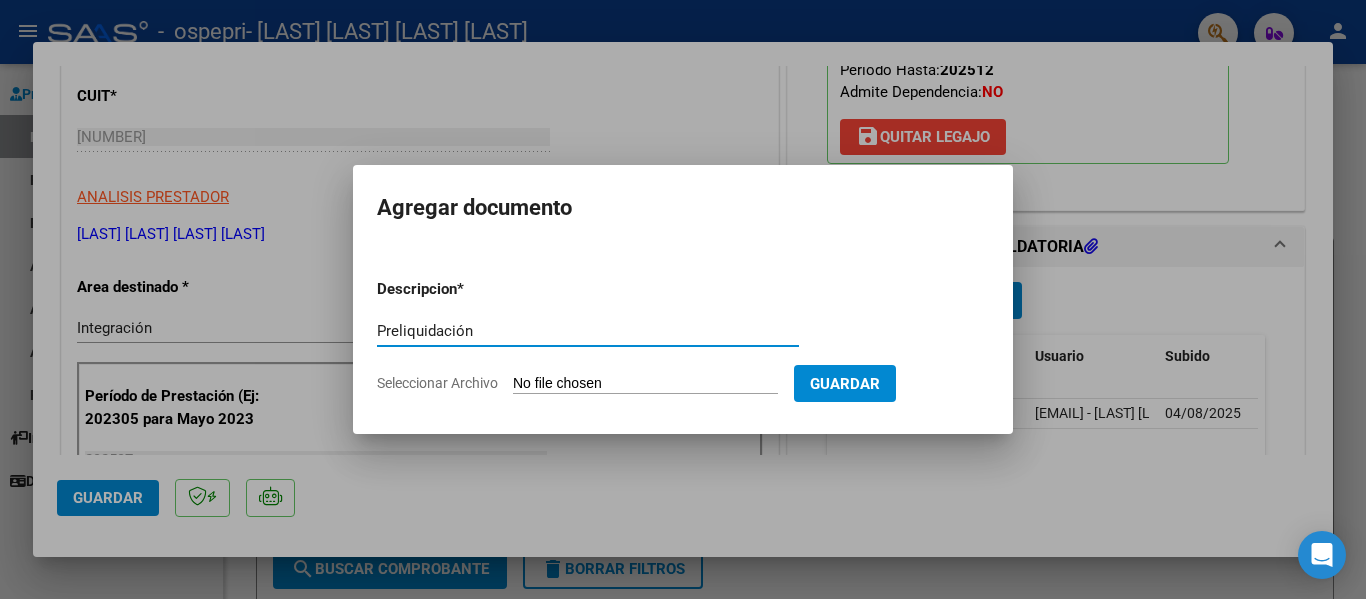 type on "Preliquidación" 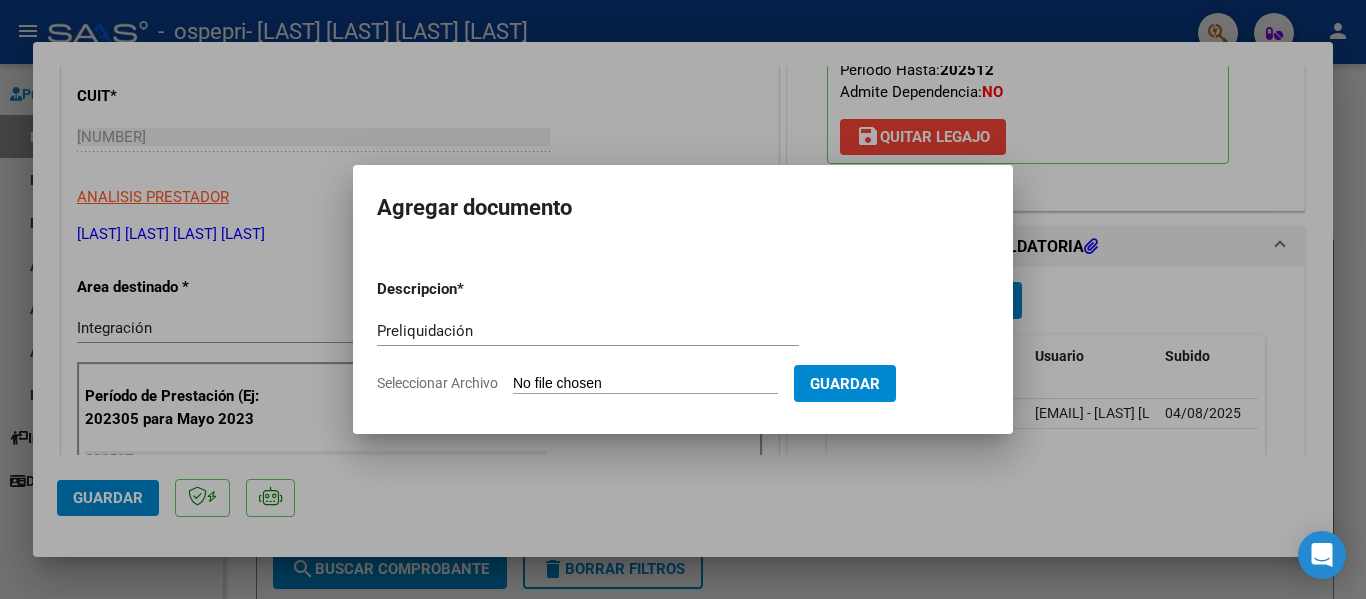 type on "C:\fakepath\MURILLO.pdf" 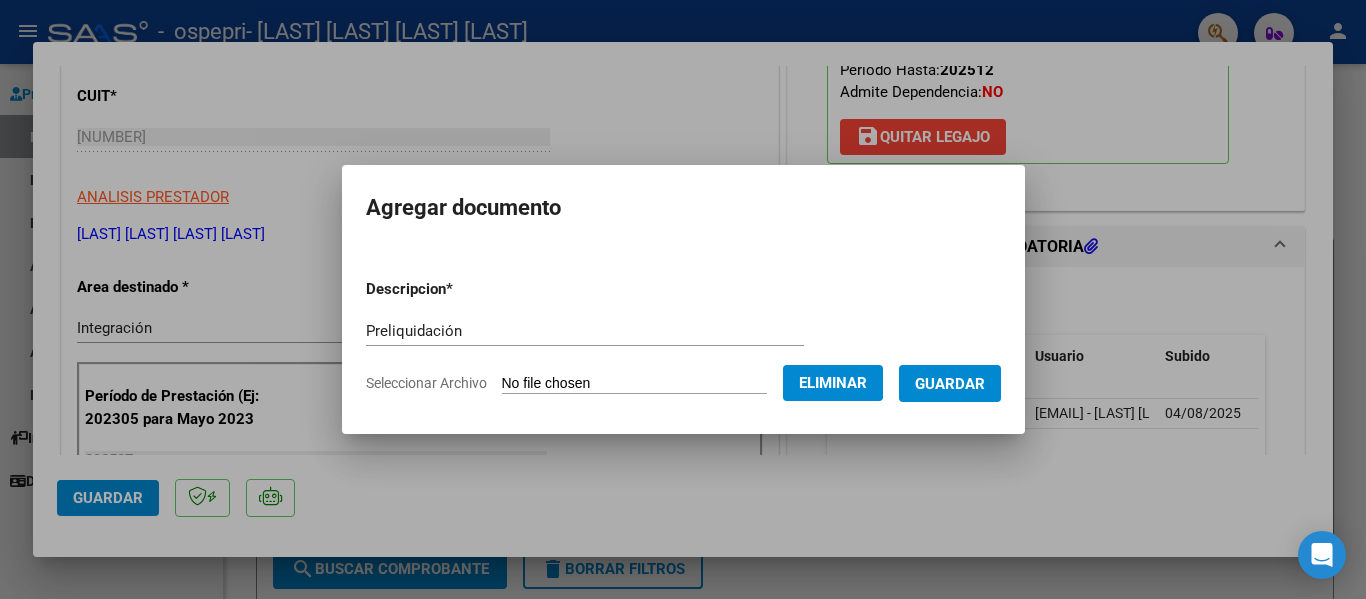 click on "Guardar" at bounding box center [950, 384] 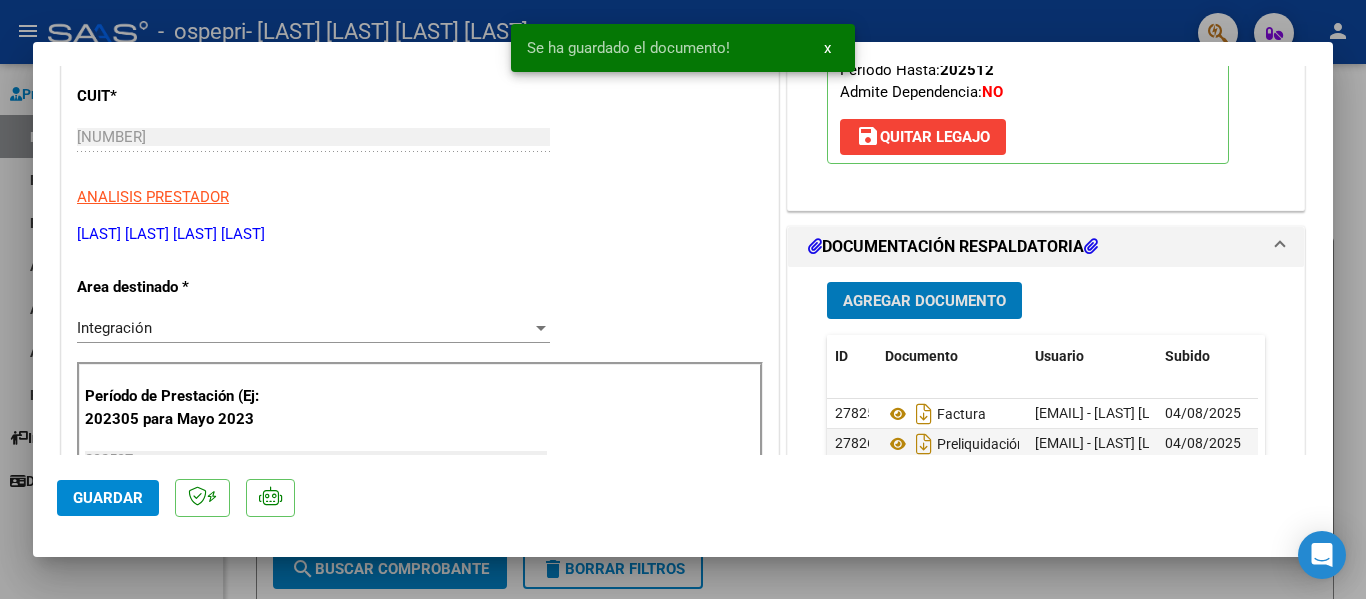 click on "Agregar Documento" at bounding box center [924, 301] 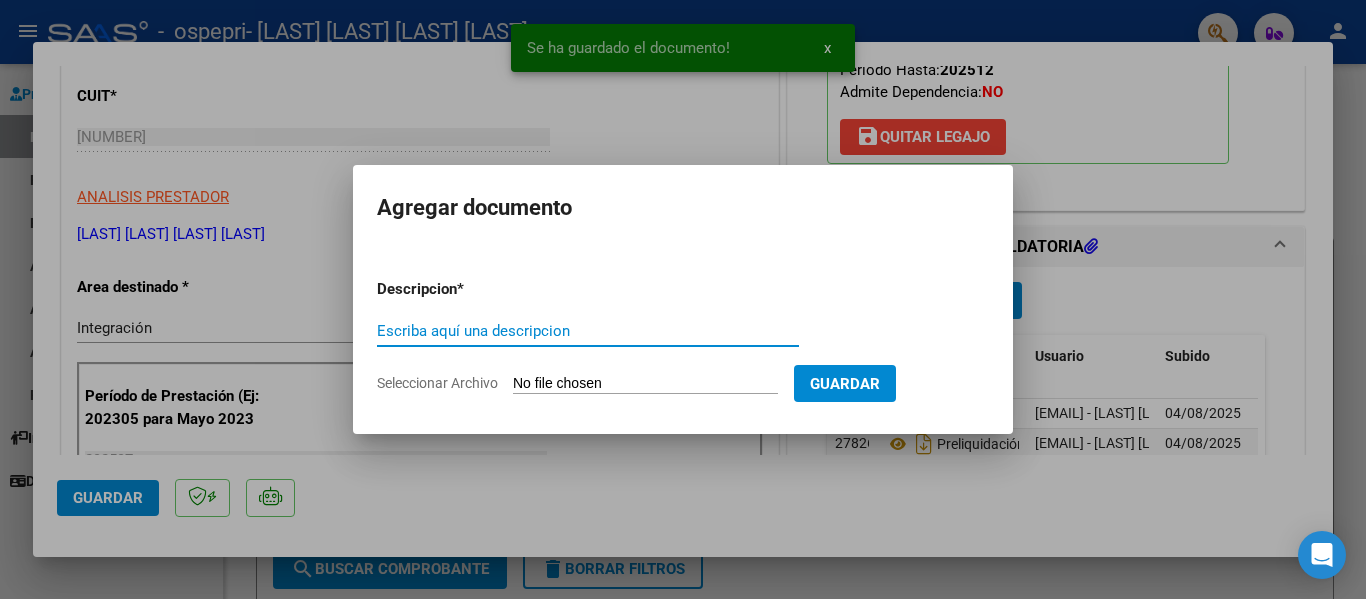 click on "Escriba aquí una descripcion" at bounding box center [588, 331] 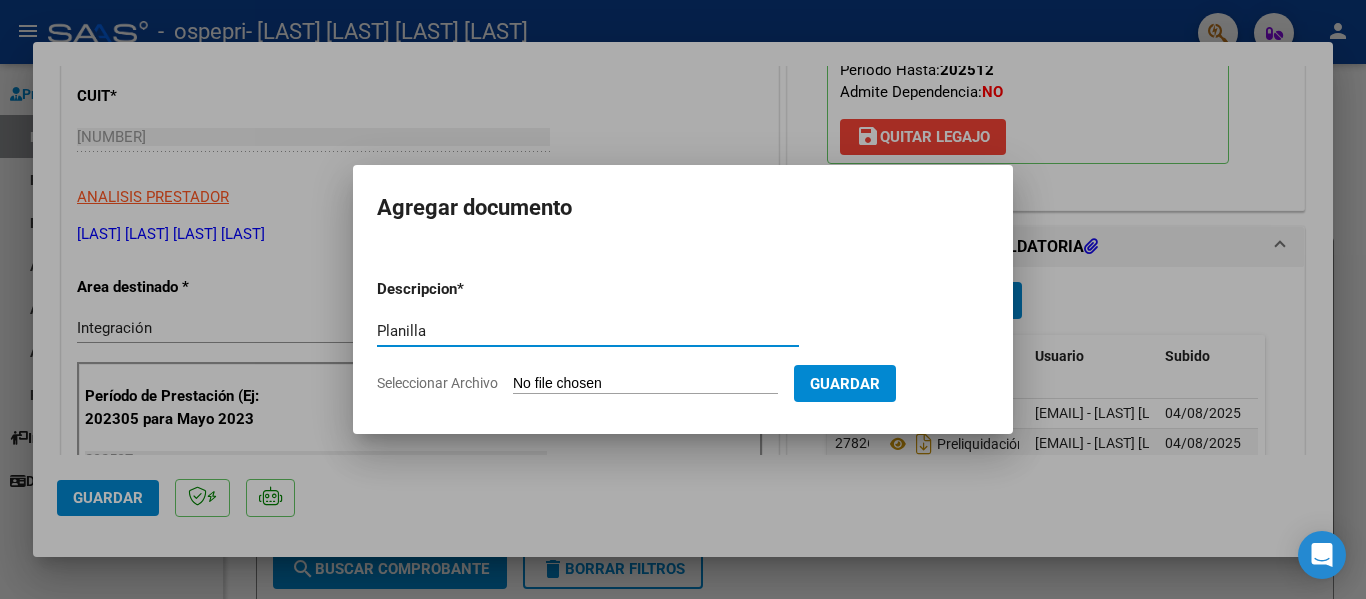 type on "Planilla" 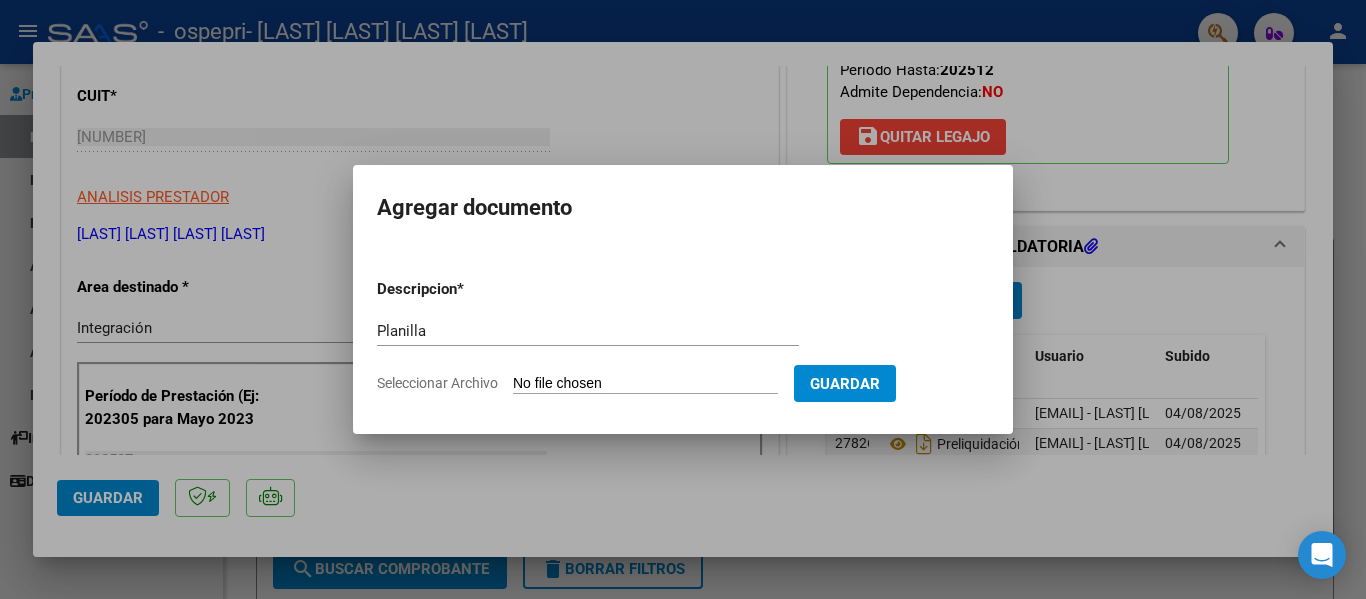 click on "Seleccionar Archivo" at bounding box center [645, 384] 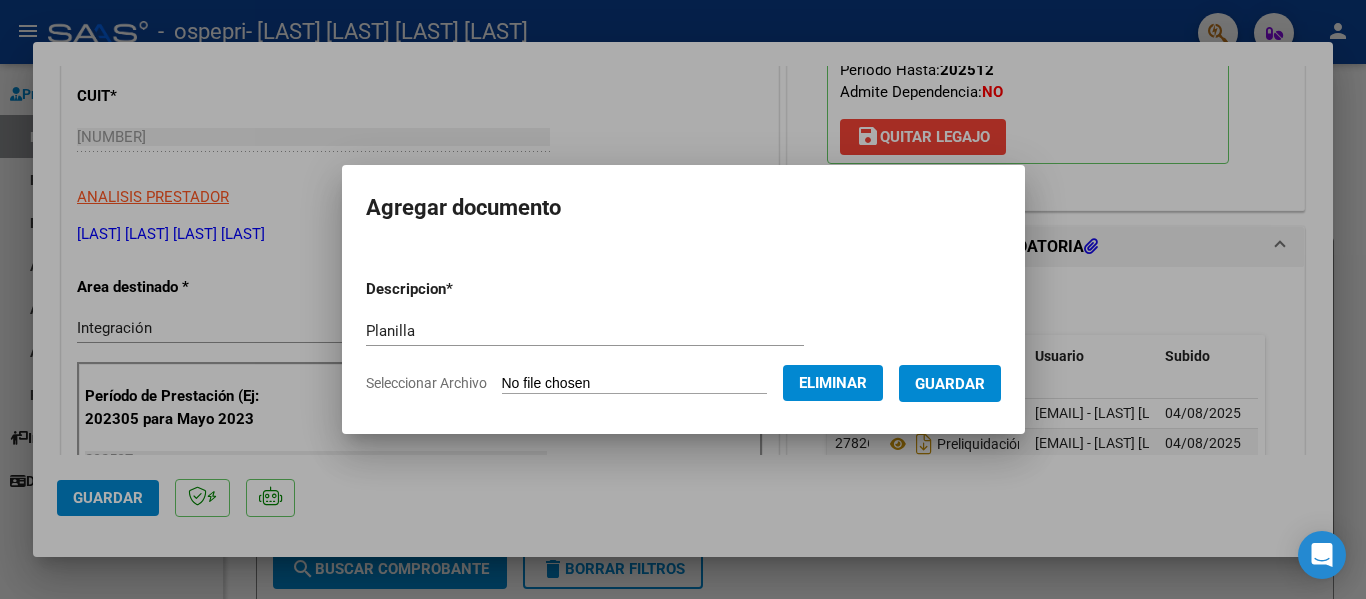 click on "Guardar" at bounding box center [950, 384] 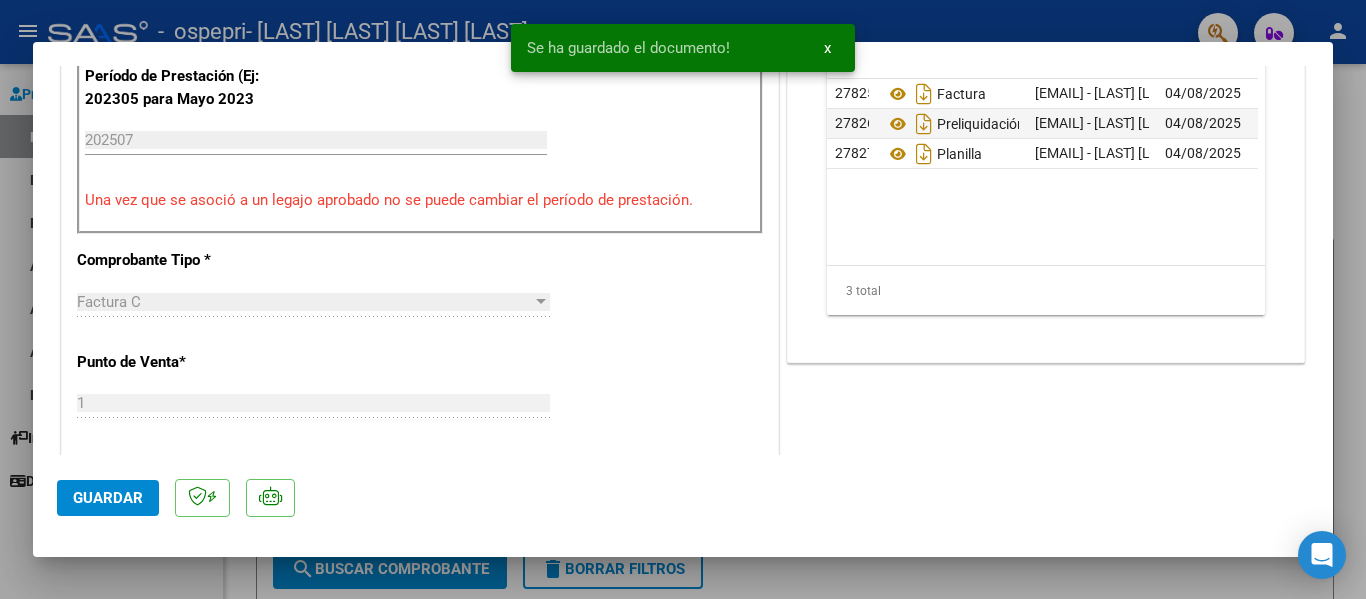 scroll, scrollTop: 500, scrollLeft: 0, axis: vertical 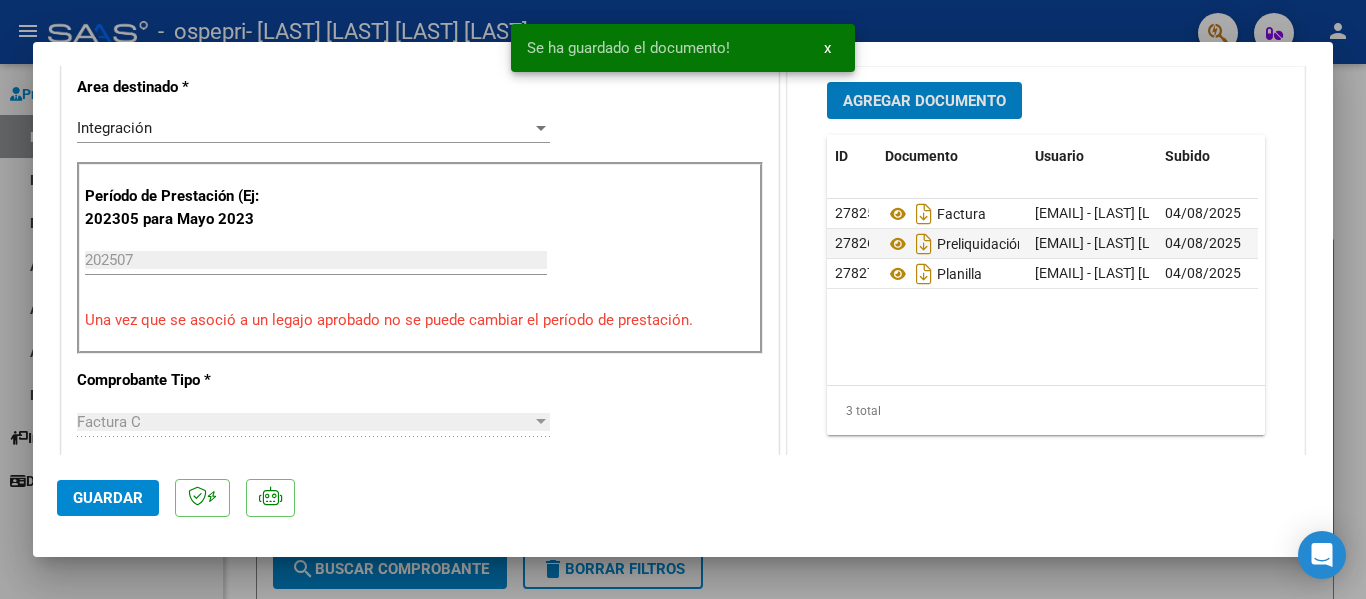 click on "Guardar" 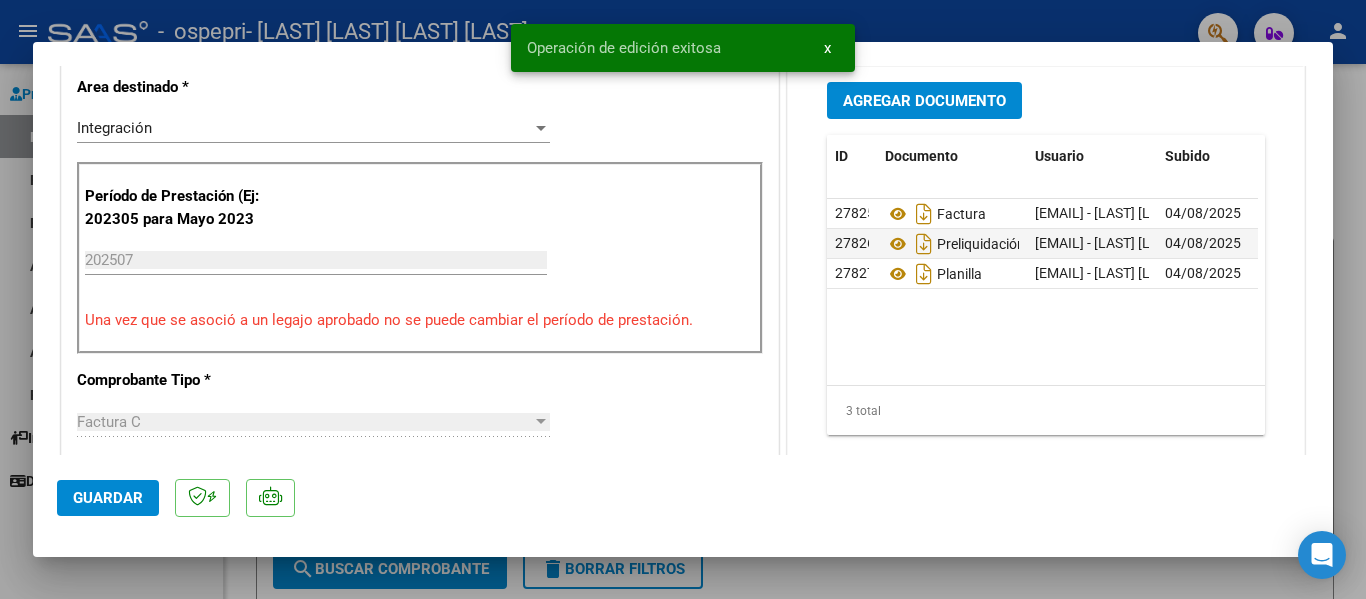 type 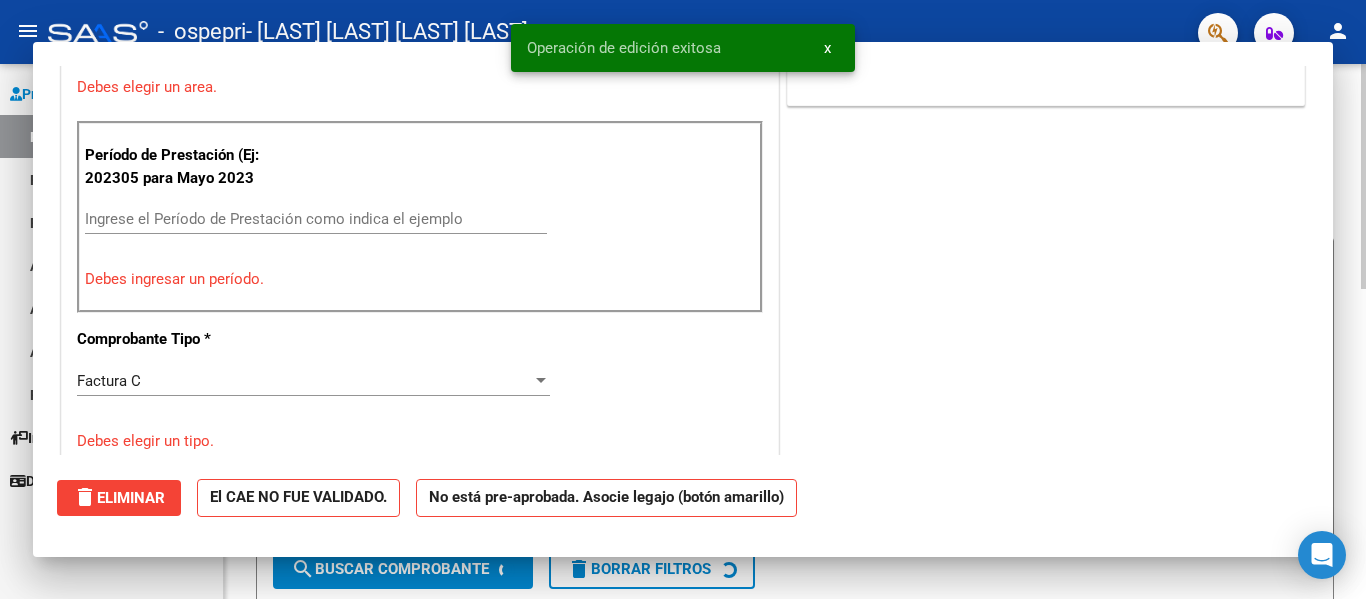 scroll, scrollTop: 414, scrollLeft: 0, axis: vertical 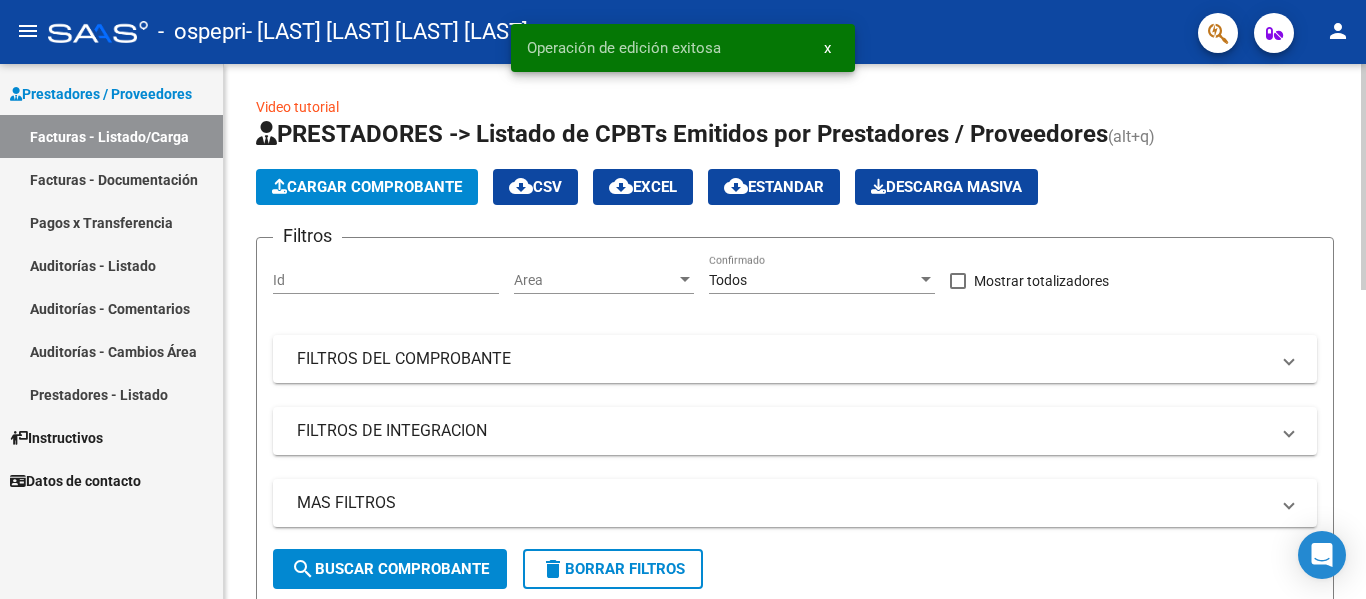 click on "Cargar Comprobante" 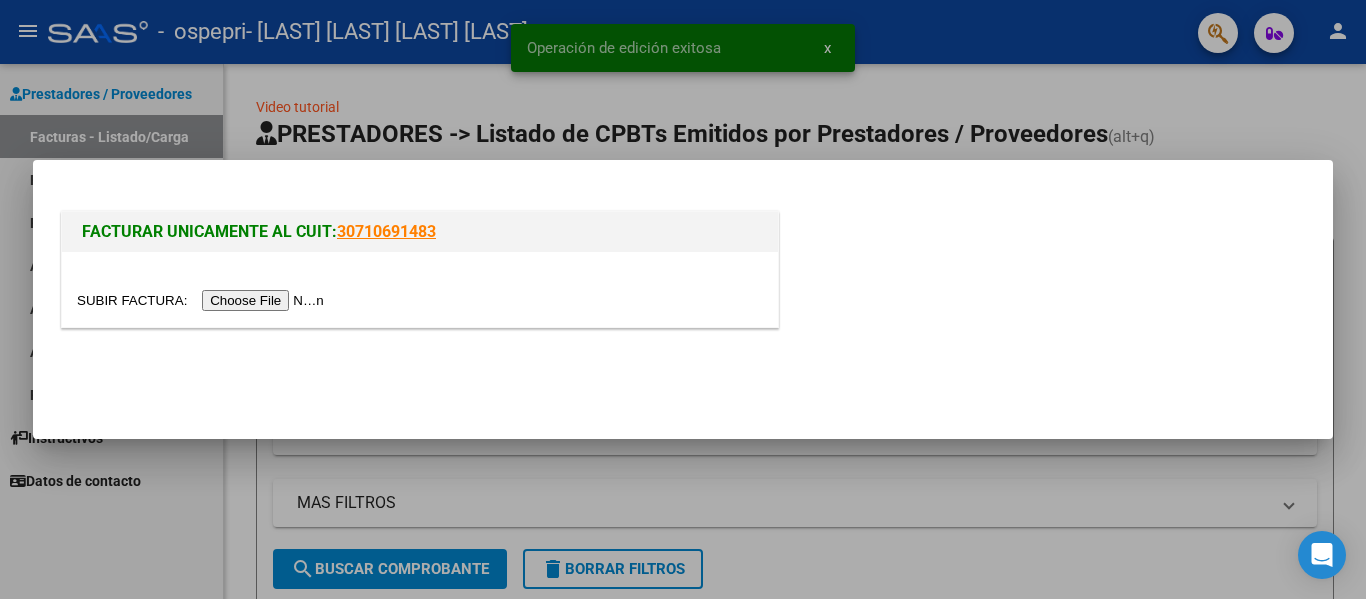 click at bounding box center [203, 300] 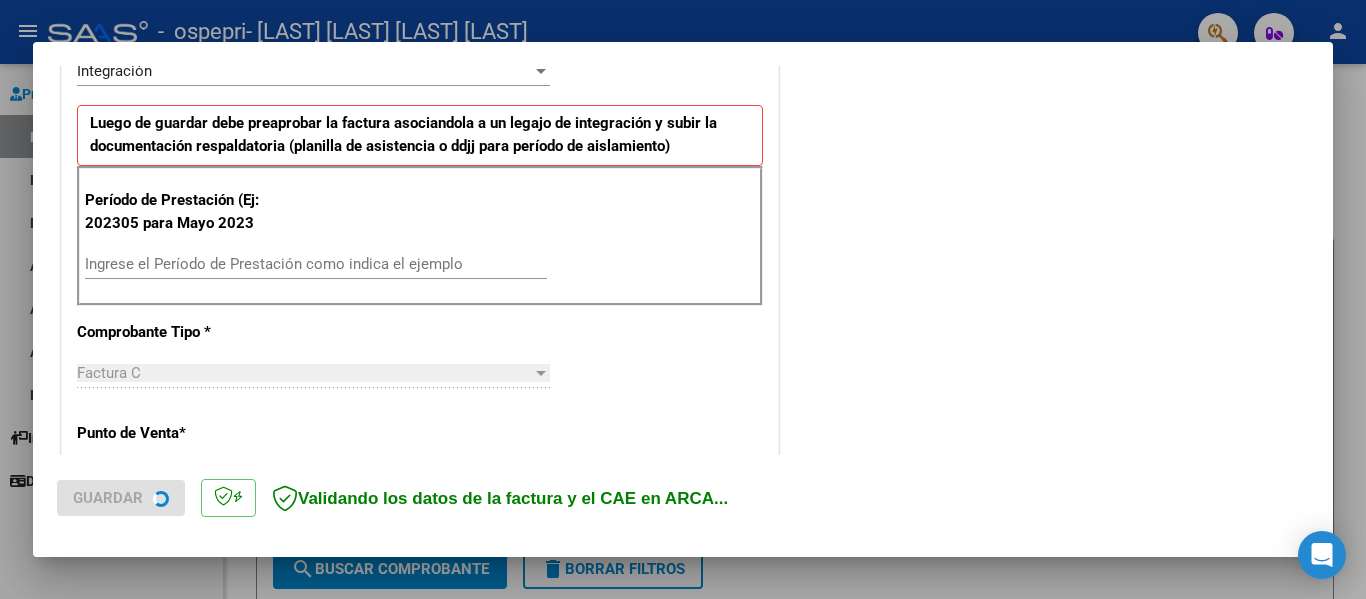 scroll, scrollTop: 500, scrollLeft: 0, axis: vertical 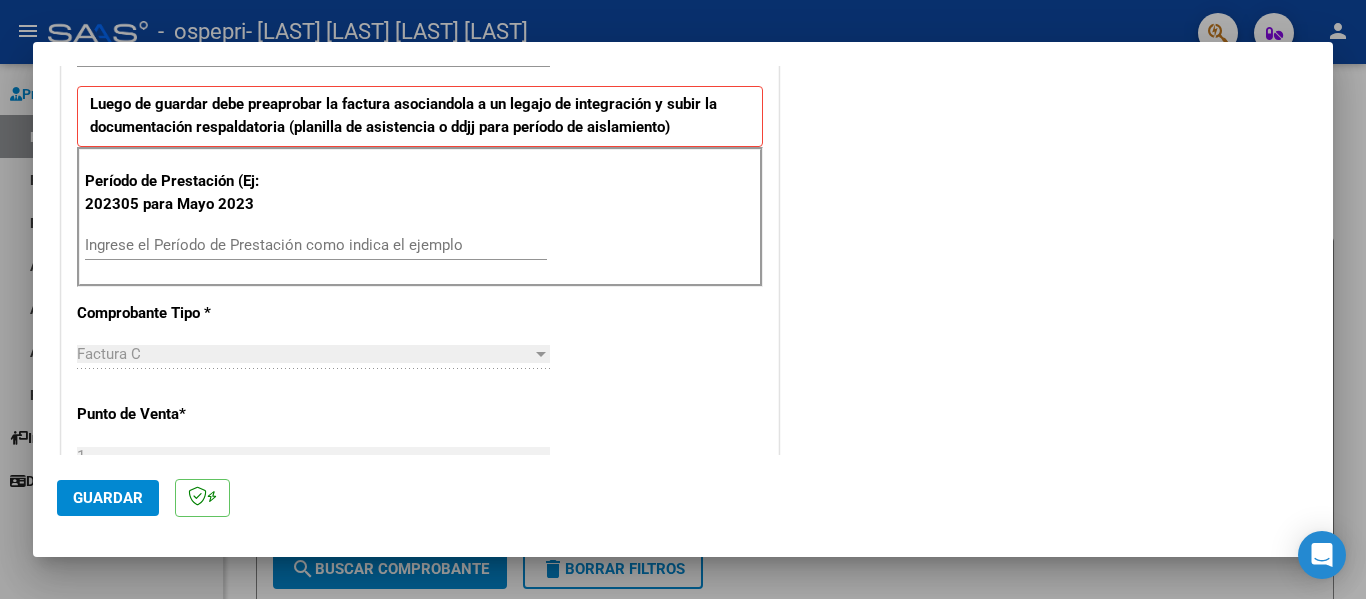 click on "Ingrese el Período de Prestación como indica el ejemplo" at bounding box center [316, 245] 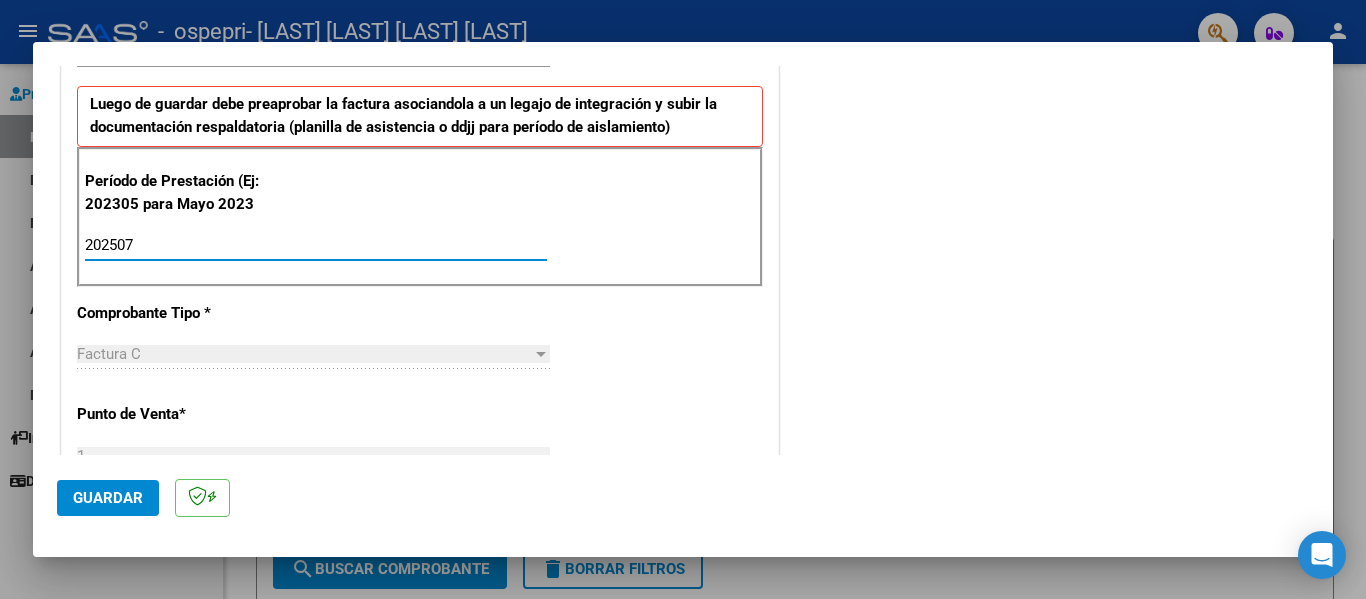 type on "202507" 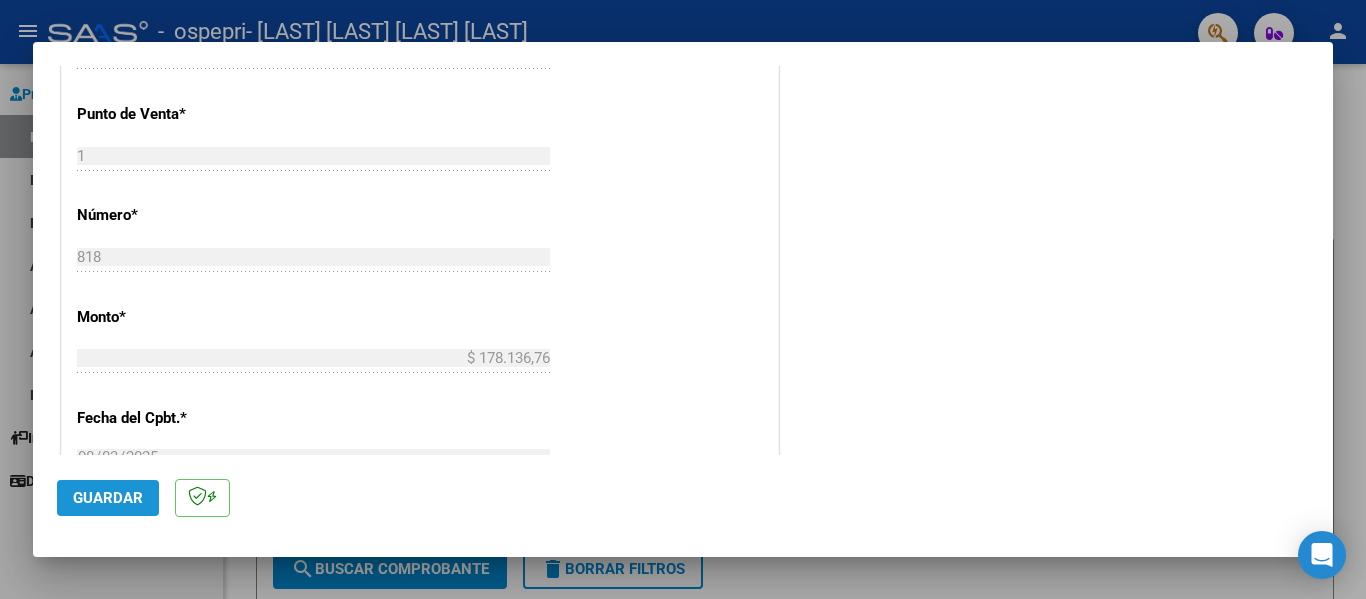 click on "Guardar" 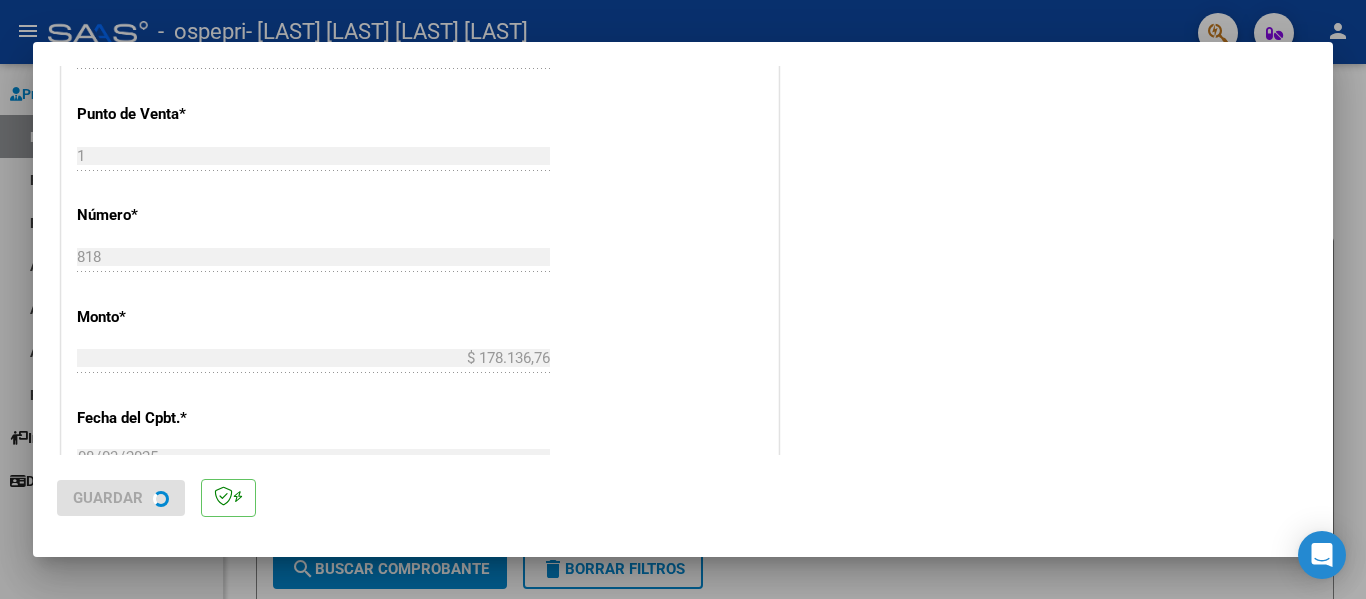 scroll, scrollTop: 0, scrollLeft: 0, axis: both 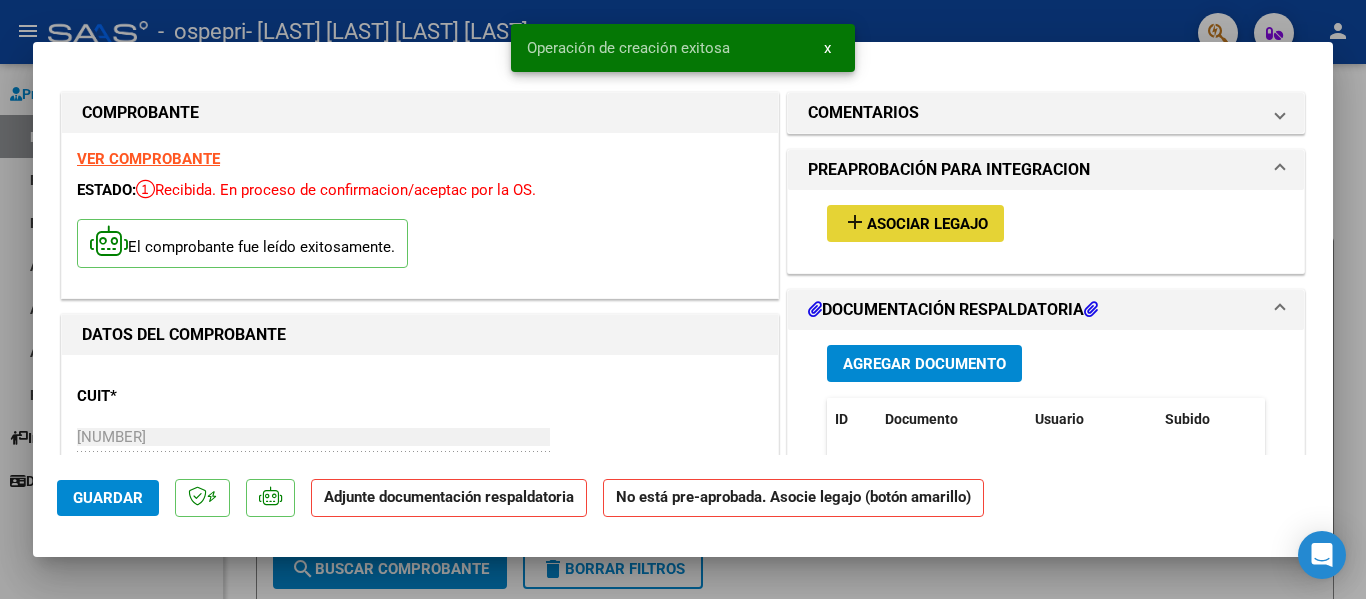click on "Asociar Legajo" at bounding box center (927, 224) 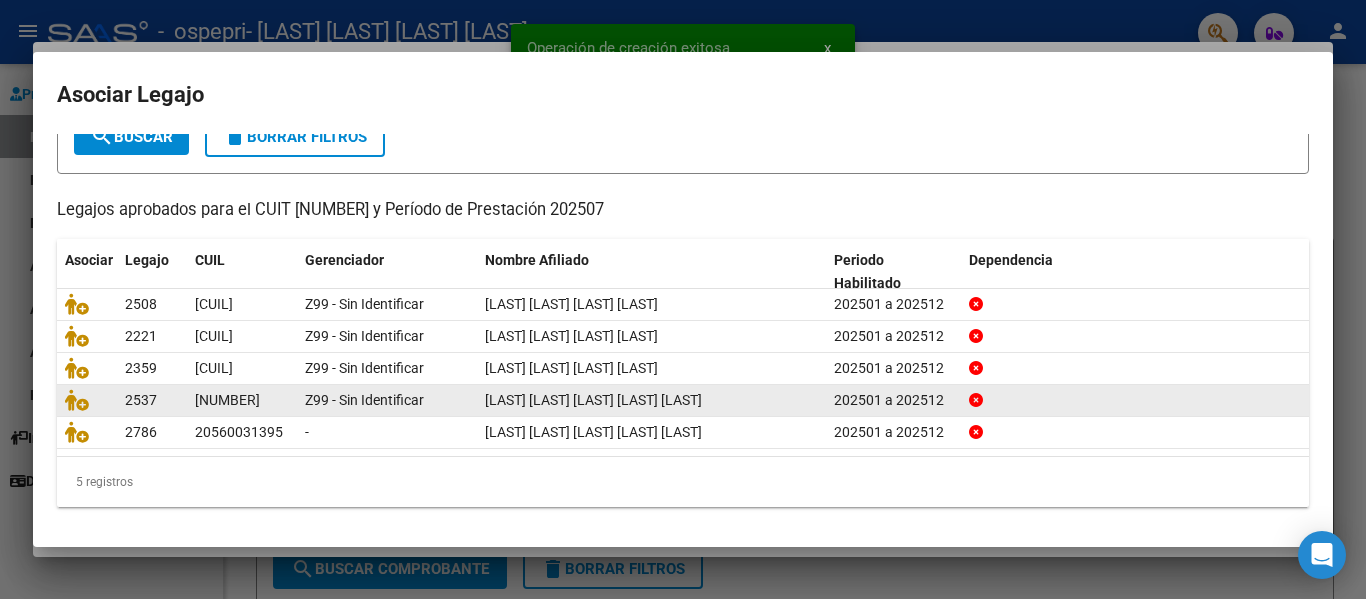 scroll, scrollTop: 137, scrollLeft: 0, axis: vertical 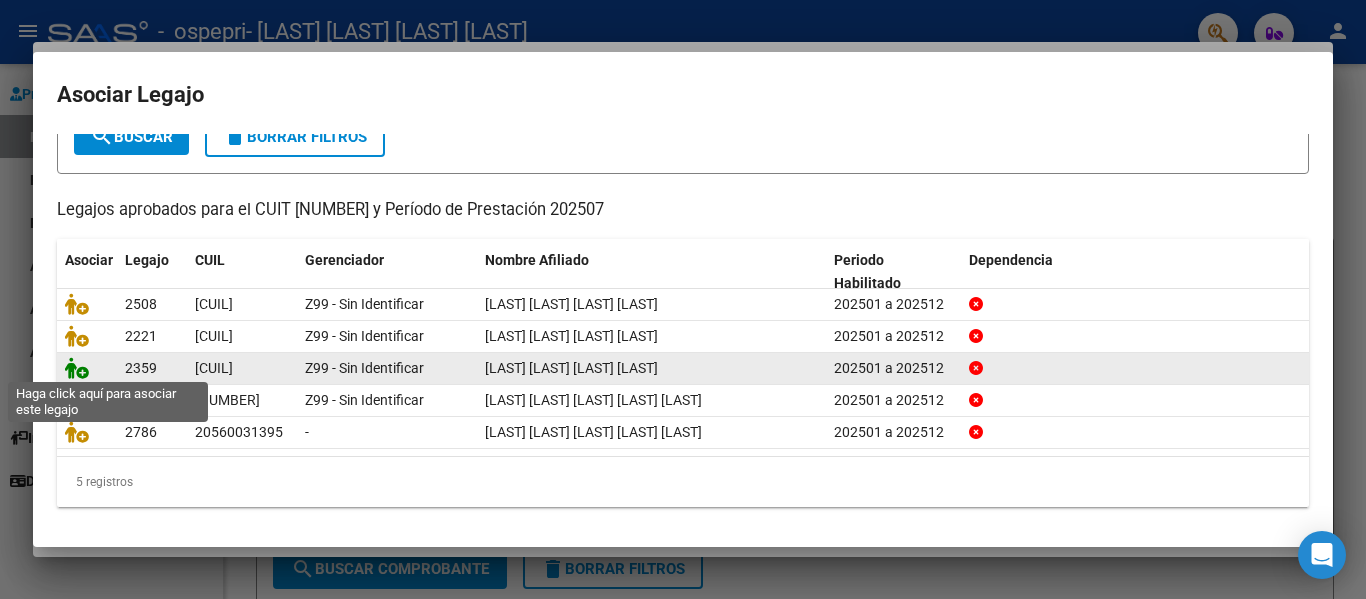 click 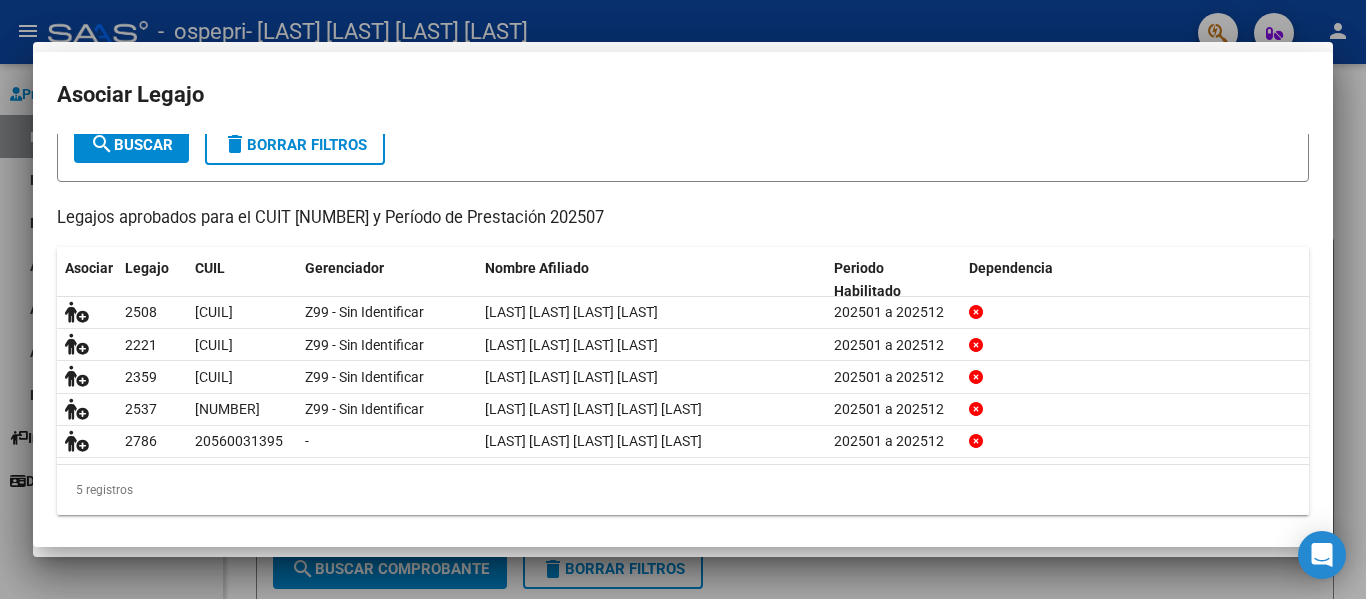 scroll, scrollTop: 0, scrollLeft: 0, axis: both 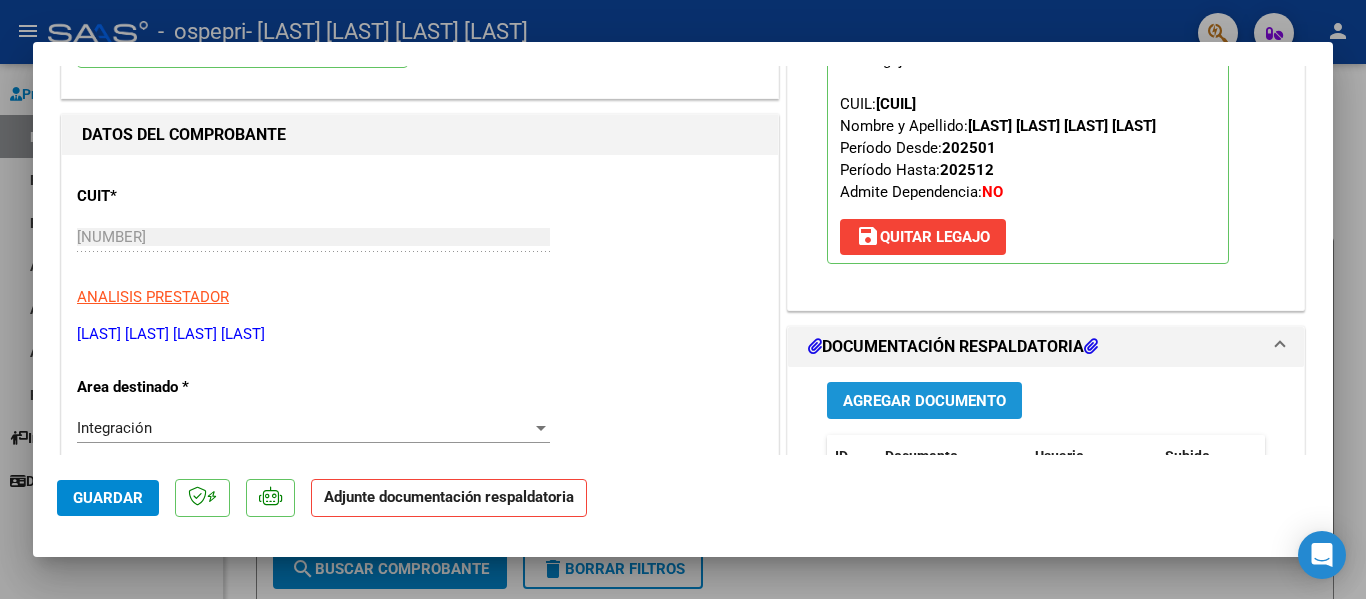 click on "Agregar Documento" at bounding box center (924, 401) 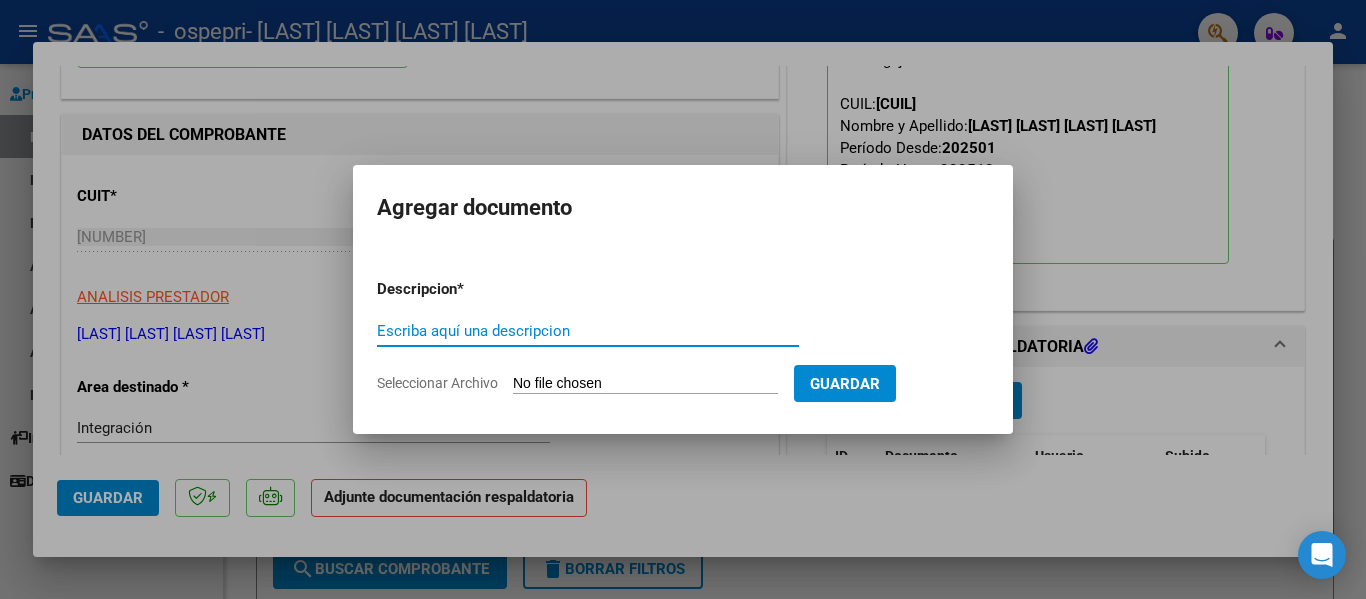click on "Escriba aquí una descripcion" at bounding box center [588, 331] 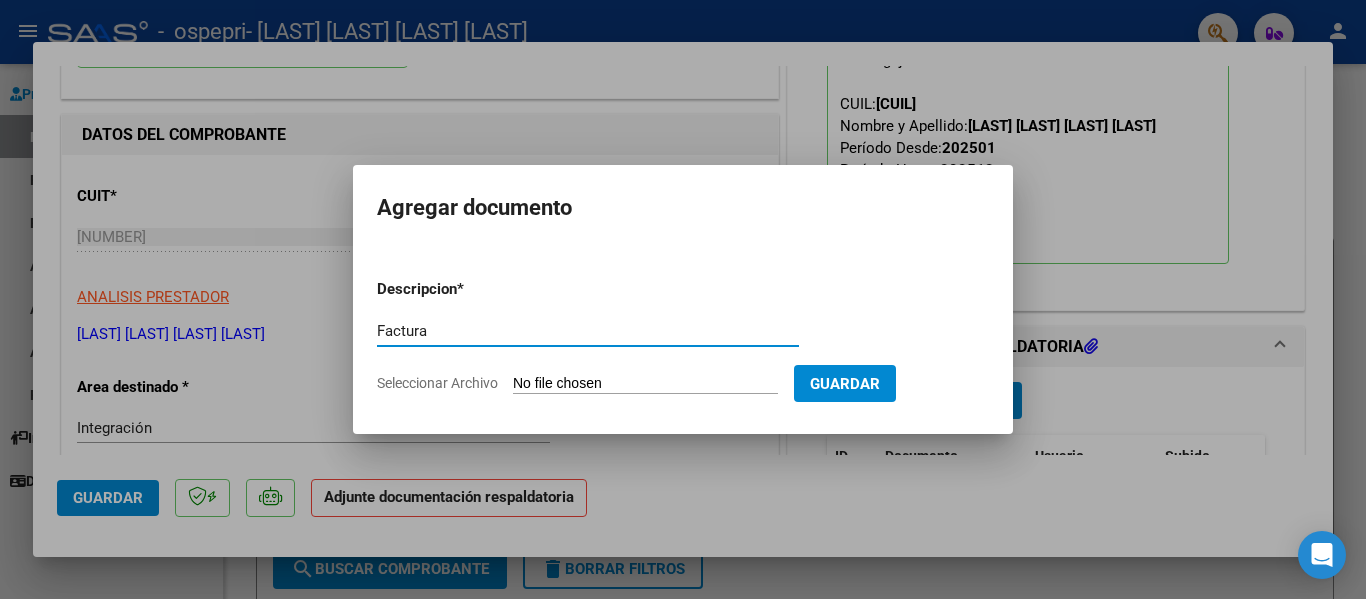 type on "Factura" 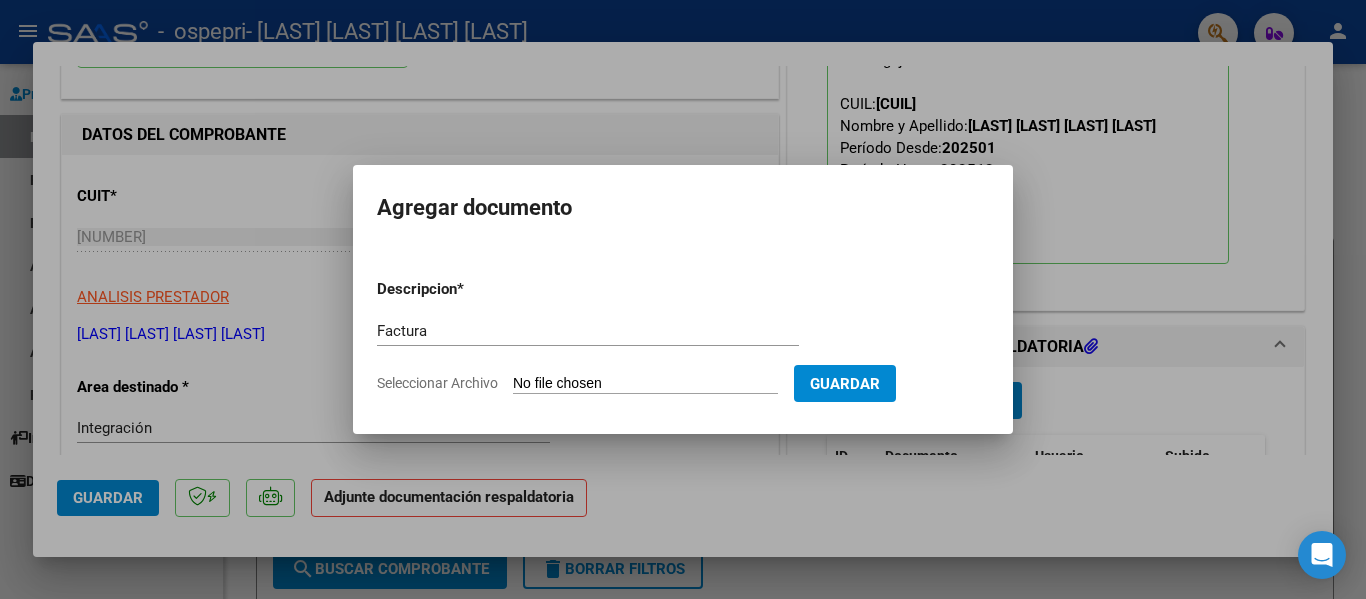 click on "Seleccionar Archivo" at bounding box center [645, 384] 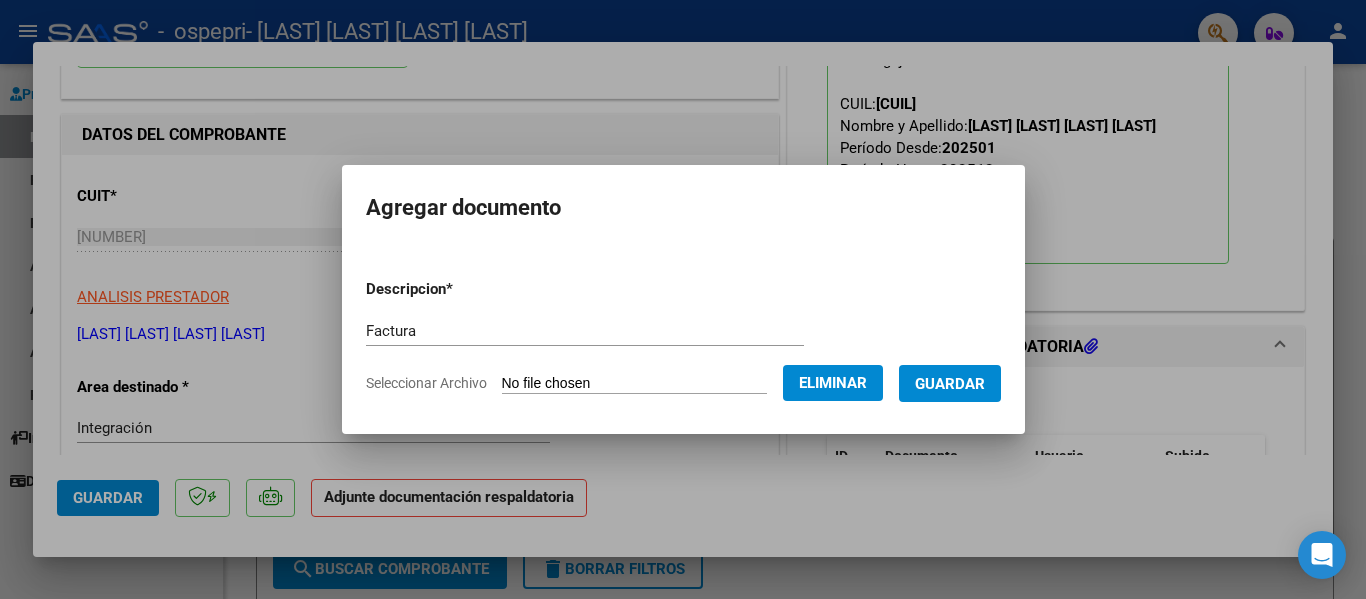 click on "Factura" at bounding box center [585, 331] 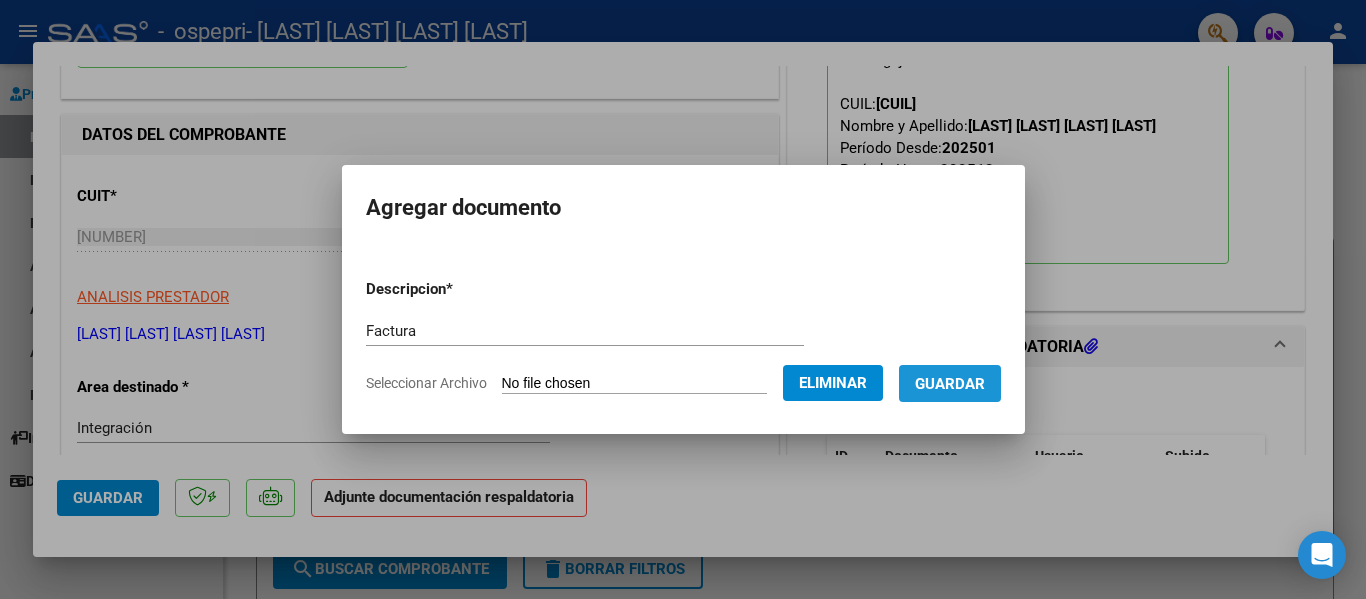 click on "Guardar" at bounding box center [950, 384] 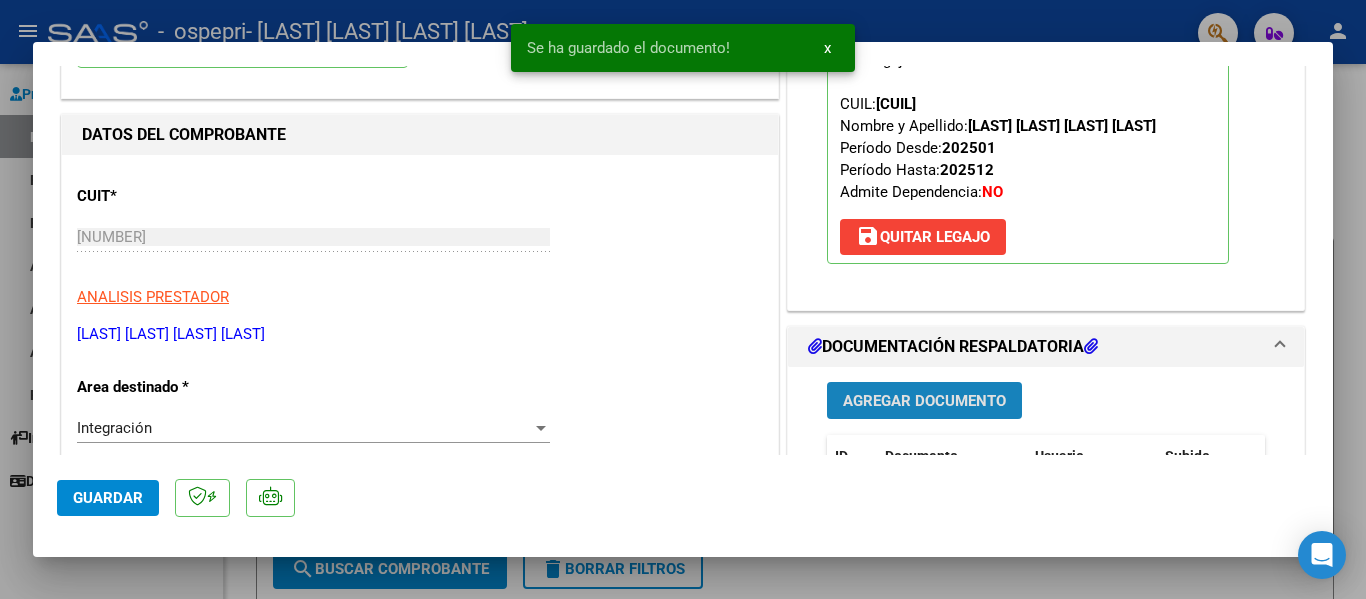click on "Agregar Documento" at bounding box center (924, 400) 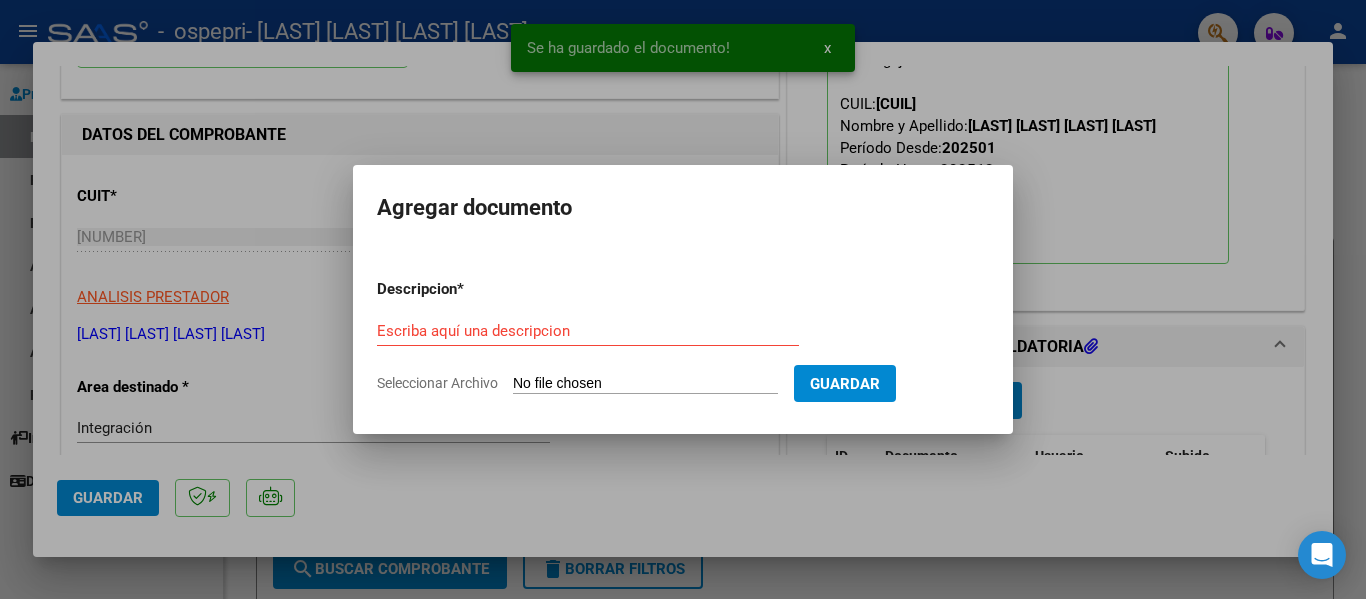 click on "Escriba aquí una descripcion" at bounding box center [588, 331] 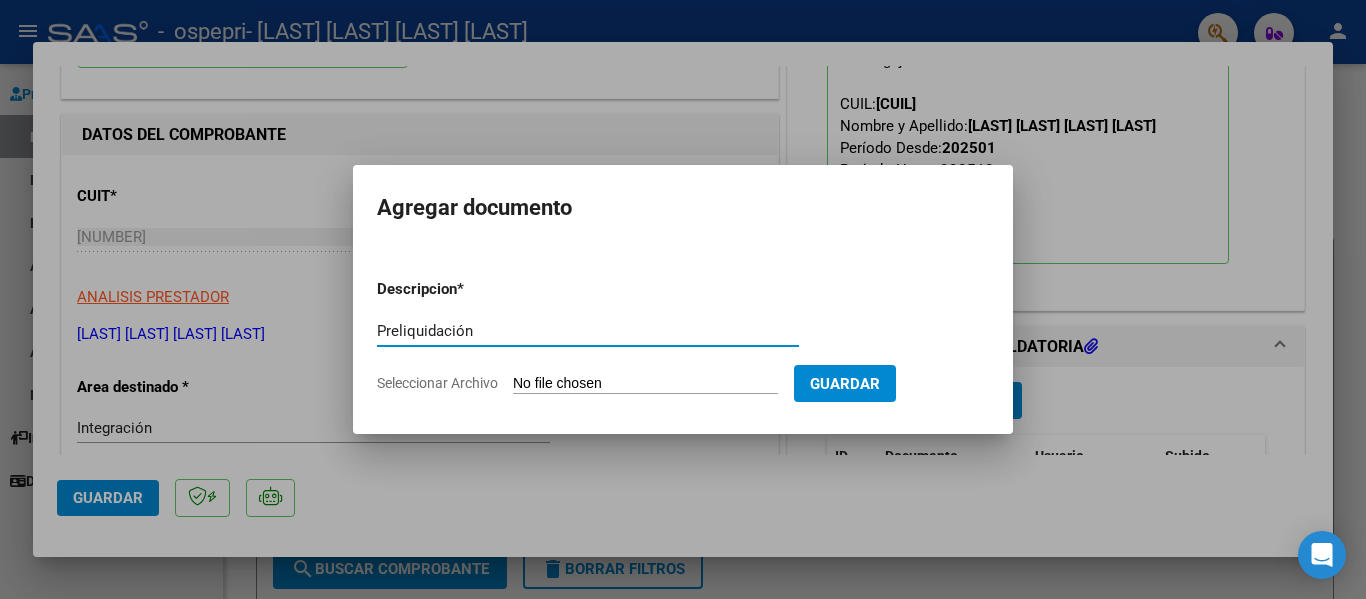 type on "Preliquidación" 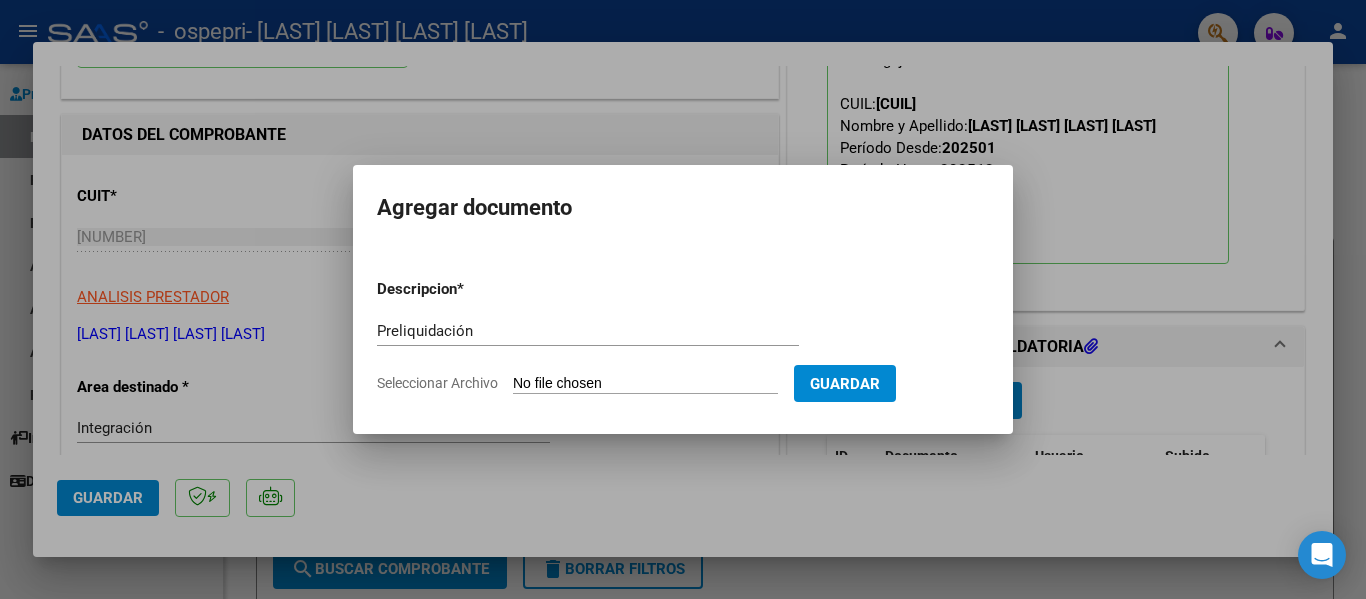 click on "Descripcion  *   Preliquidación Escriba aquí una descripcion  Seleccionar Archivo Guardar" at bounding box center [683, 336] 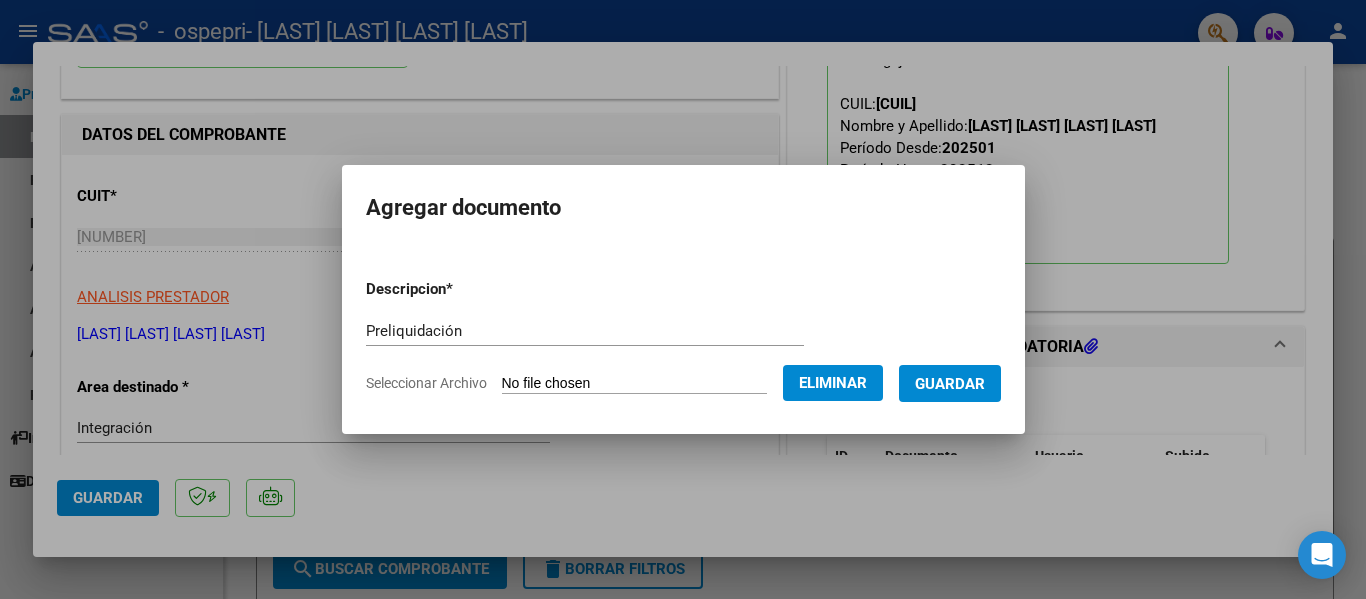 click on "Guardar" at bounding box center (950, 384) 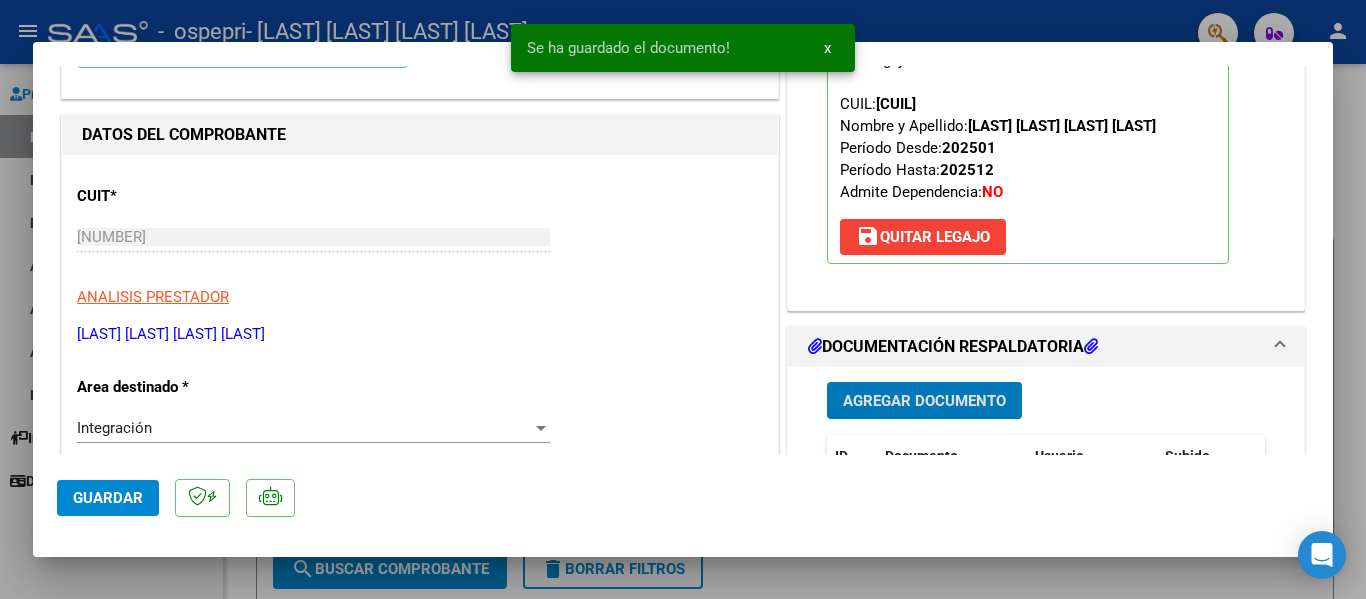 click on "Agregar Documento" at bounding box center [924, 401] 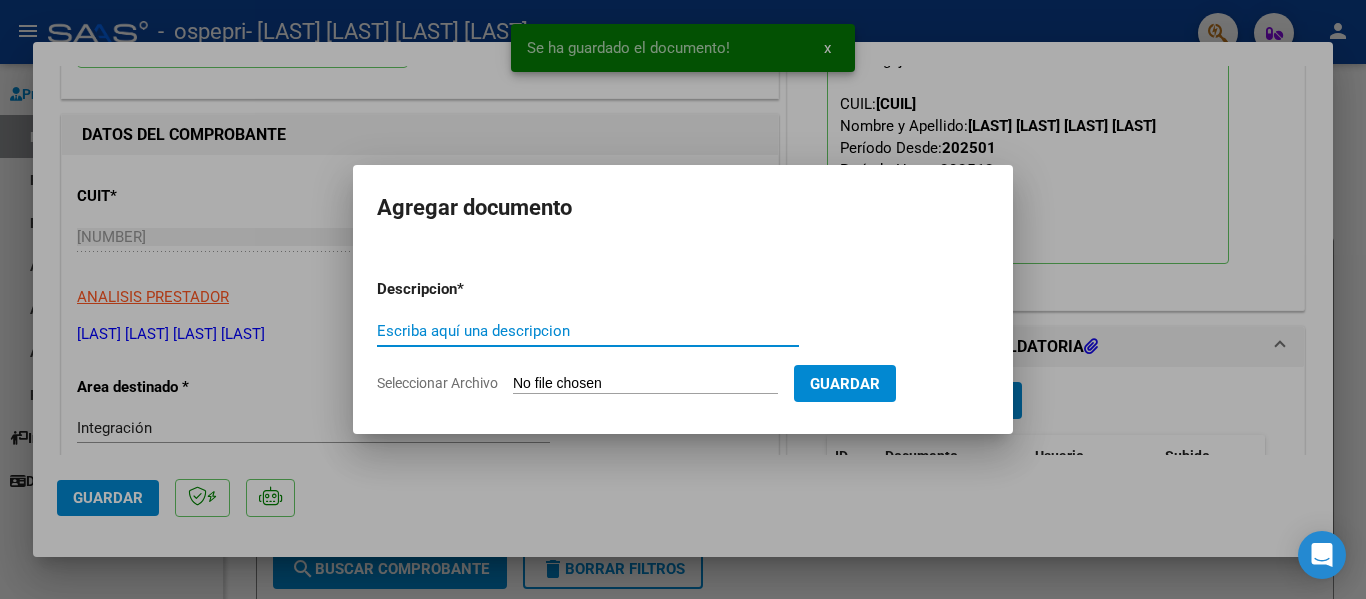 click on "Escriba aquí una descripcion" at bounding box center (588, 331) 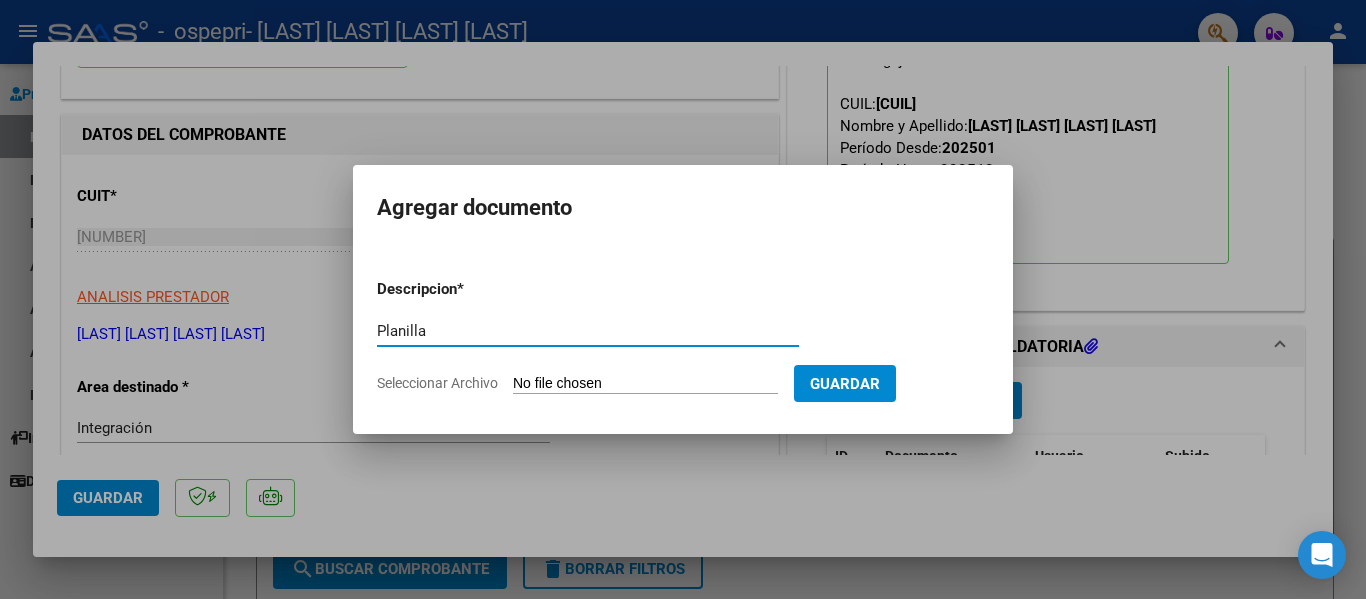 type on "Planilla" 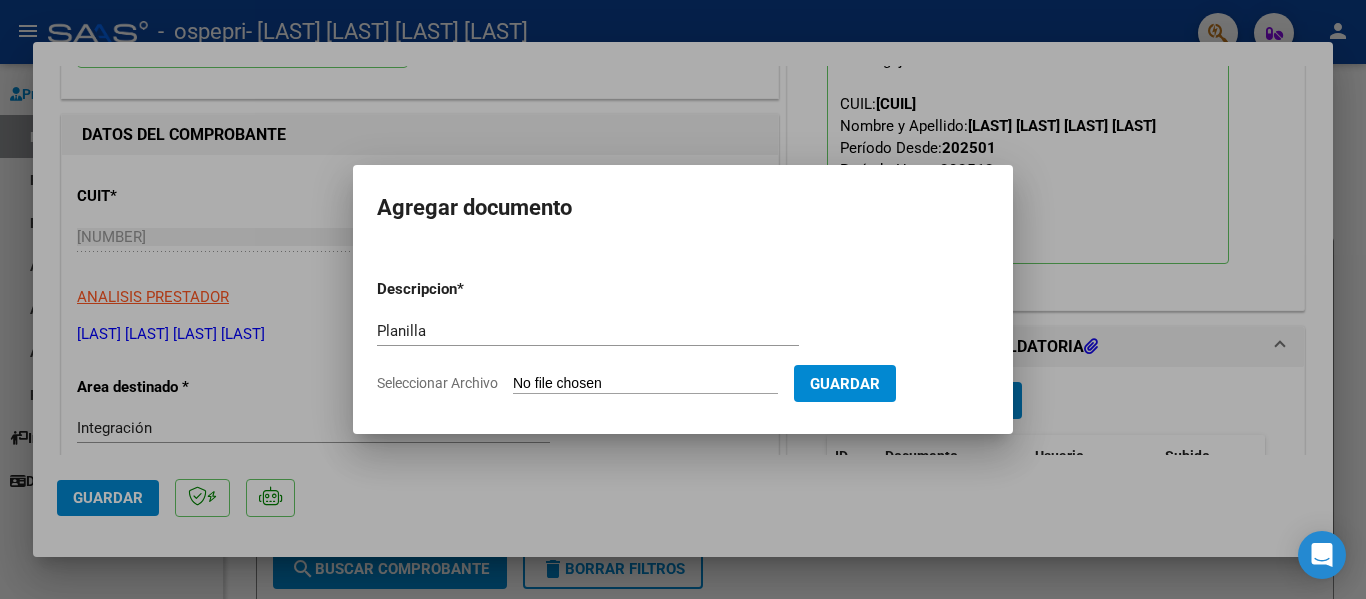 type on "C:\fakepath\Planilla Jhonary Julio 25.pdf" 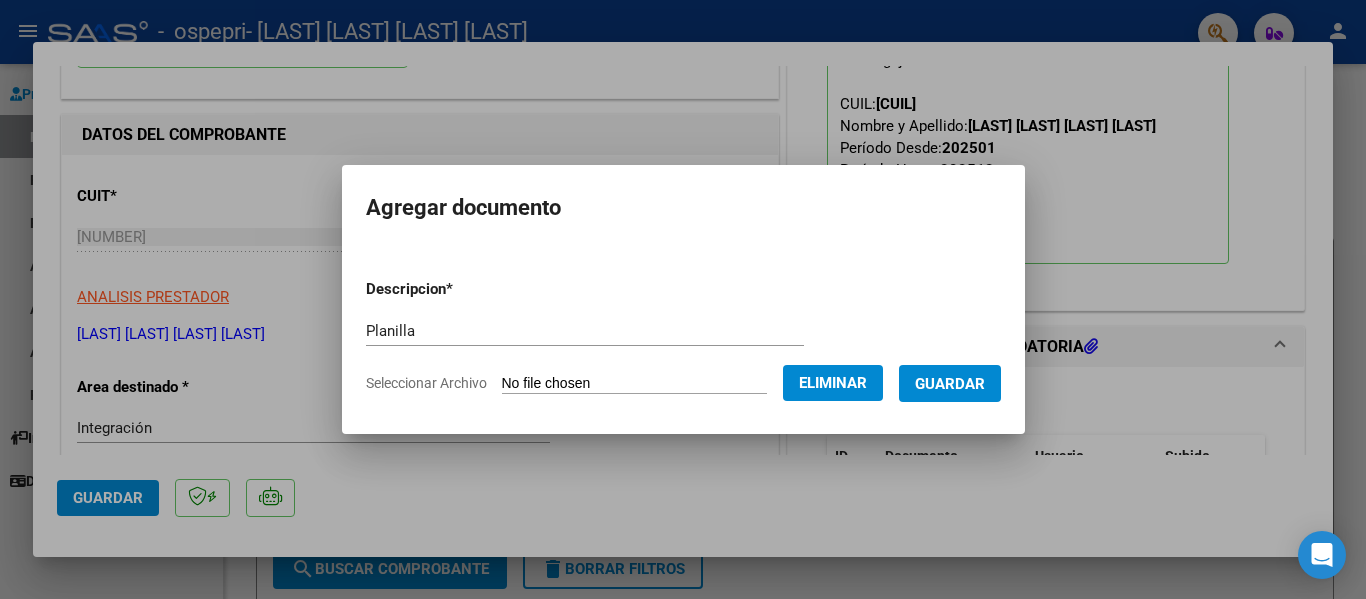 click on "Guardar" at bounding box center (950, 384) 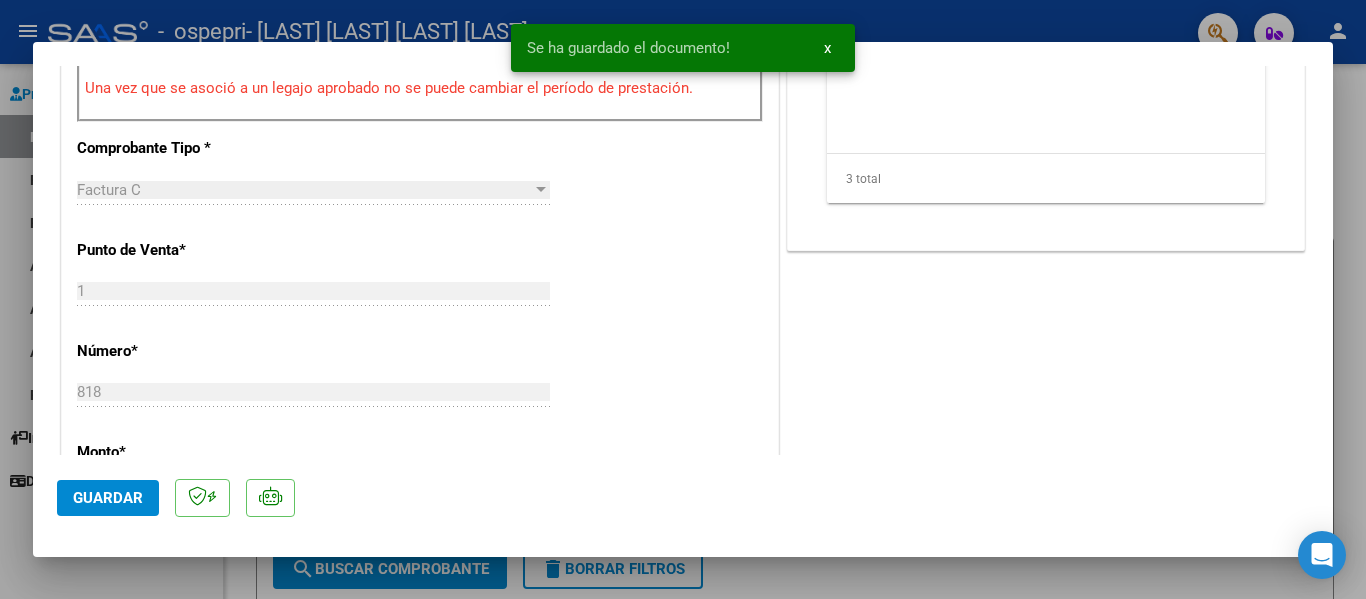 scroll, scrollTop: 500, scrollLeft: 0, axis: vertical 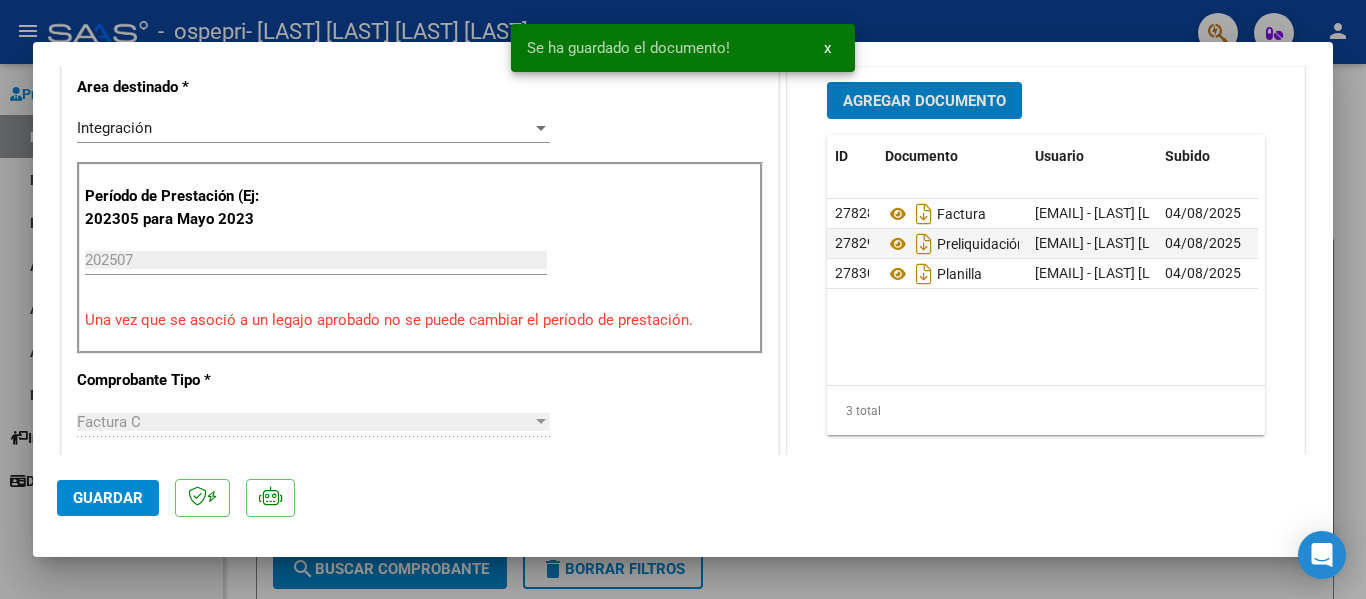 click on "Guardar" 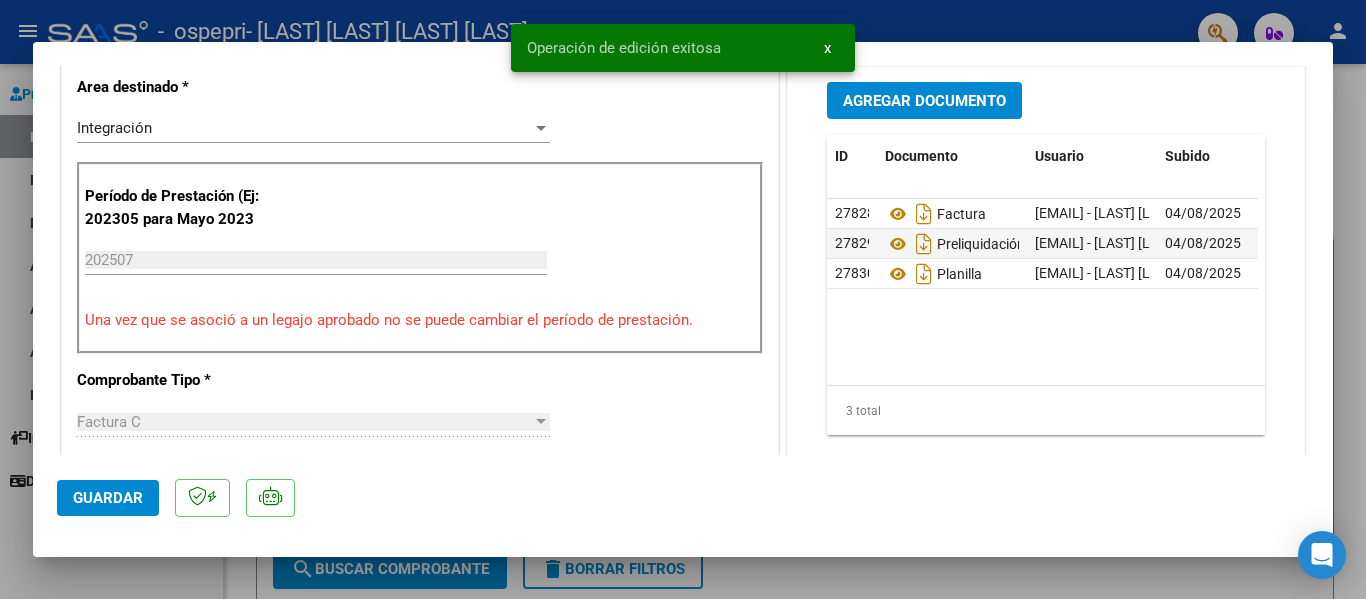type 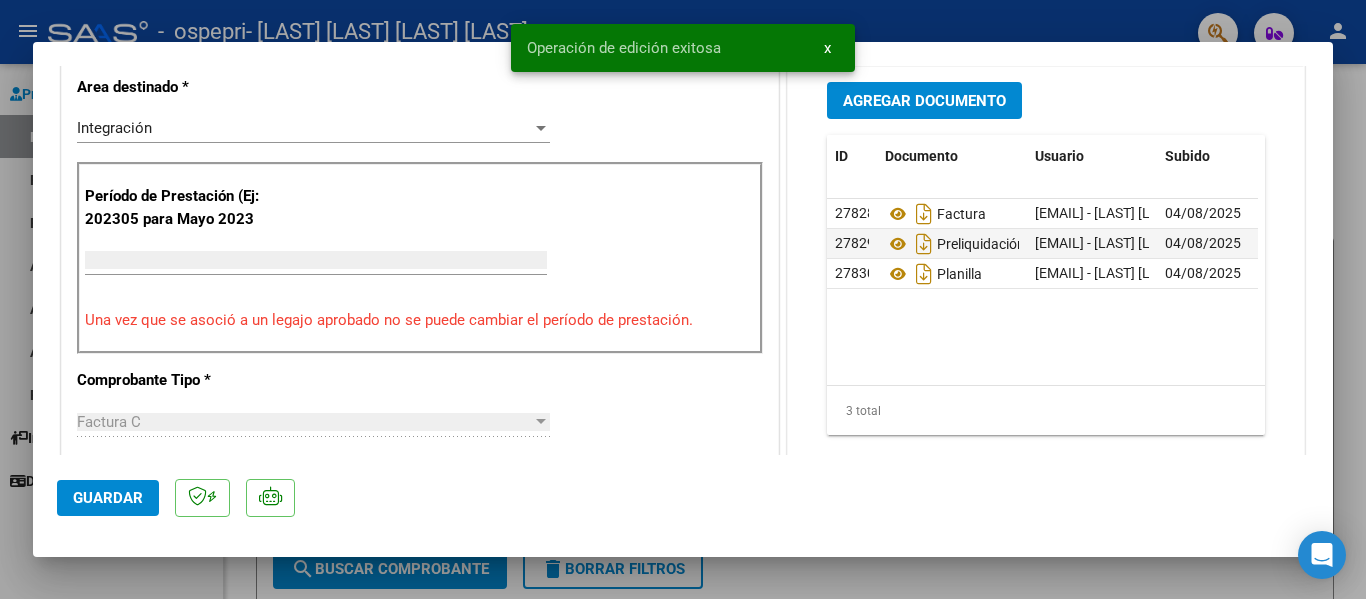 scroll, scrollTop: 414, scrollLeft: 0, axis: vertical 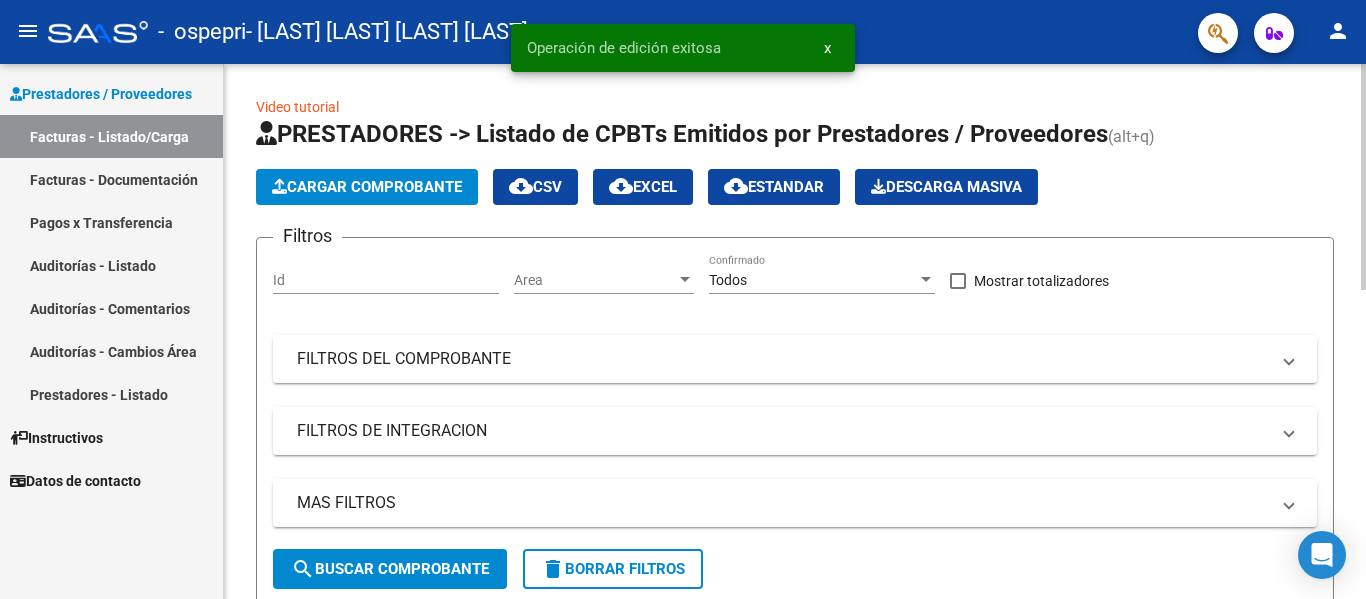 click on "Cargar Comprobante" 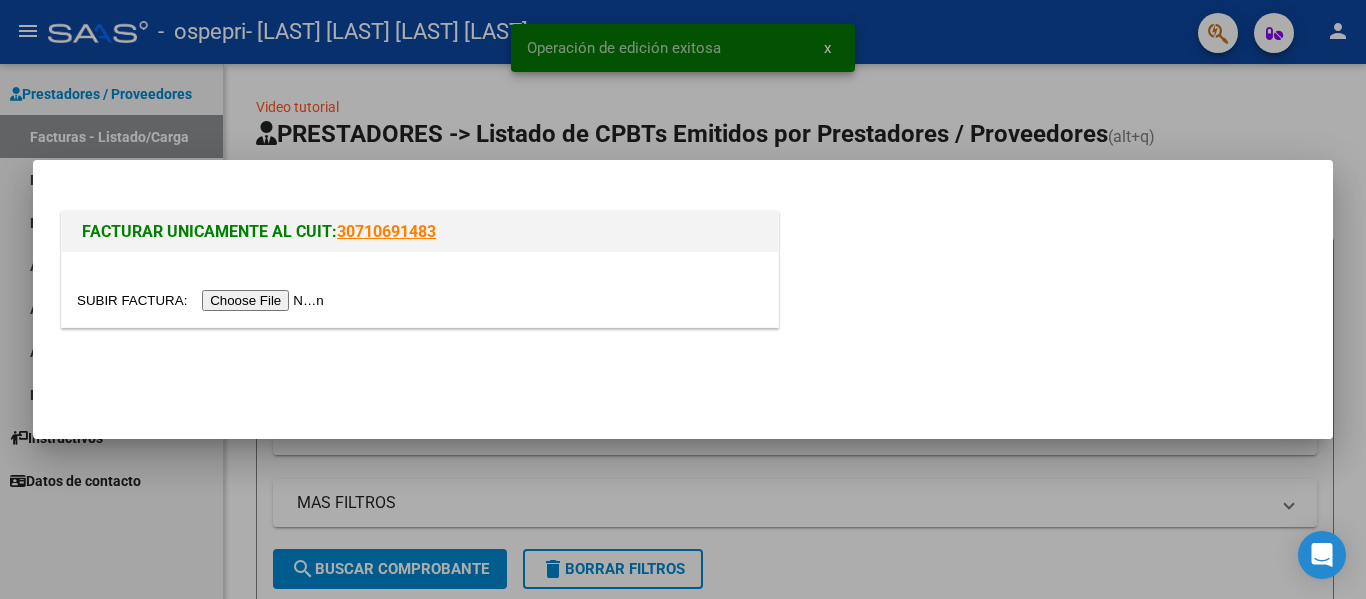 click at bounding box center (420, 289) 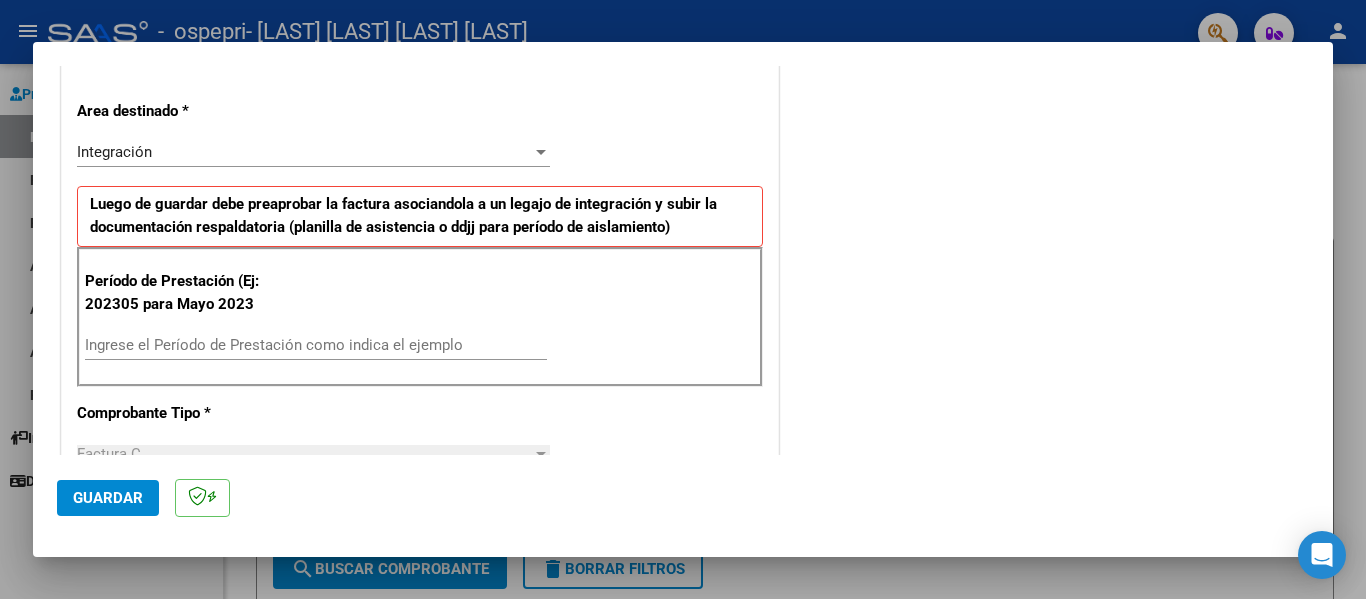 scroll, scrollTop: 500, scrollLeft: 0, axis: vertical 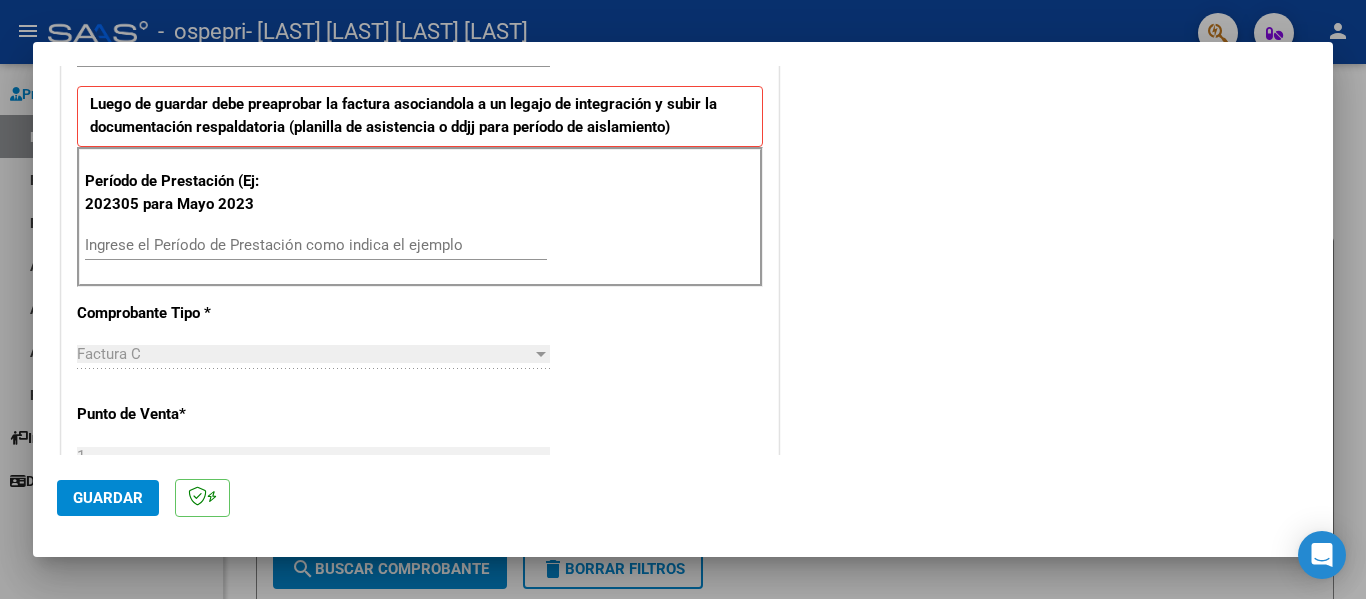 click on "Ingrese el Período de Prestación como indica el ejemplo" at bounding box center (316, 245) 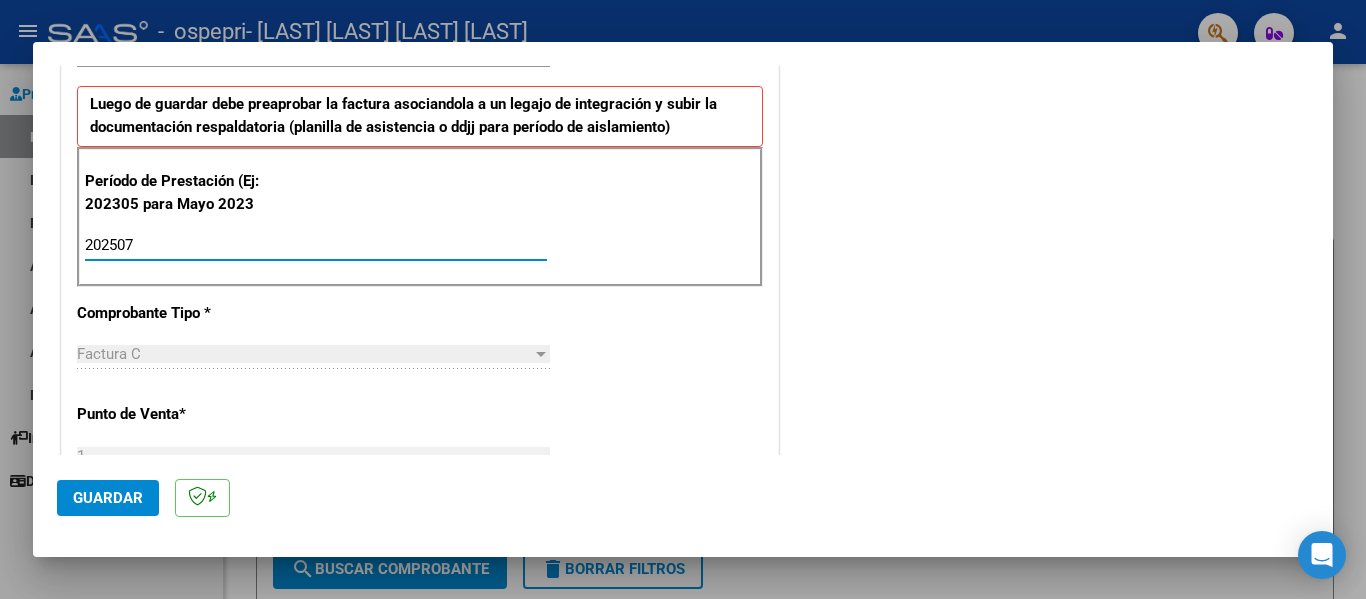 type on "202507" 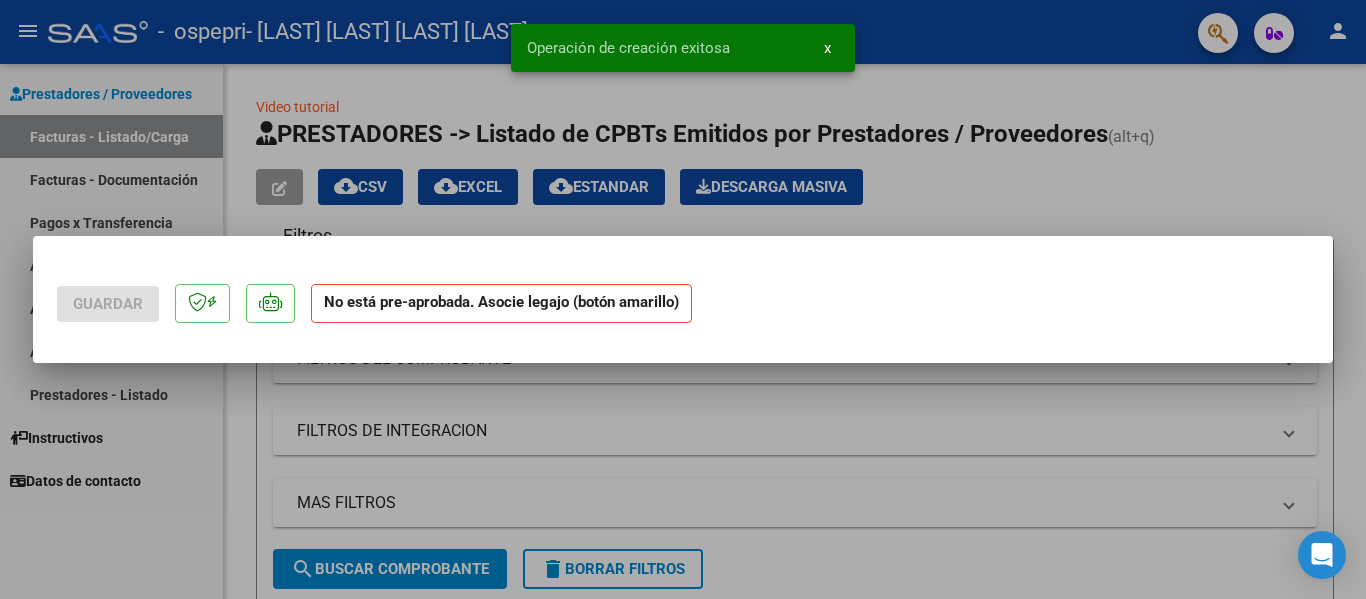 scroll, scrollTop: 0, scrollLeft: 0, axis: both 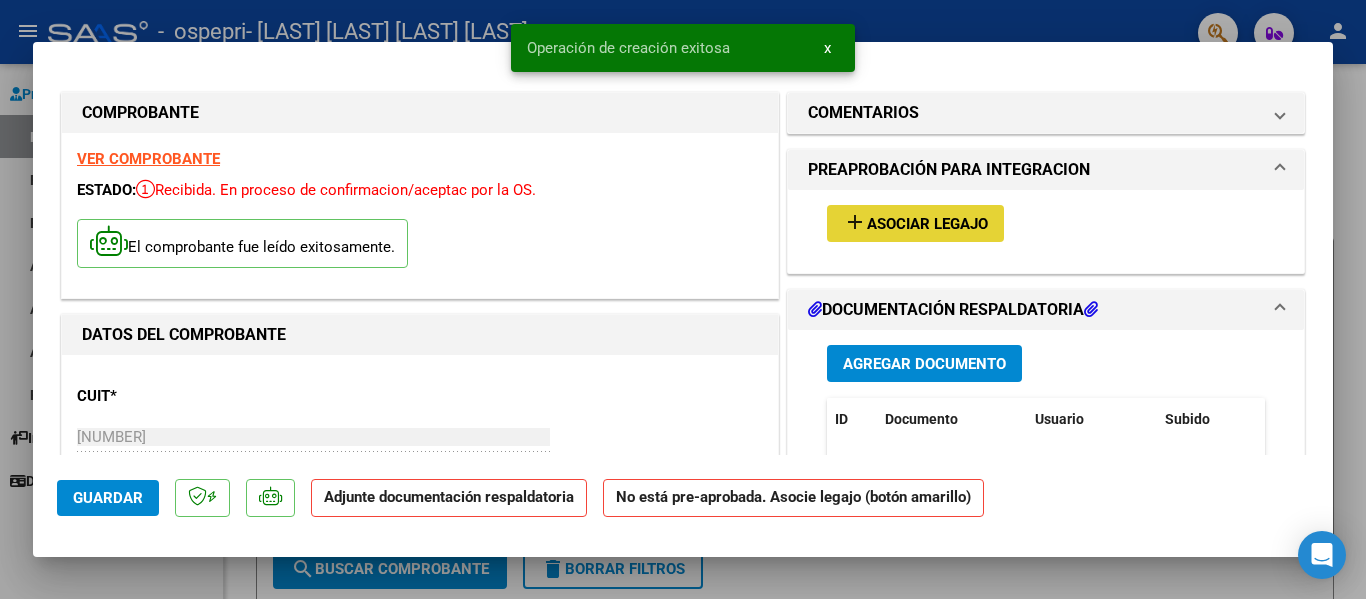 click on "Asociar Legajo" at bounding box center (927, 224) 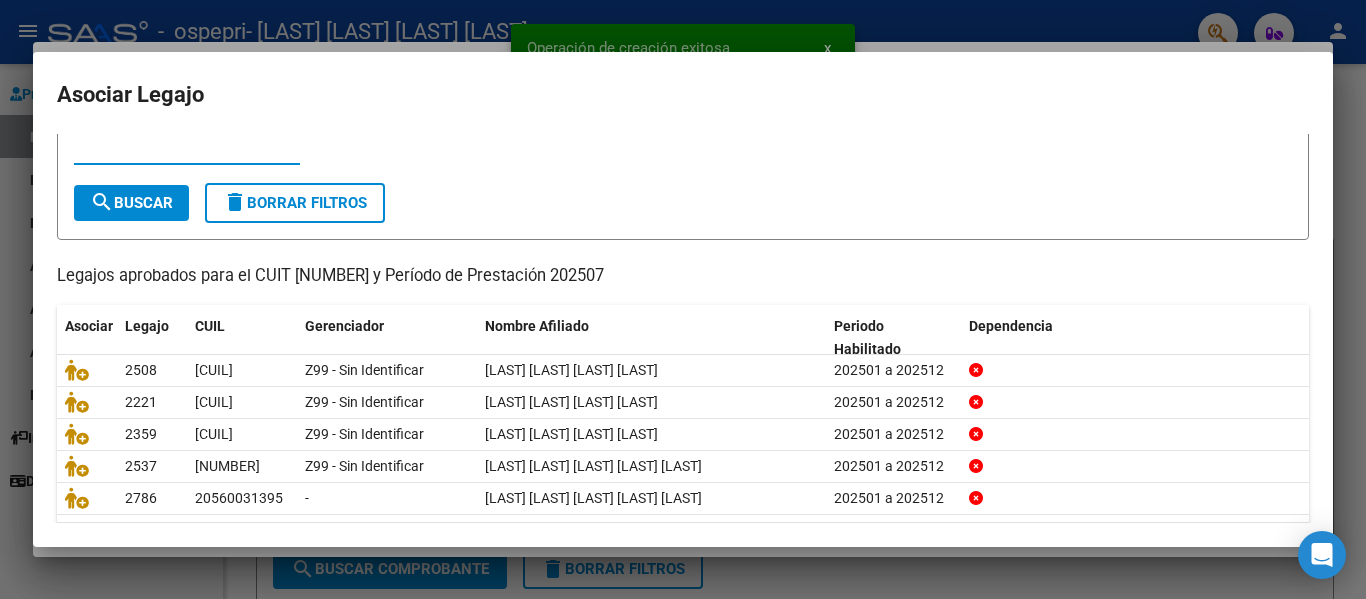 scroll, scrollTop: 137, scrollLeft: 0, axis: vertical 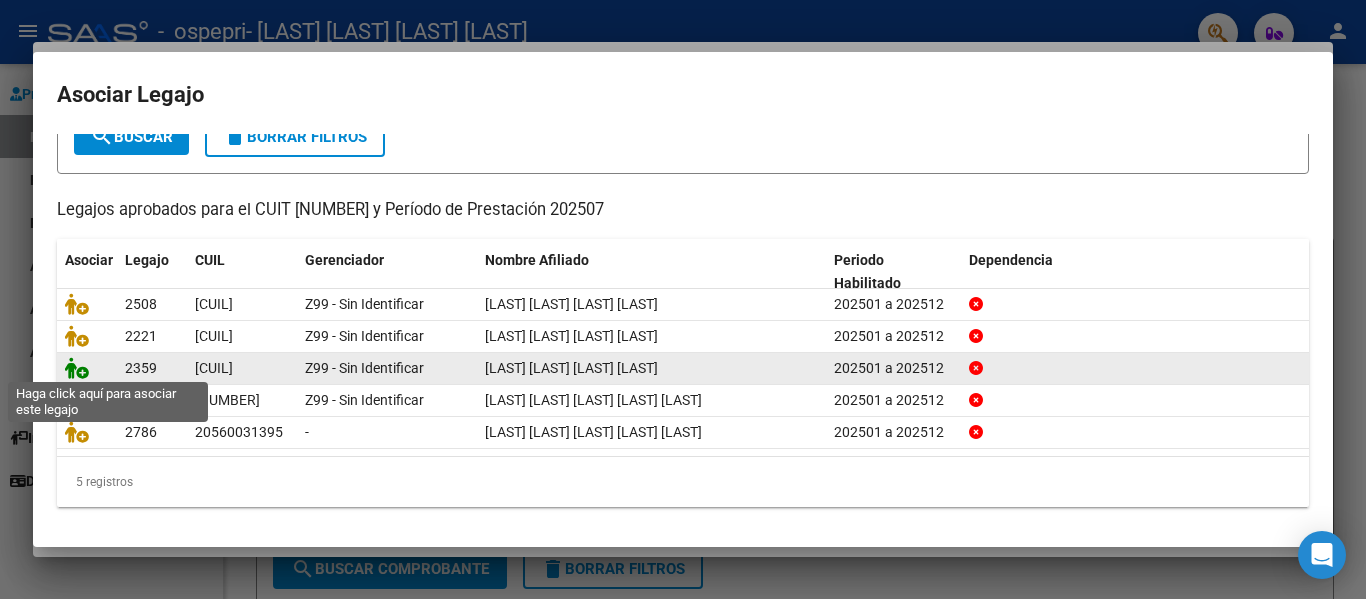 click 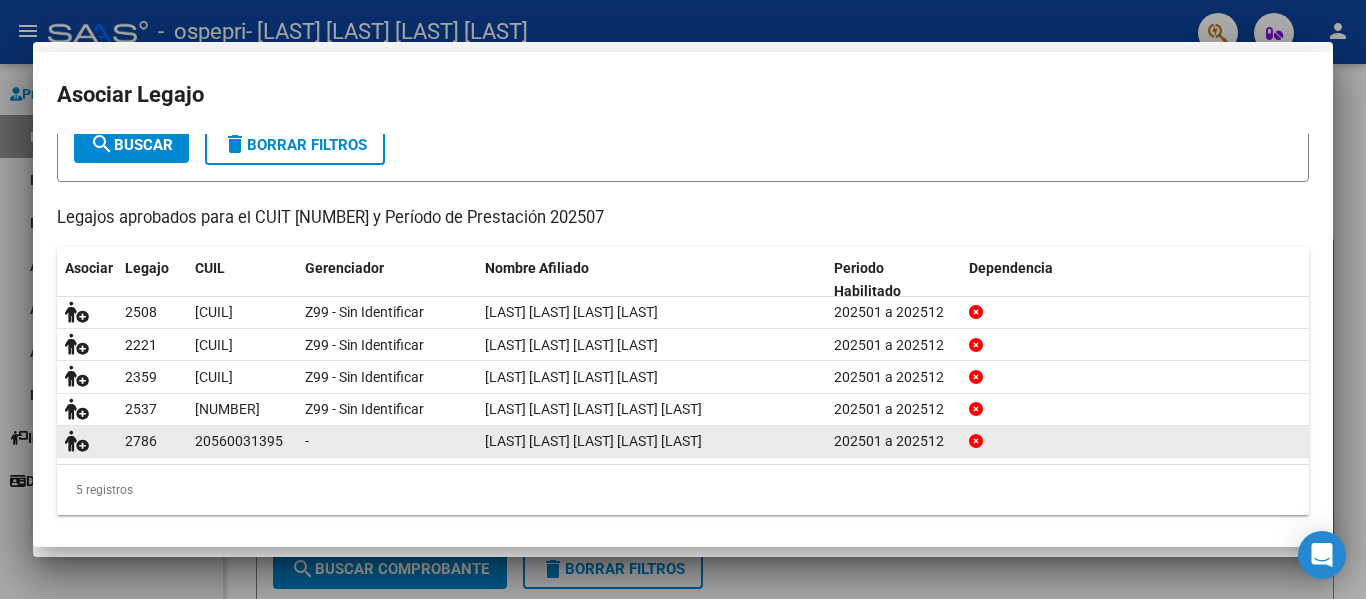 scroll, scrollTop: 0, scrollLeft: 0, axis: both 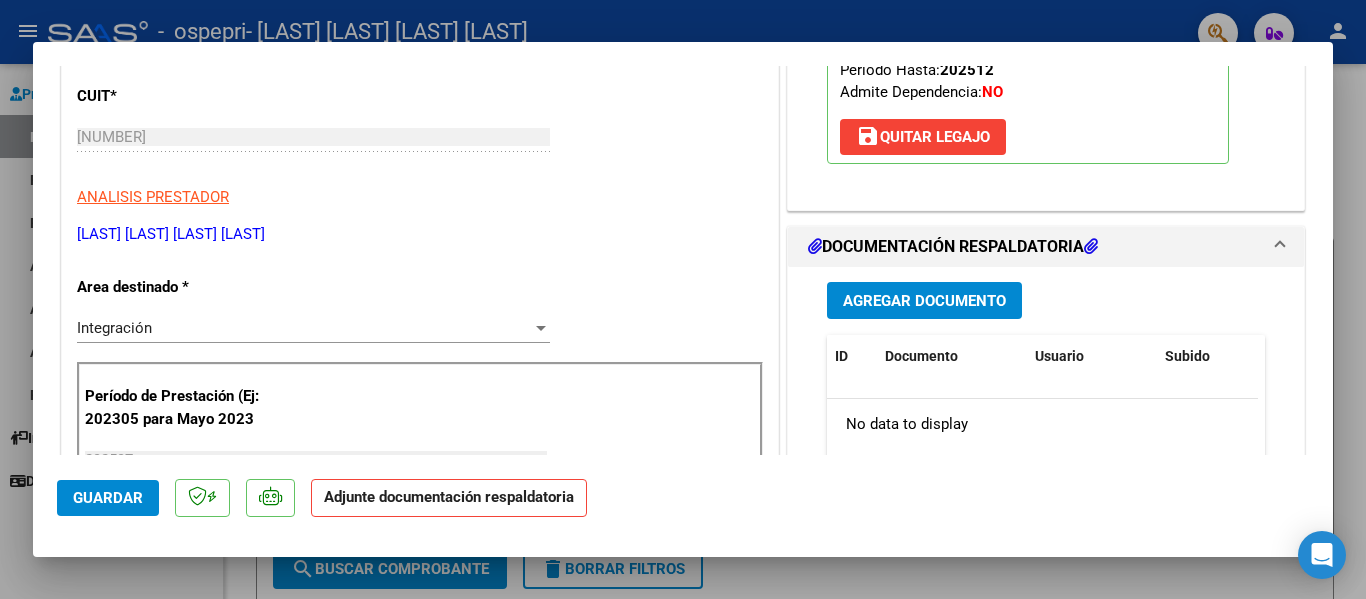 click on "DOCUMENTACIÓN RESPALDATORIA" at bounding box center (953, 247) 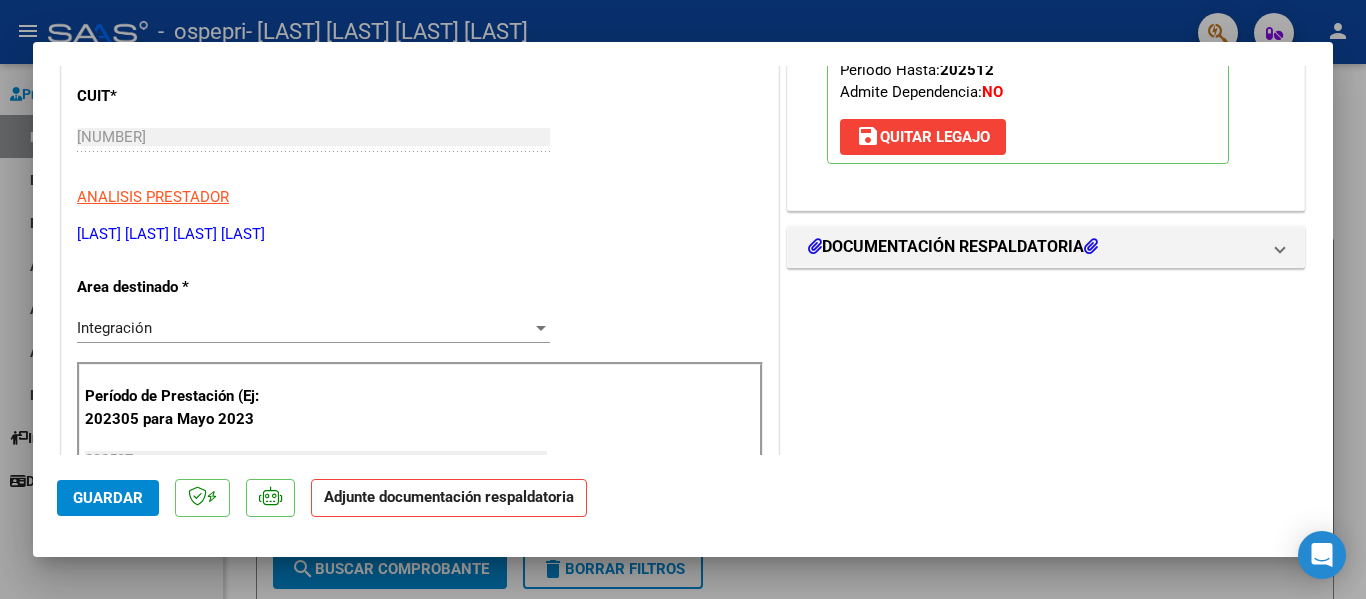 click on "COMENTARIOS Comentarios del Prestador / Gerenciador: PREAPROBACIÓN PARA INTEGRACION Legajo preaprobado para Período de Prestación: 202507 Ver Legajo Asociado CUIL: [CUIL] Nombre y Apellido: [LAST] [LAST] [LAST] [LAST] Período Desde: 202501 Período Hasta: 202512 Admite Dependencia: NO save Quitar Legajo DOCUMENTACIÓN RESPALDATORIA Agregar Documento ID Documento Usuario Subido Acción No data to display 0 total 1" at bounding box center (1046, 672) 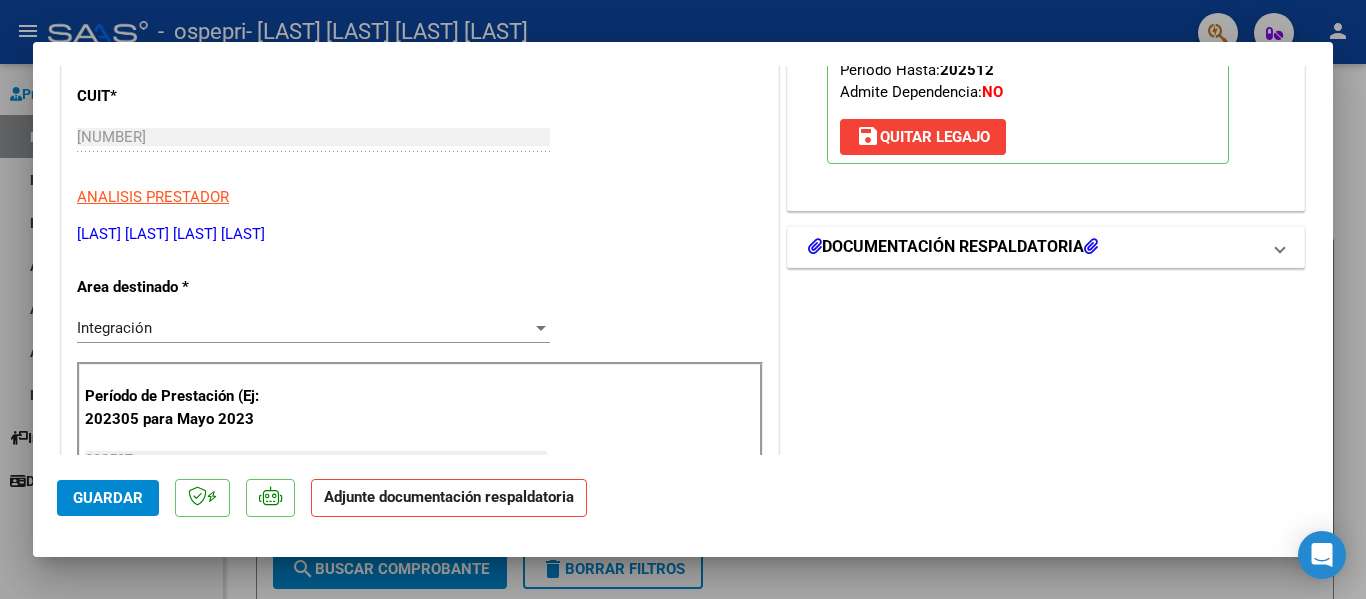 click on "DOCUMENTACIÓN RESPALDATORIA" at bounding box center [1046, 247] 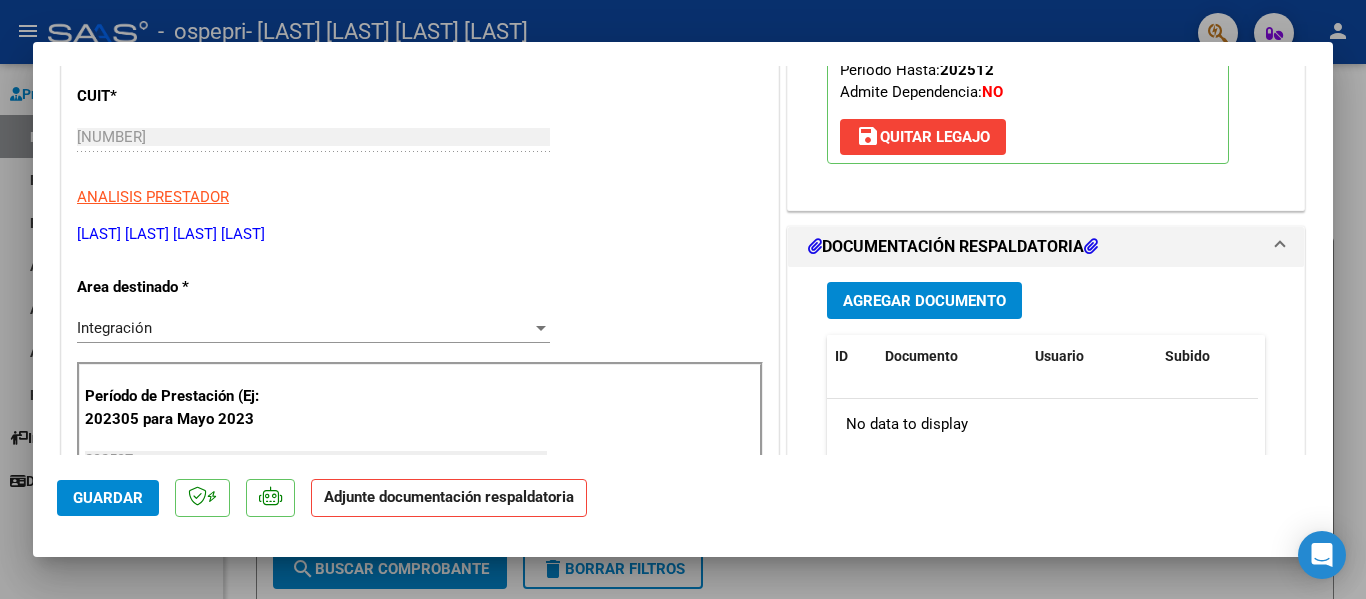 click on "Agregar Documento" at bounding box center (924, 300) 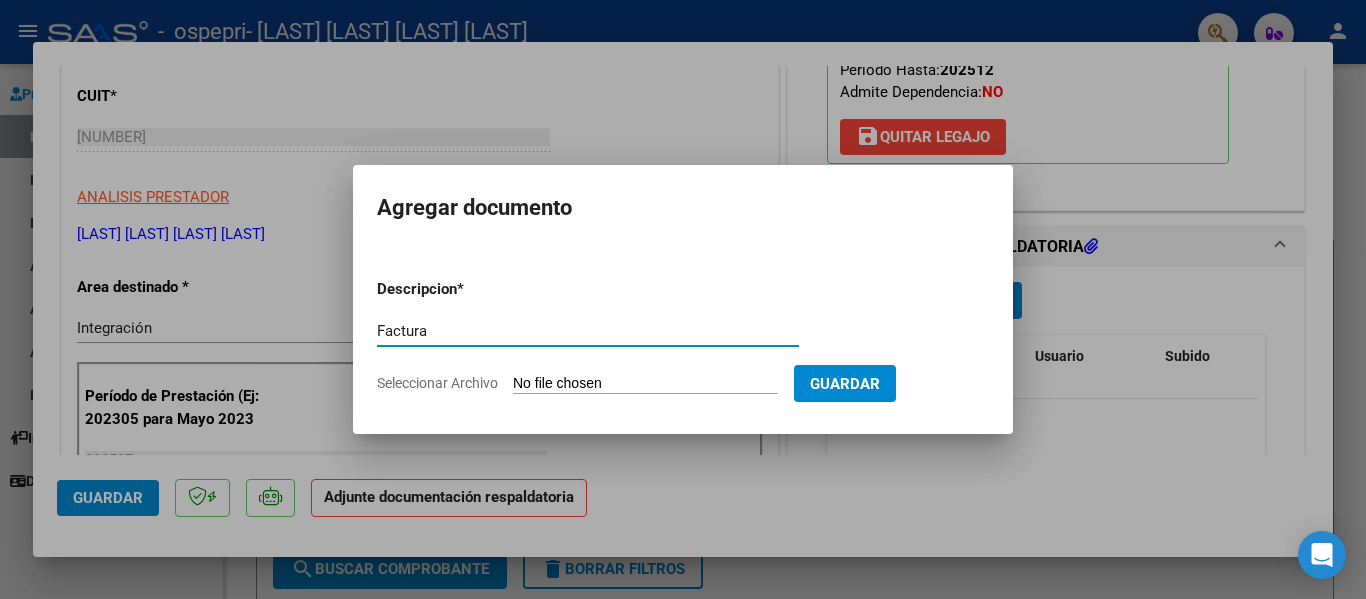 type on "Factura" 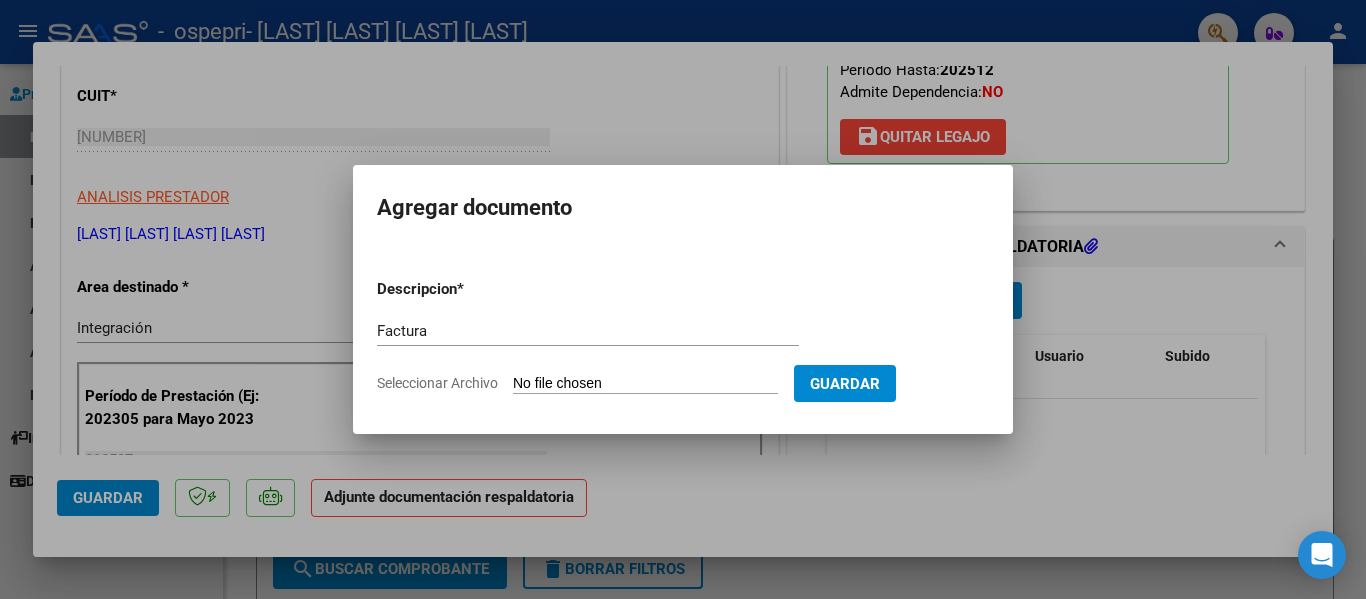 type on "C:\fakepath\27356558494_011_00001_00000819.pdf" 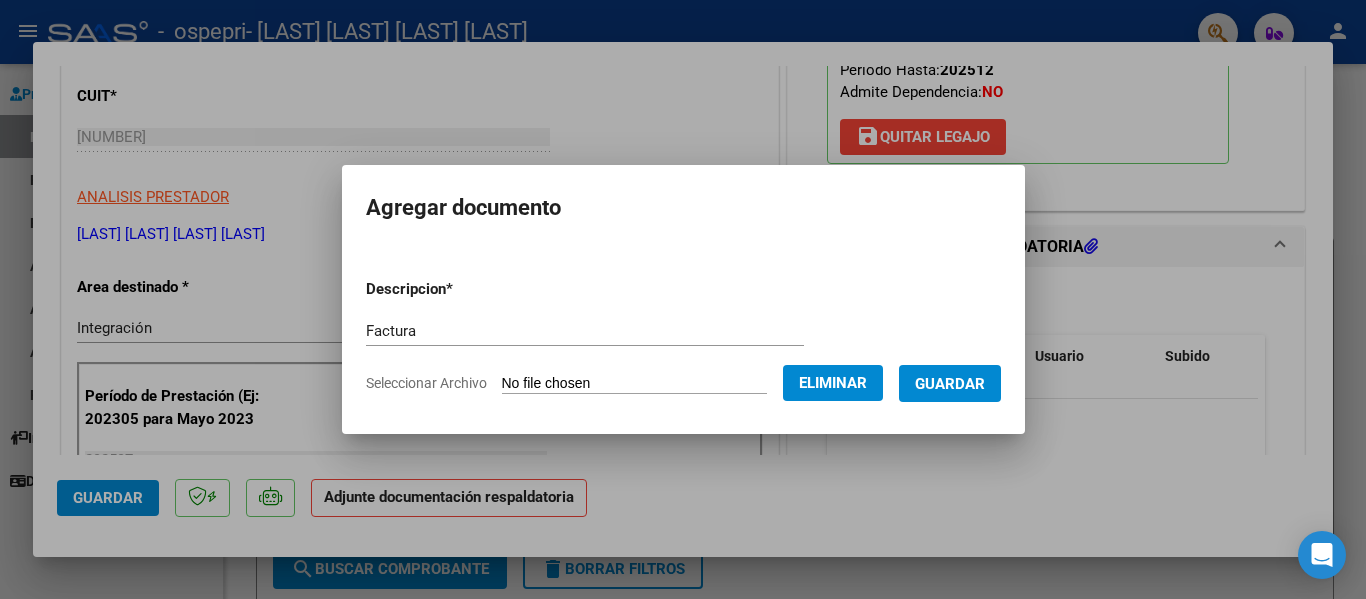 click on "Guardar" at bounding box center [950, 384] 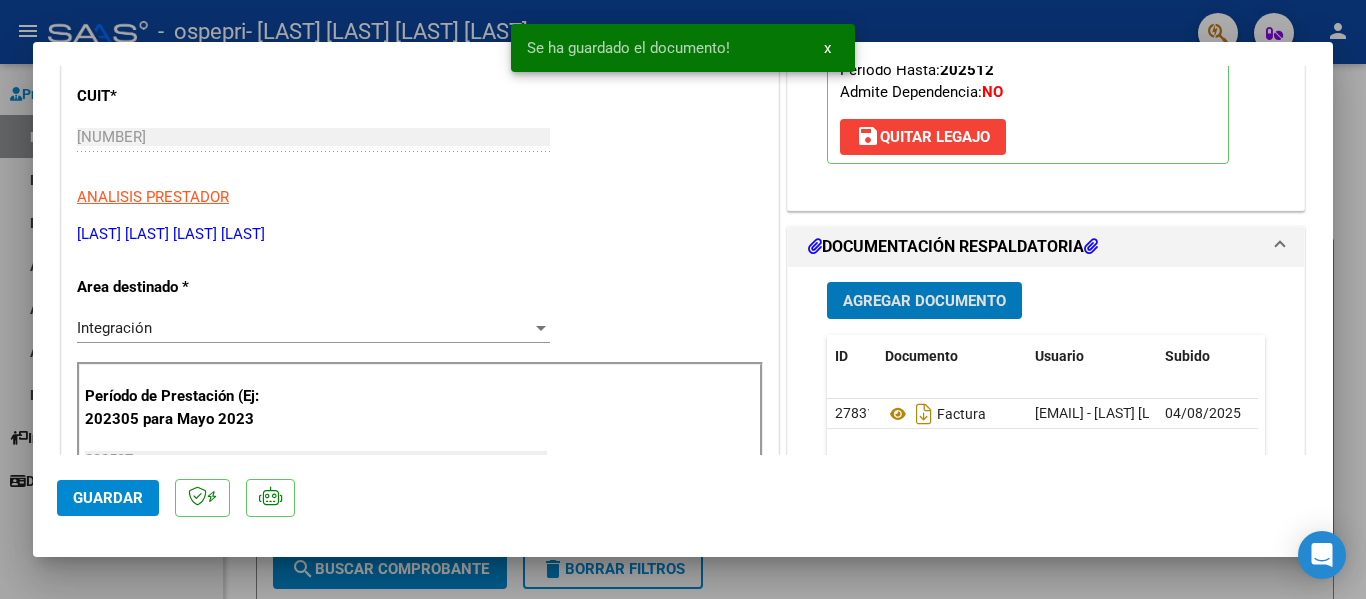 click on "Agregar Documento" at bounding box center (924, 301) 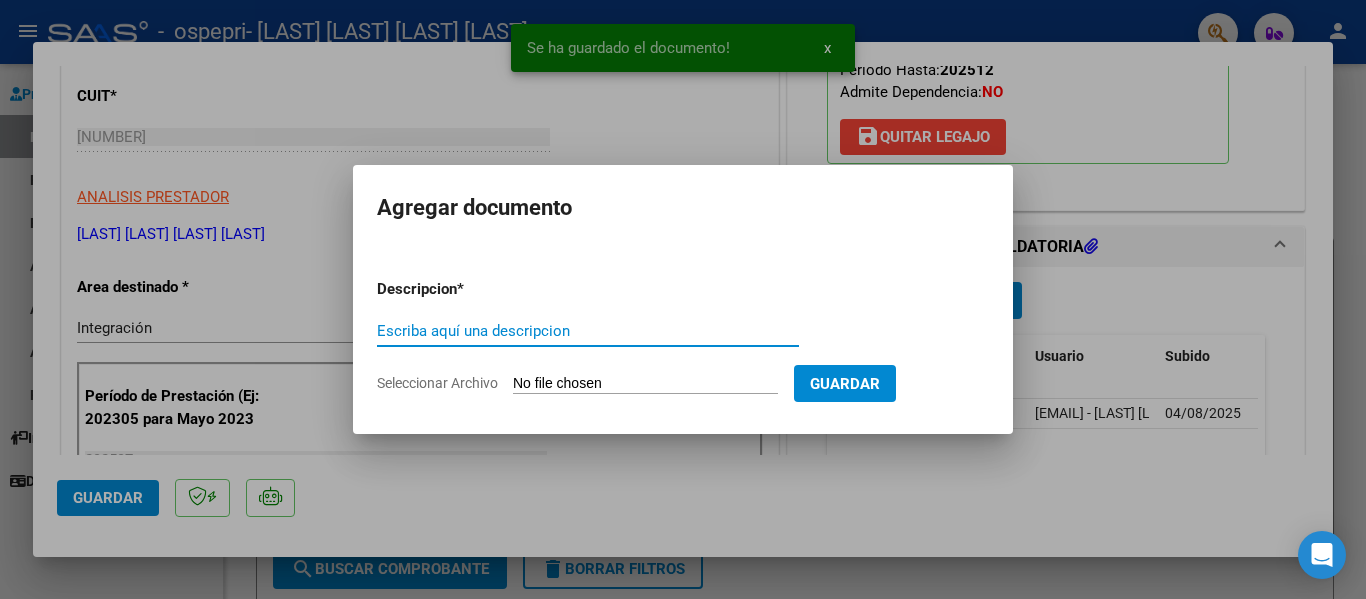click on "Escriba aquí una descripcion" at bounding box center (588, 331) 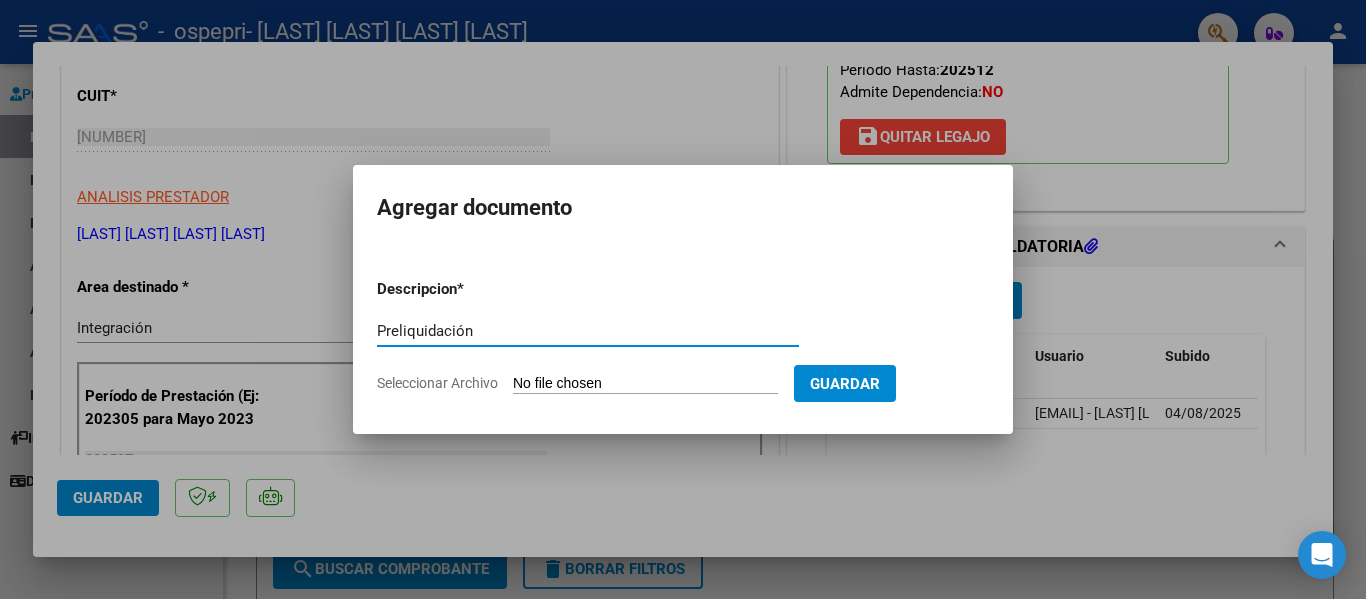 type on "Preliquidación" 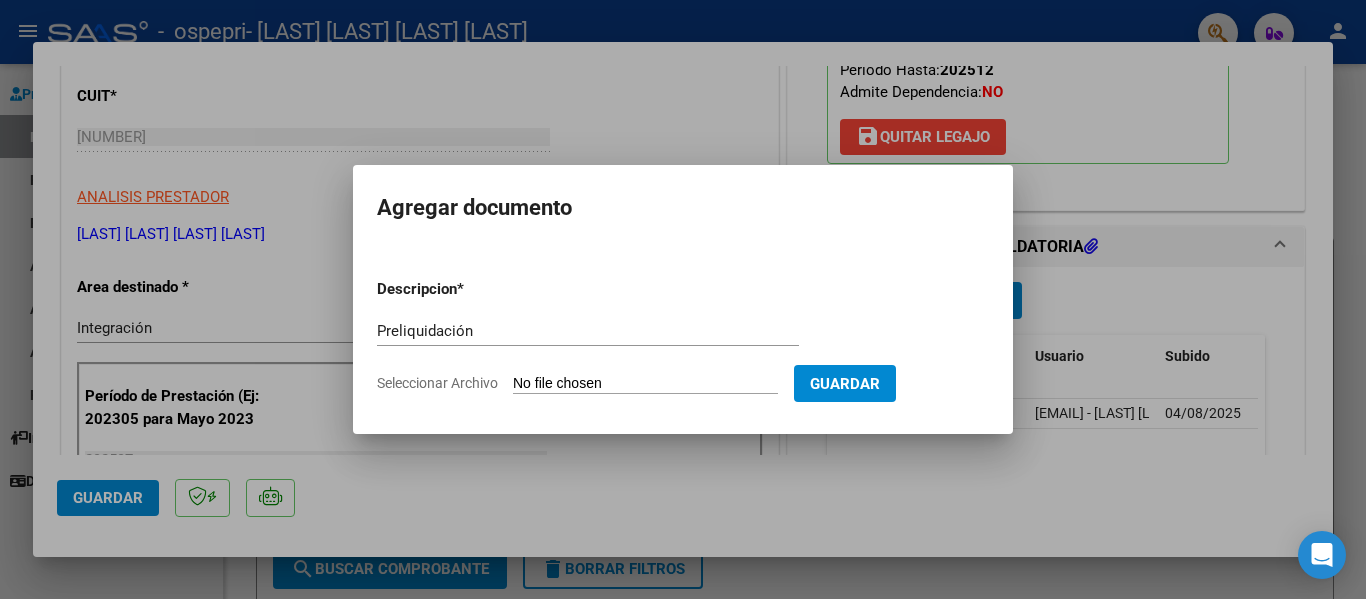 type on "C:\fakepath\VILLAROEL.pdf" 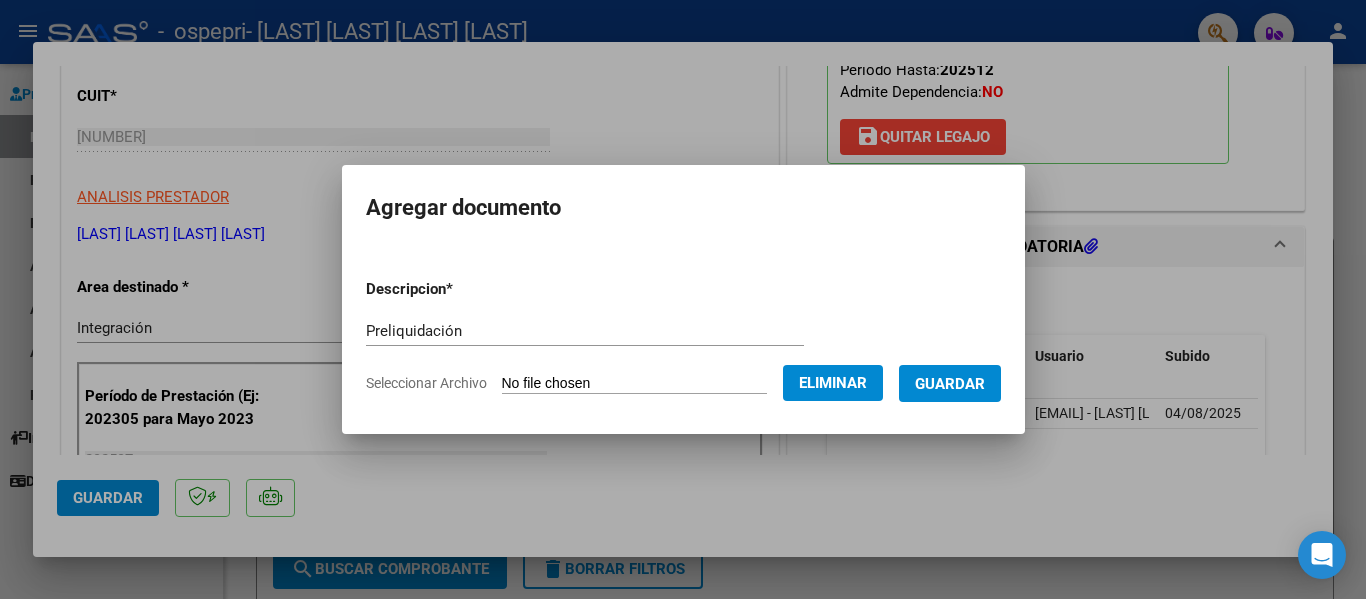 click on "Guardar" at bounding box center [950, 384] 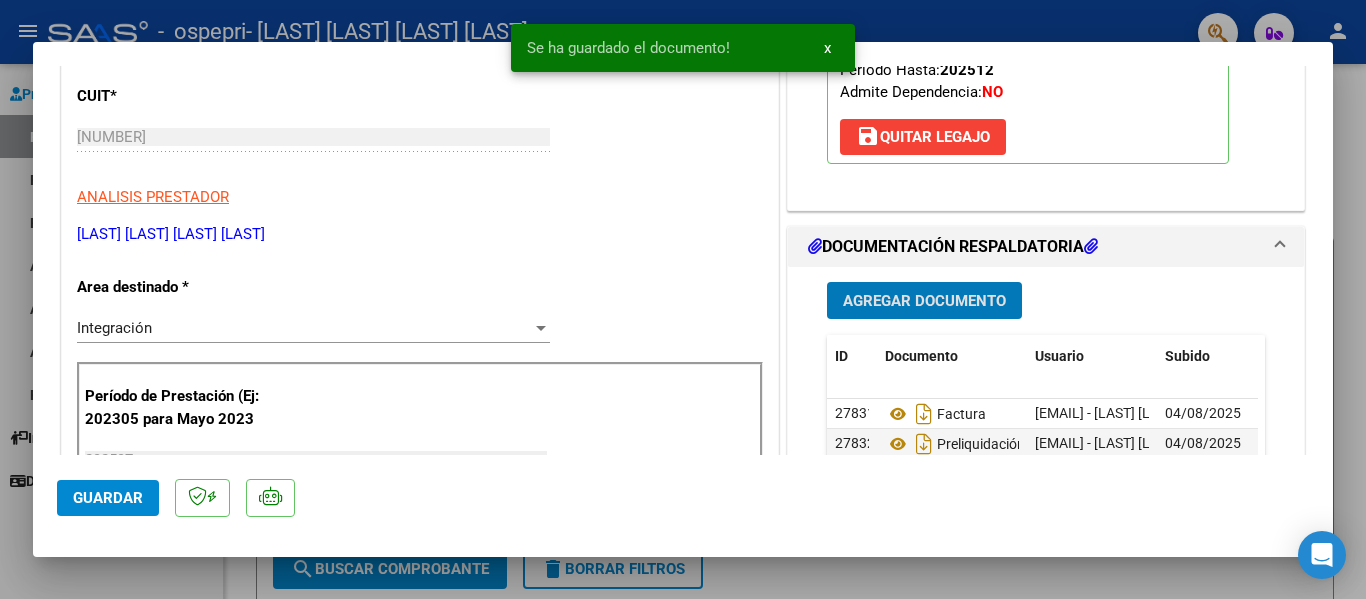 click on "Agregar Documento" at bounding box center [924, 301] 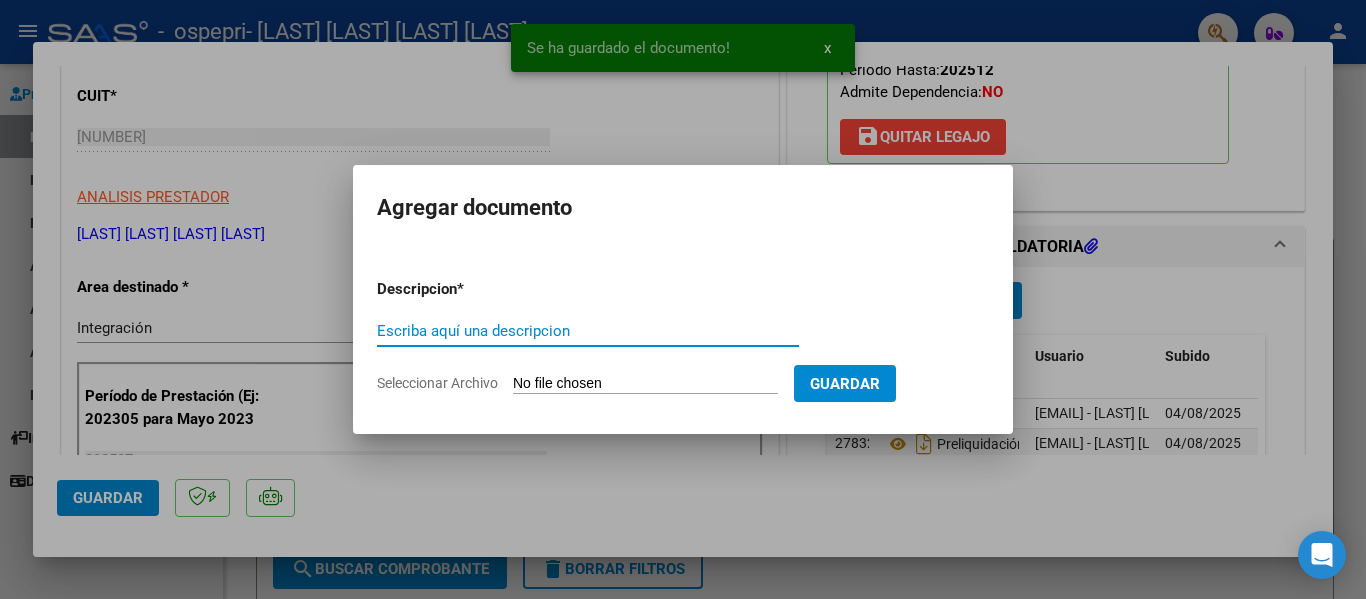 click on "Escriba aquí una descripcion" at bounding box center [588, 331] 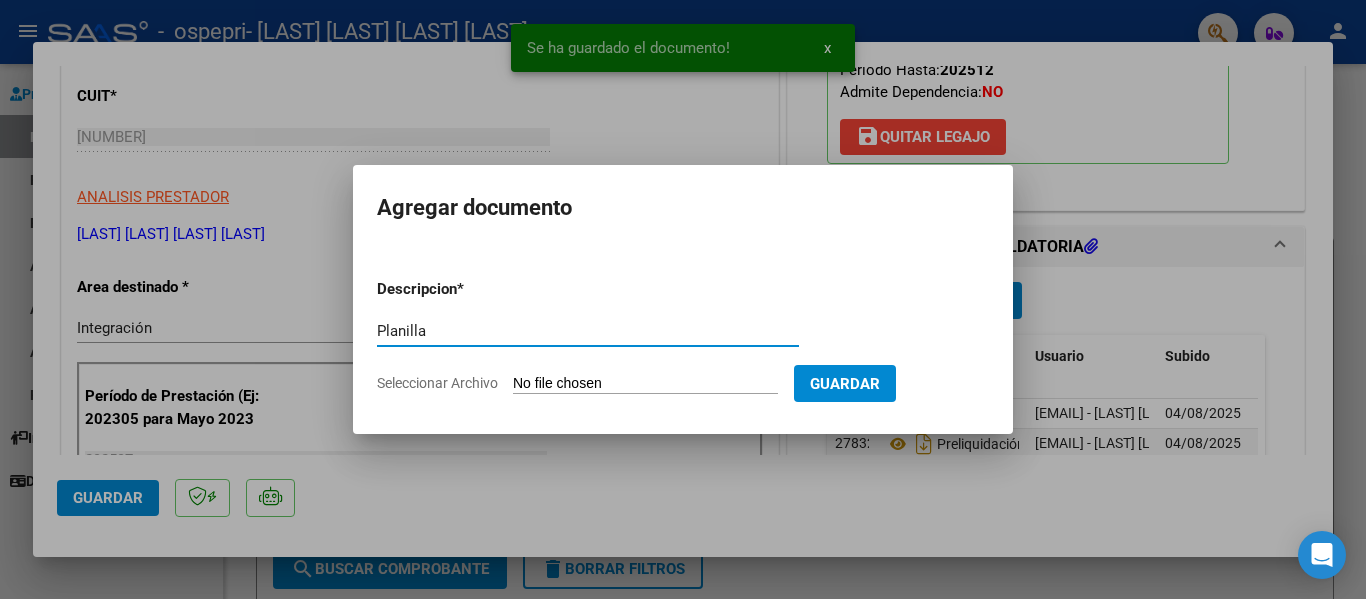 type on "Planilla" 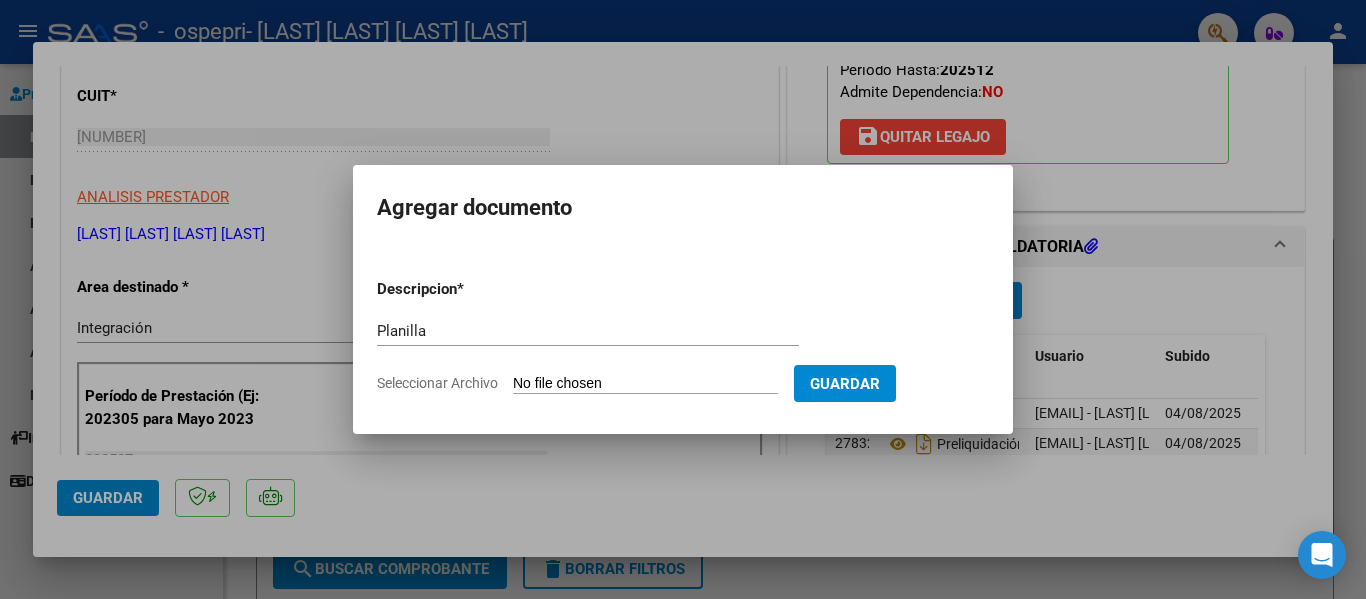 click on "Seleccionar Archivo" at bounding box center [645, 384] 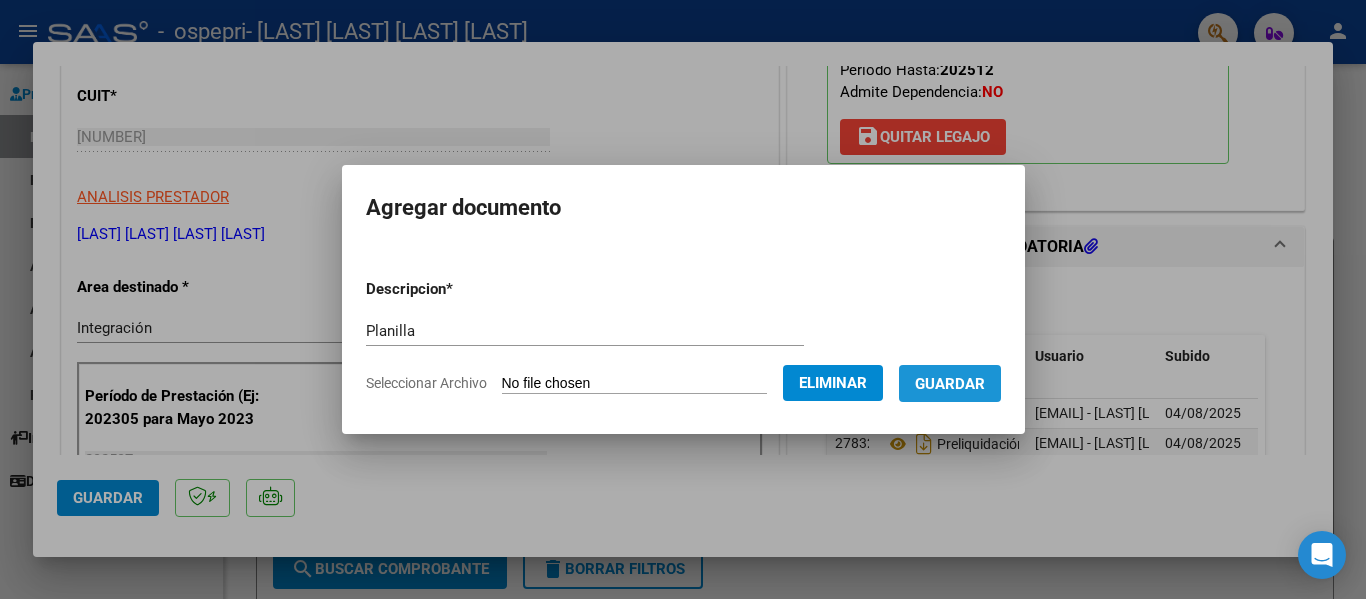 click on "Guardar" at bounding box center (950, 384) 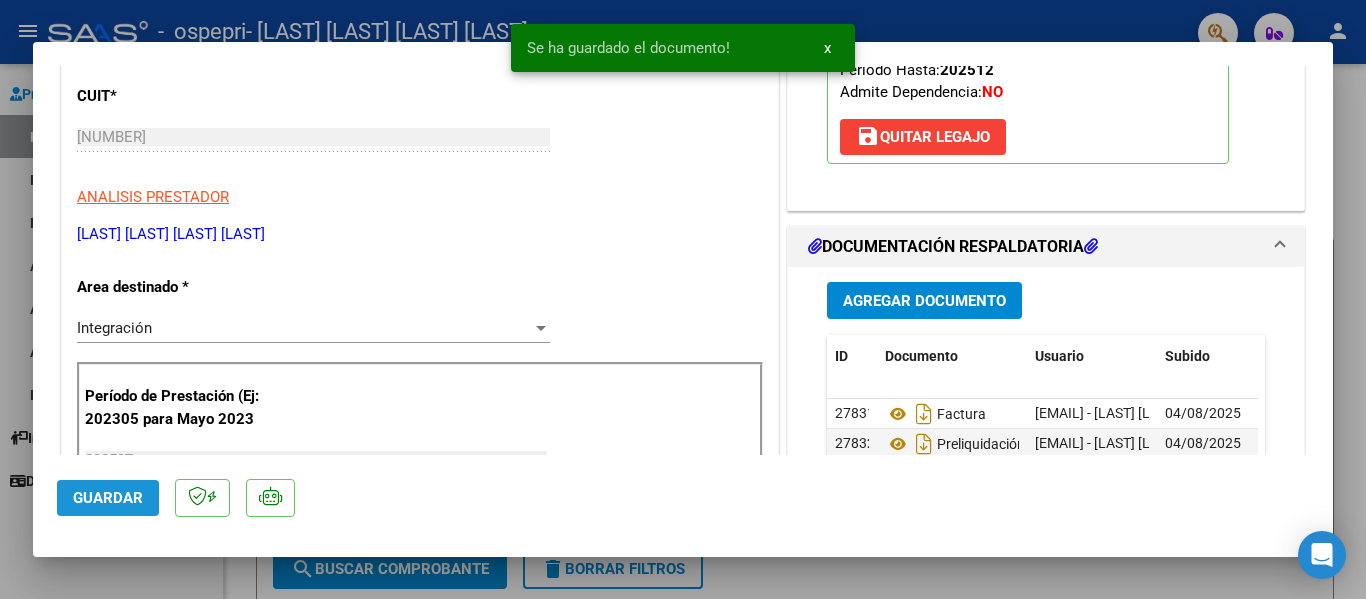 click on "Guardar" 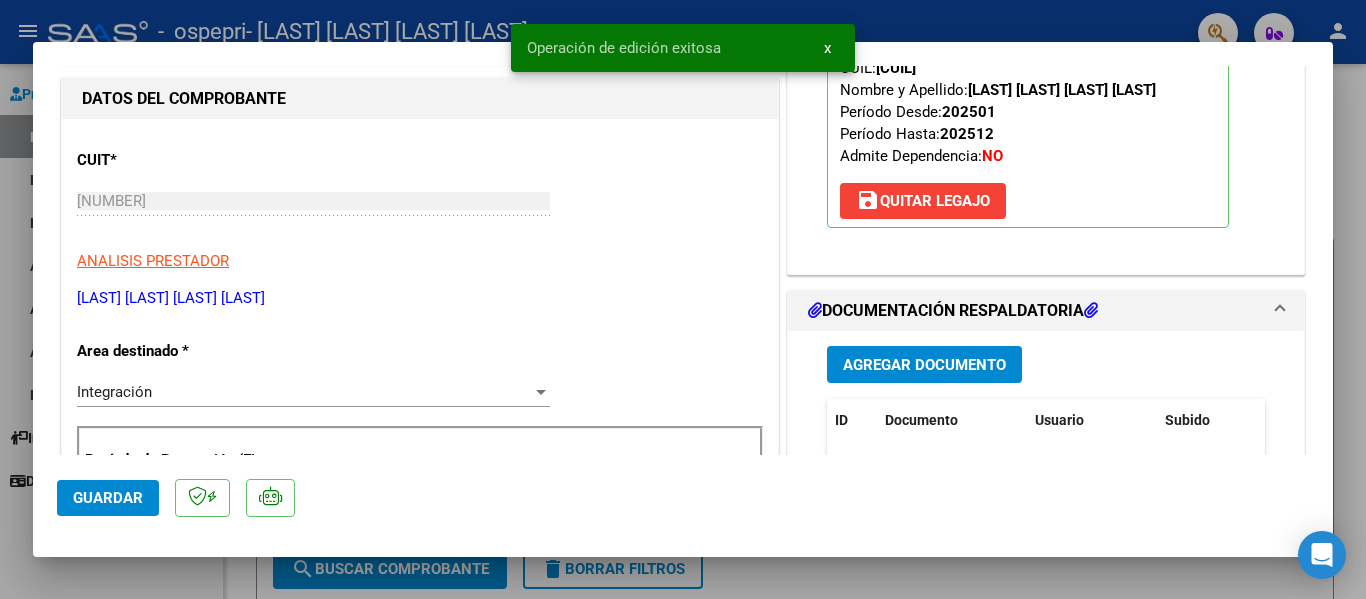 scroll, scrollTop: 0, scrollLeft: 0, axis: both 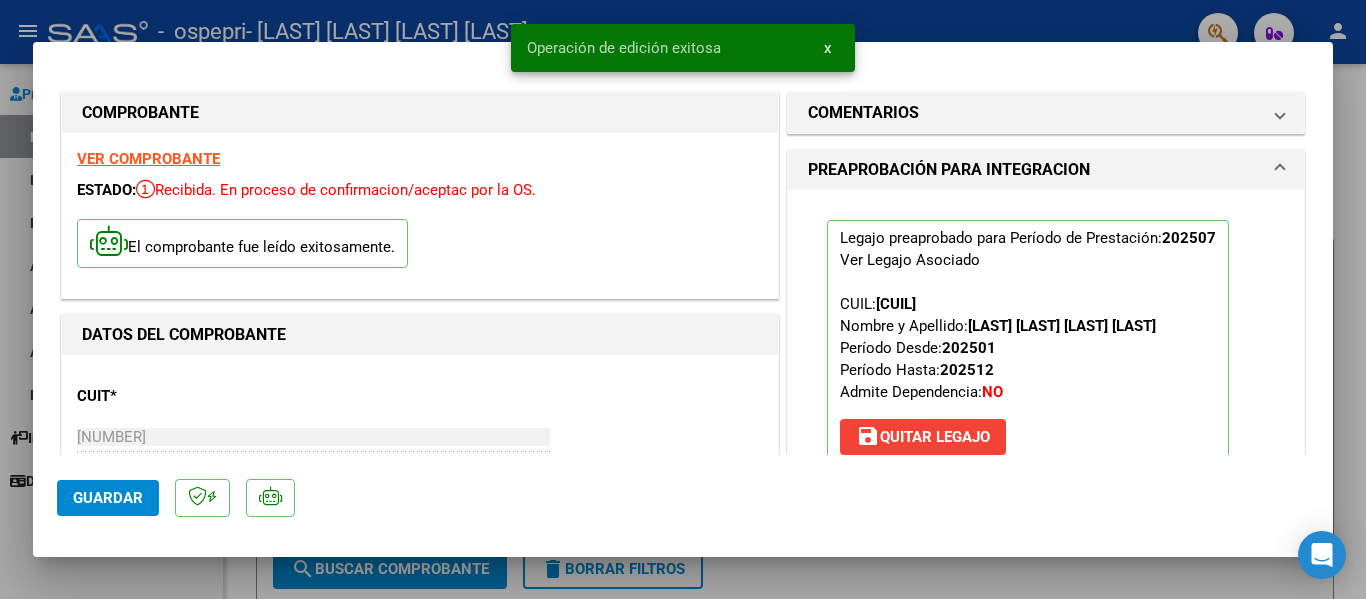 type 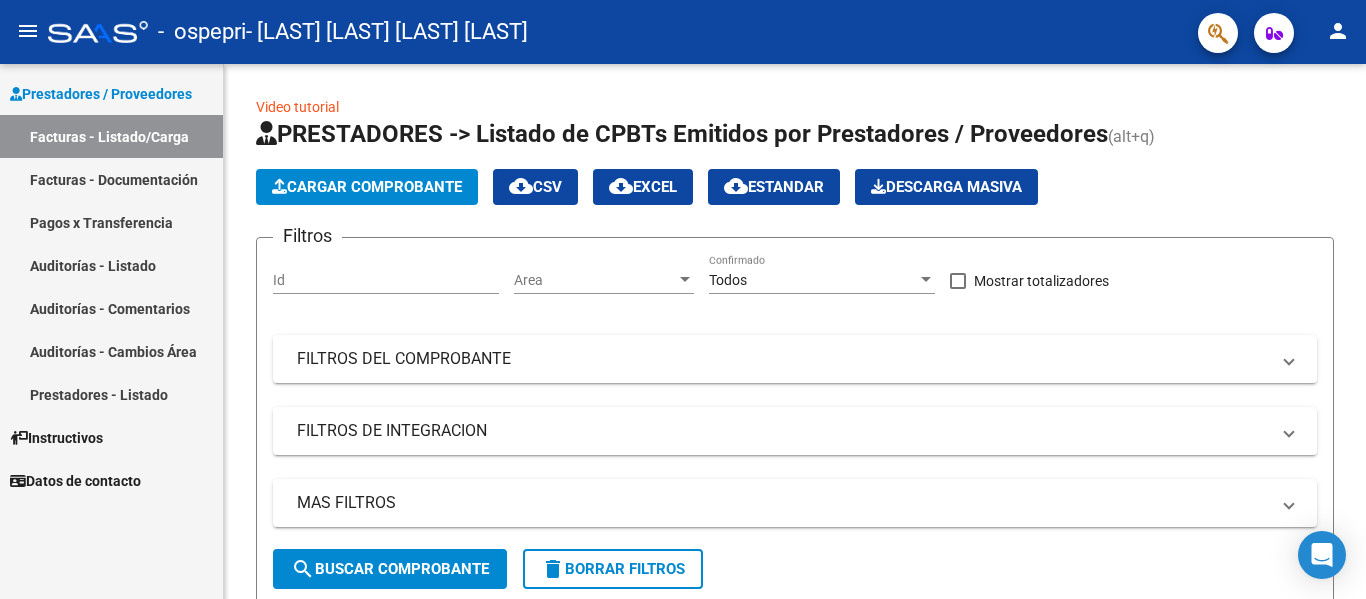 click on "person" 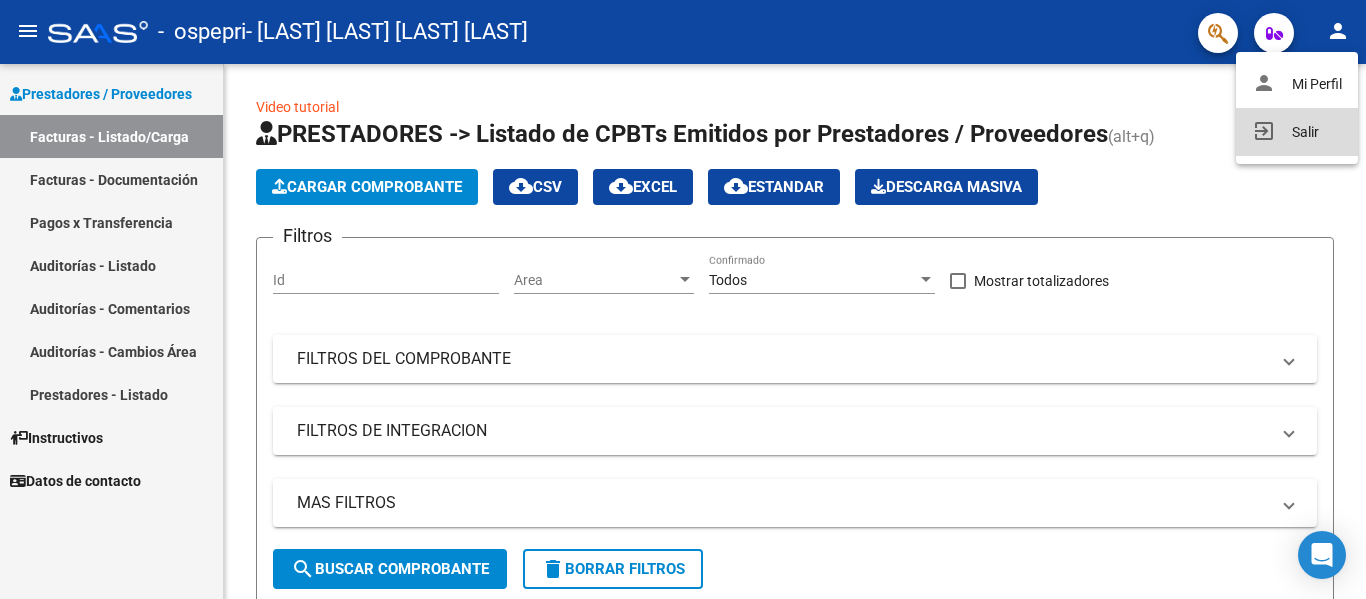 click on "exit_to_app  Salir" at bounding box center (1297, 132) 